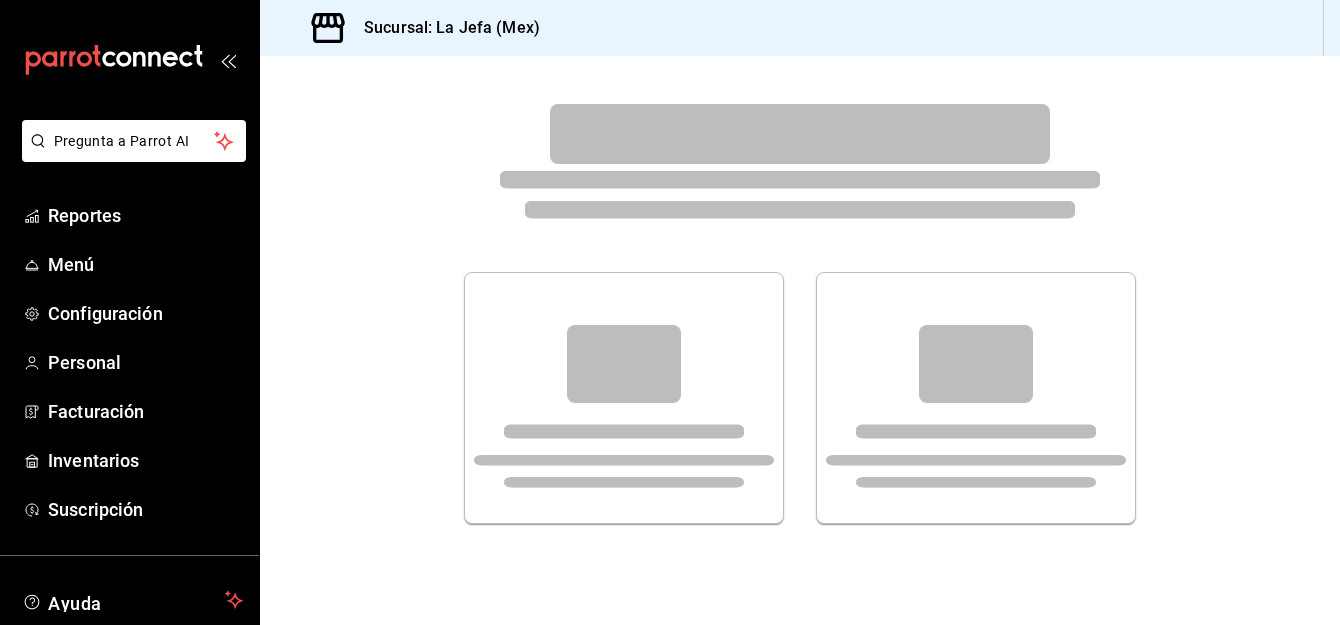scroll, scrollTop: 0, scrollLeft: 0, axis: both 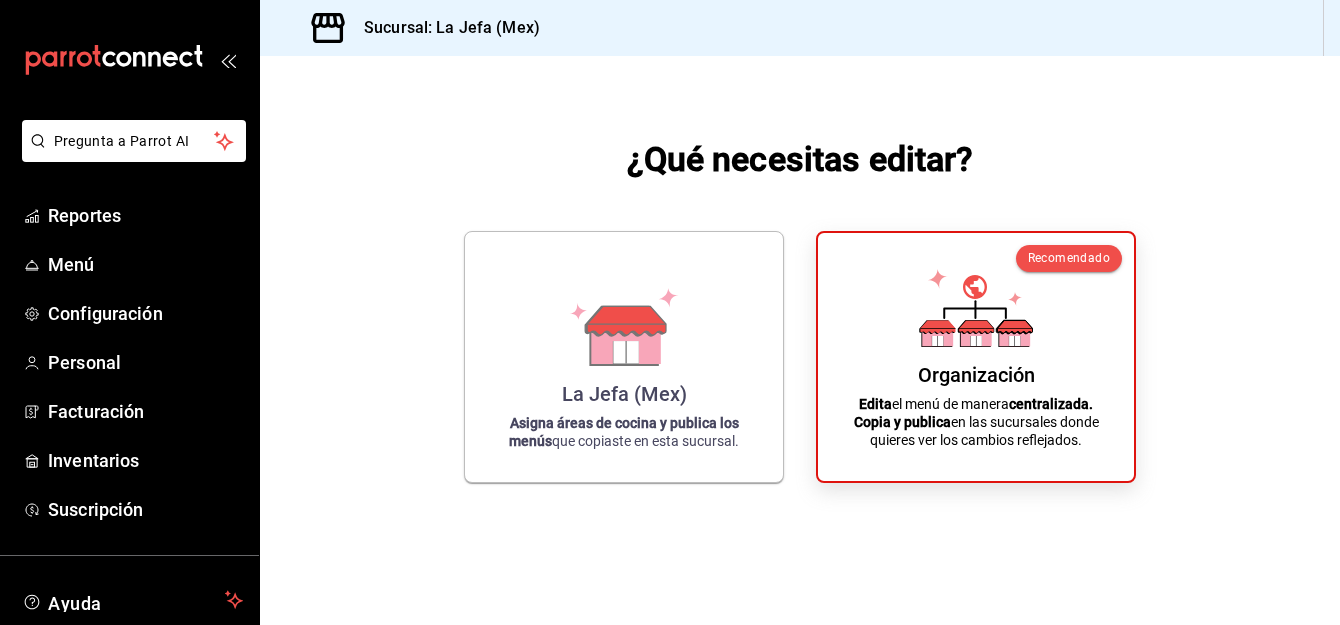 click on "Organización" at bounding box center (976, 375) 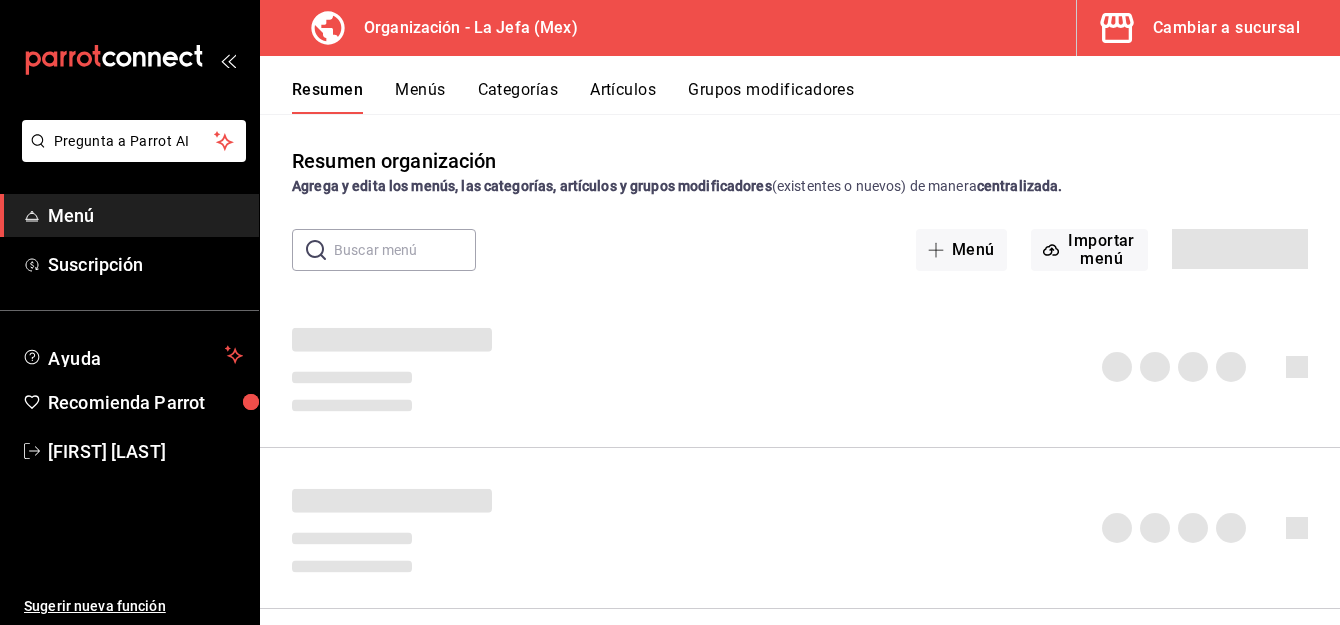 click on "Artículos" at bounding box center [623, 97] 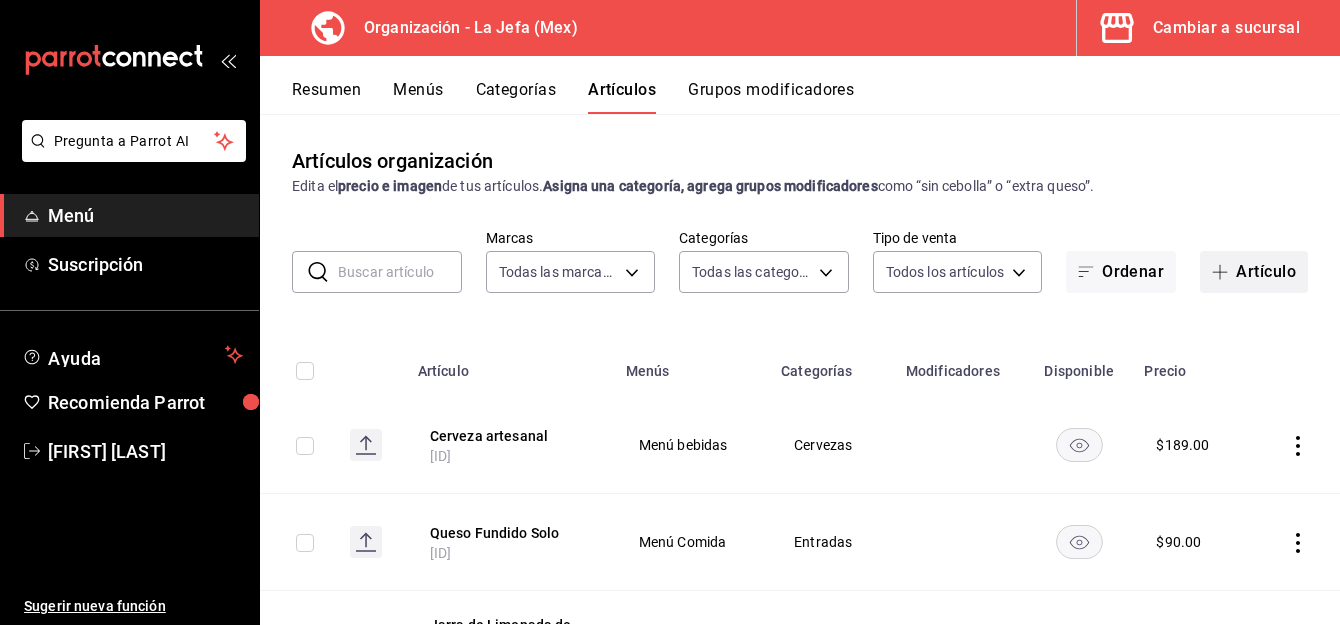 type on "50befb75-0fe5-4750-904c-e3b126ae6c81" 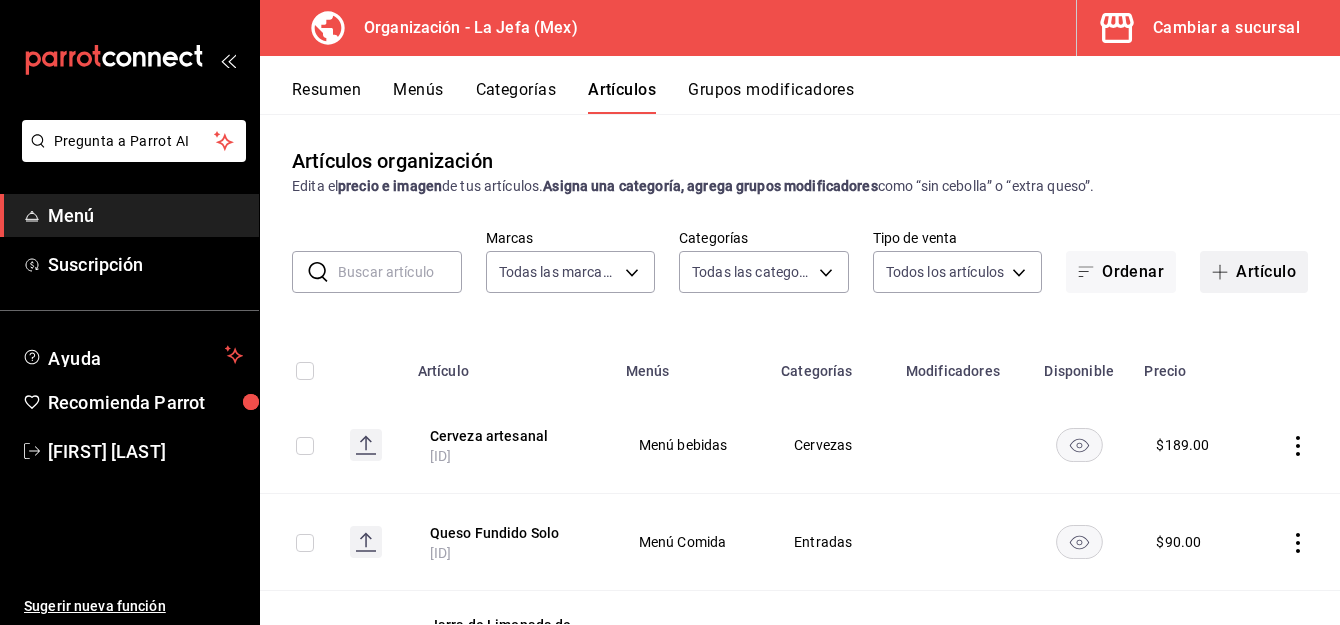 type on "[UUID], [UUID], [UUID], [UUID], [UUID], [UUID], [UUID], [UUID], [UUID], [UUID], [UUID], [UUID], [UUID], [UUID], [UUID], [UUID], [UUID], [UUID], [UUID], [UUID], [UUID], [UUID], [UUID], [UUID], [UUID], [UUID], [UUID]" 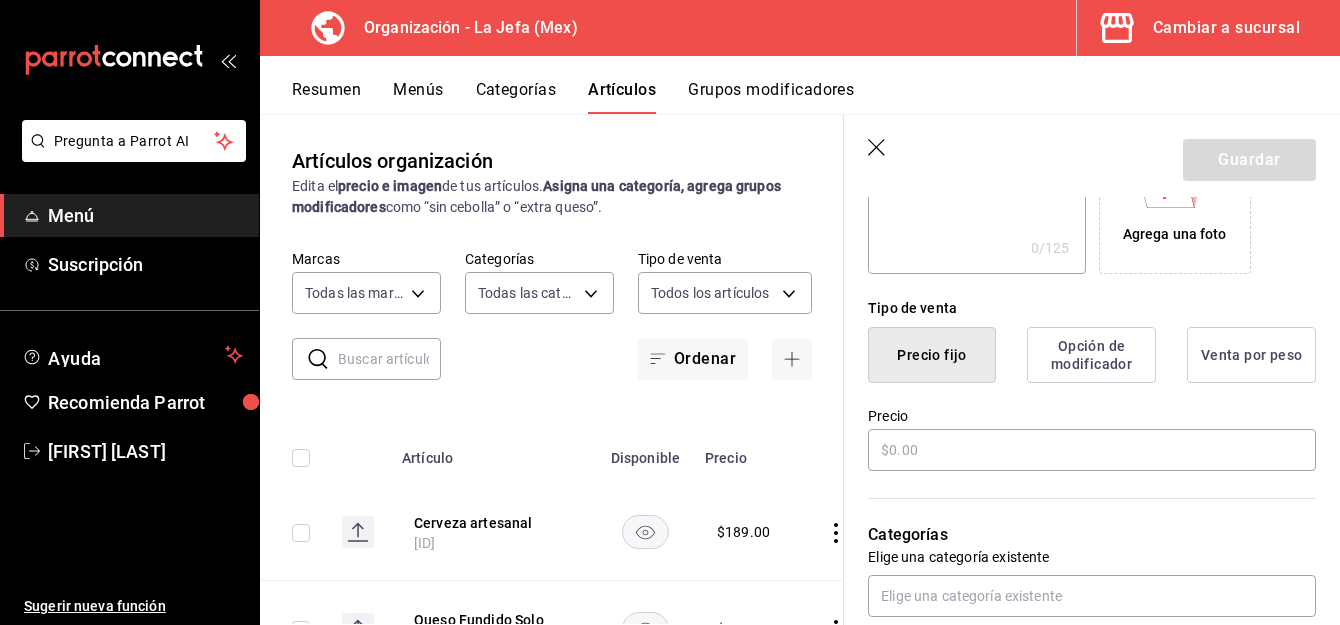 scroll, scrollTop: 410, scrollLeft: 0, axis: vertical 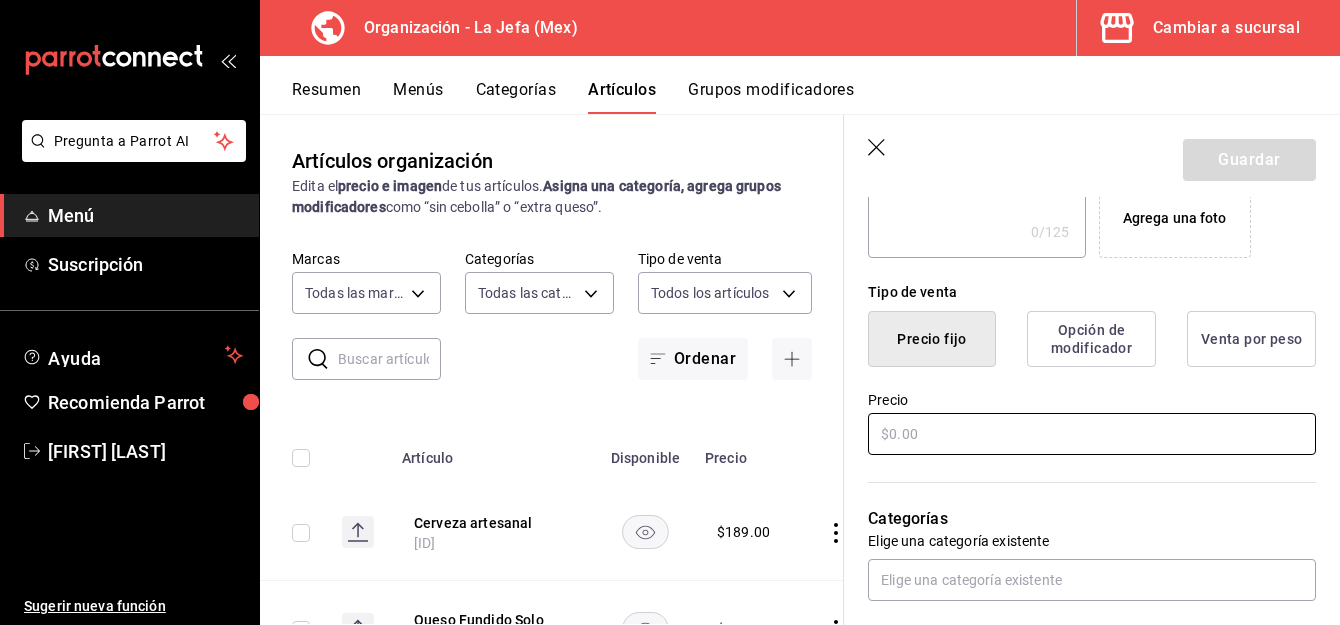 type on "Costilla" 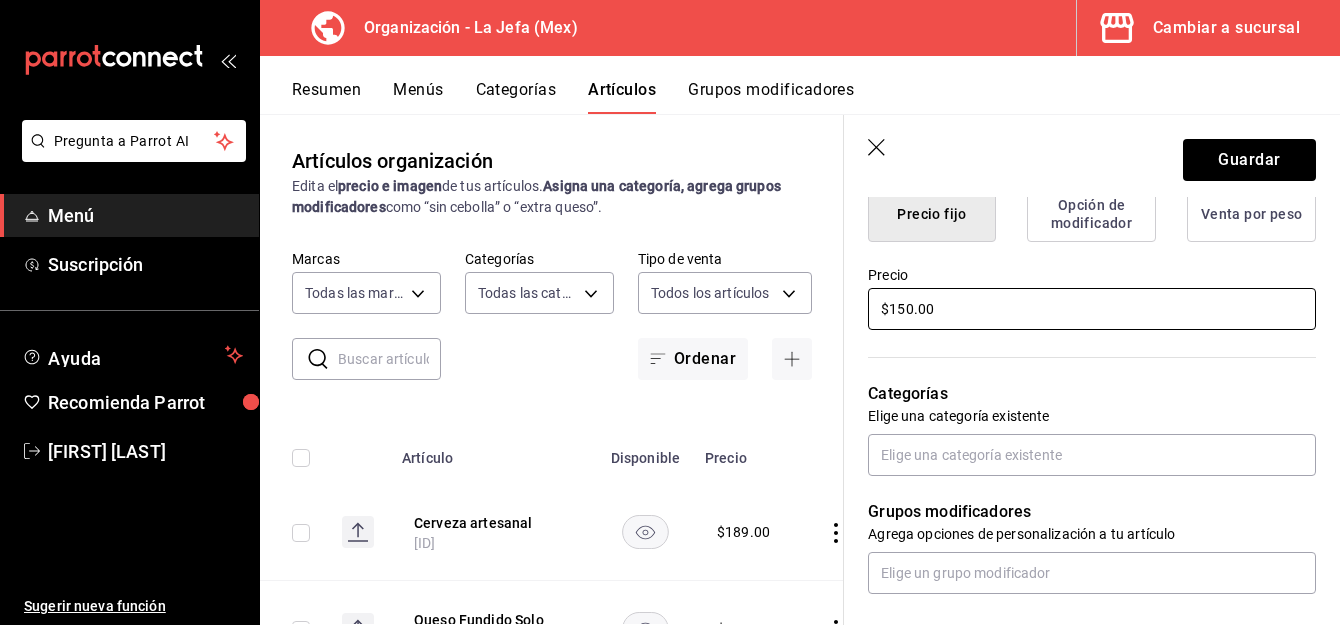 scroll, scrollTop: 536, scrollLeft: 0, axis: vertical 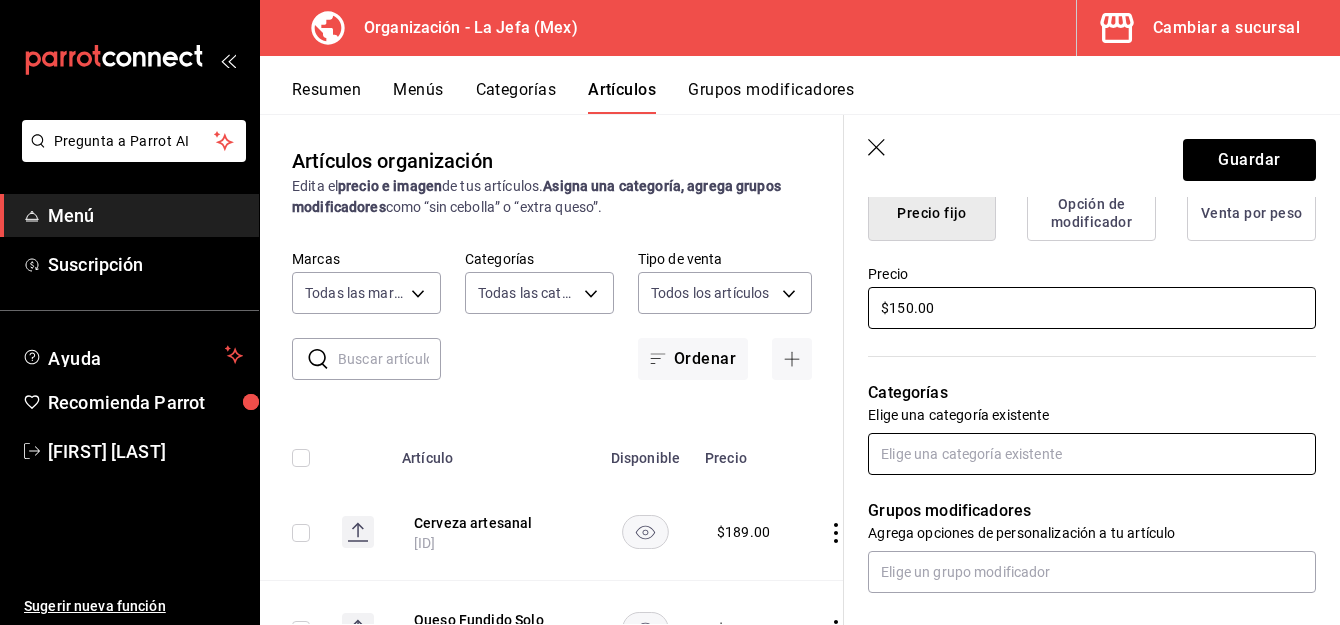 type on "$150.00" 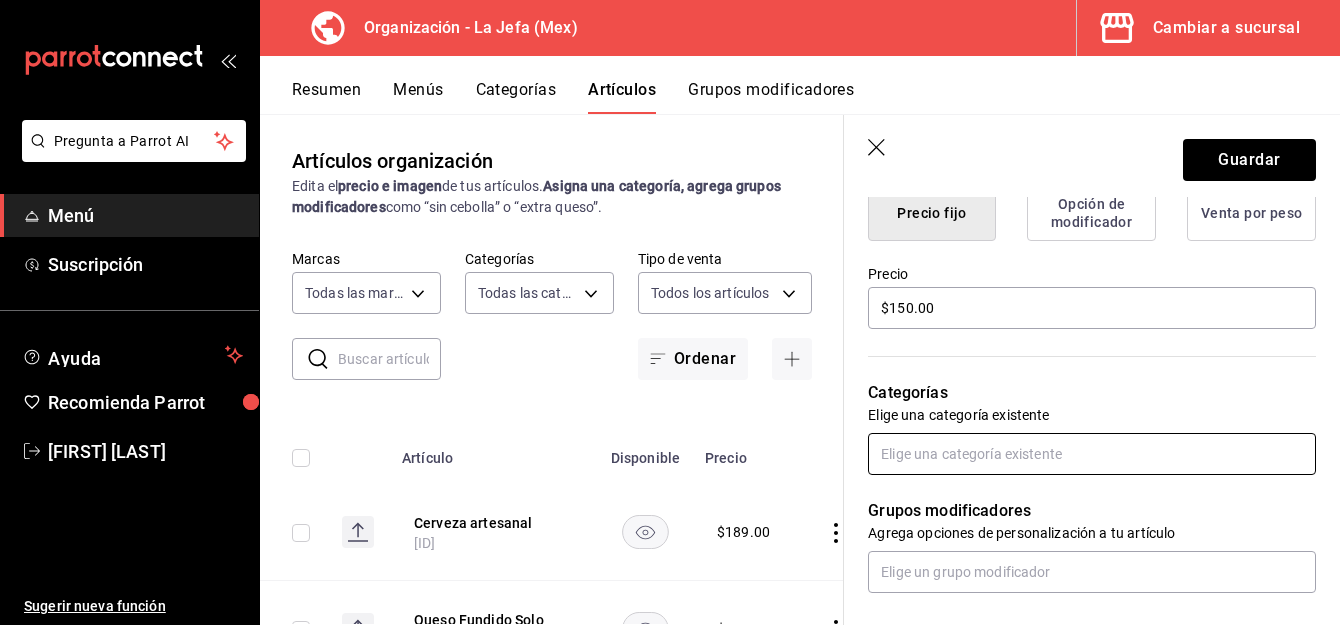 click at bounding box center (1092, 454) 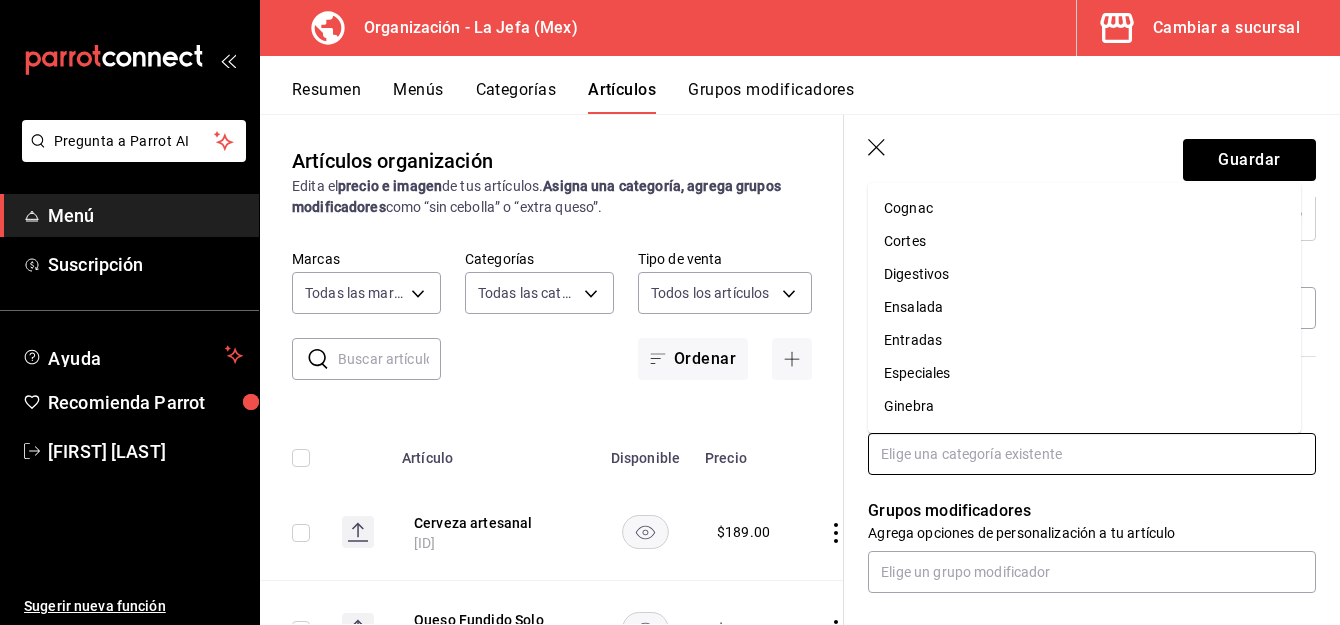 scroll, scrollTop: 268, scrollLeft: 0, axis: vertical 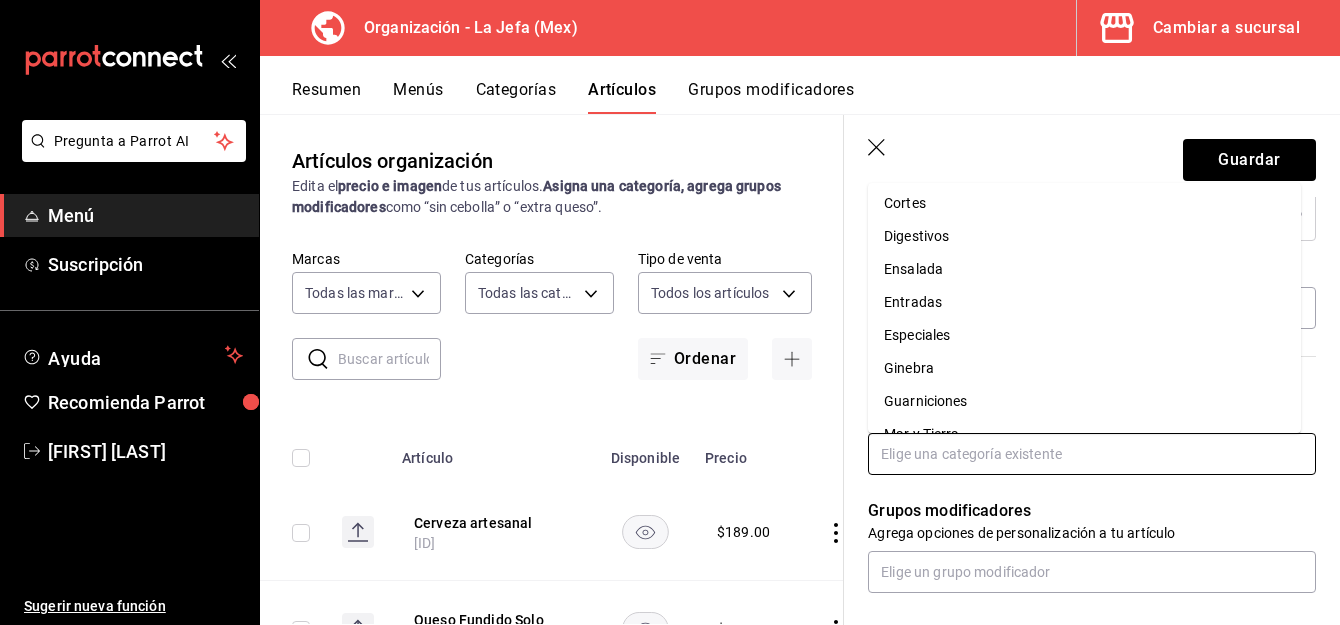 click on "Especiales" at bounding box center (1084, 335) 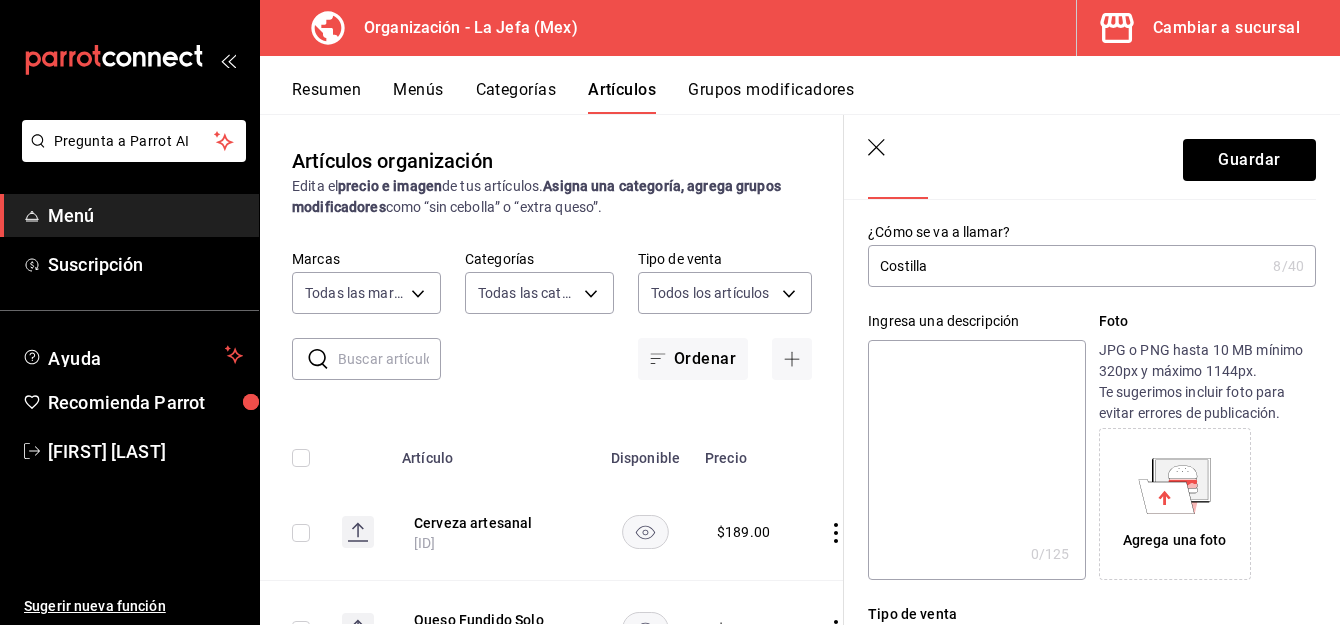 scroll, scrollTop: 0, scrollLeft: 0, axis: both 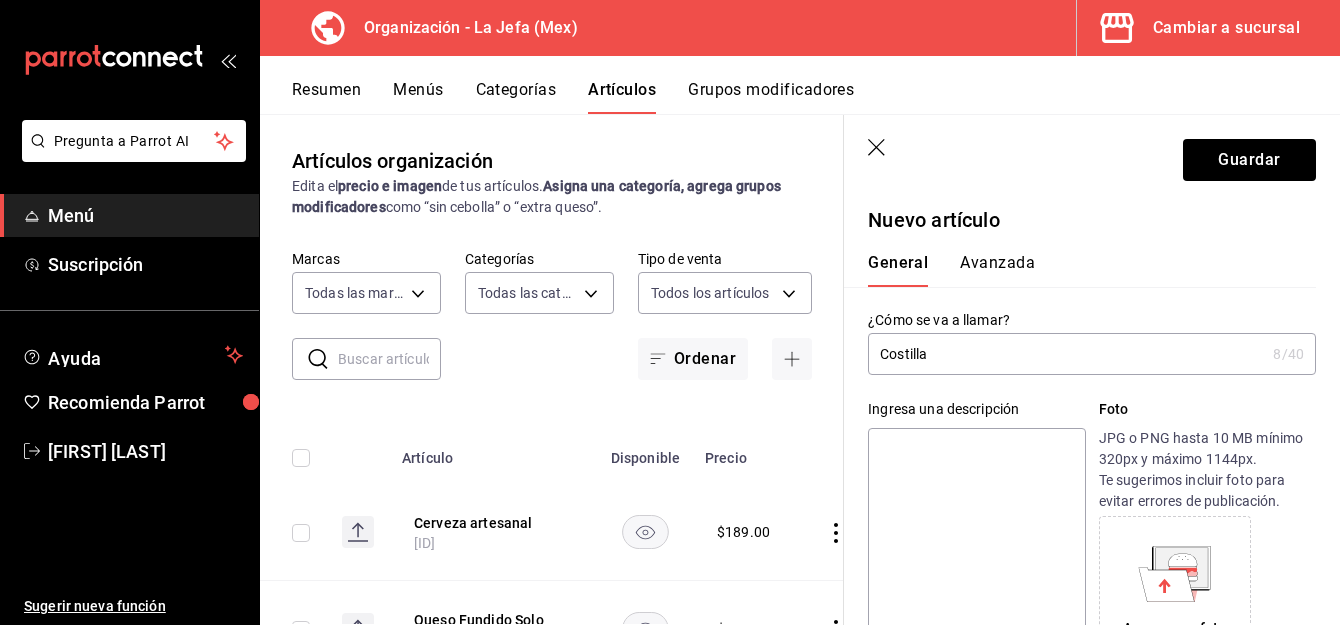click on "Costilla" at bounding box center (1066, 354) 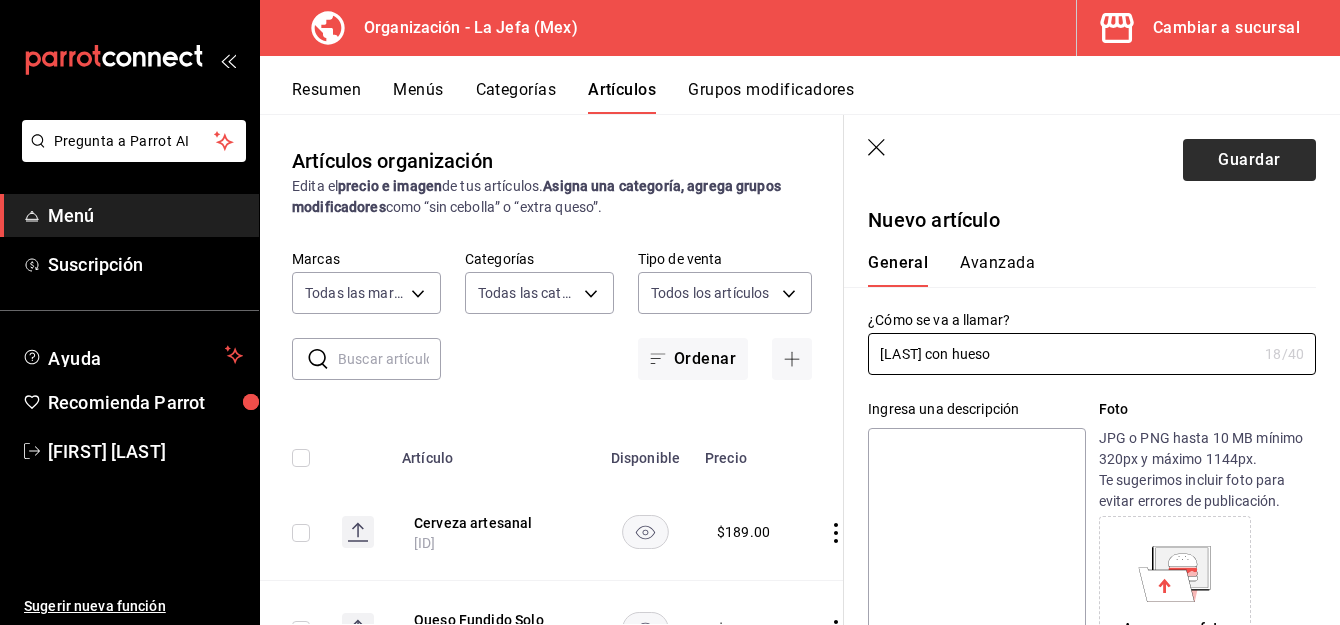 type on "[LAST] con hueso" 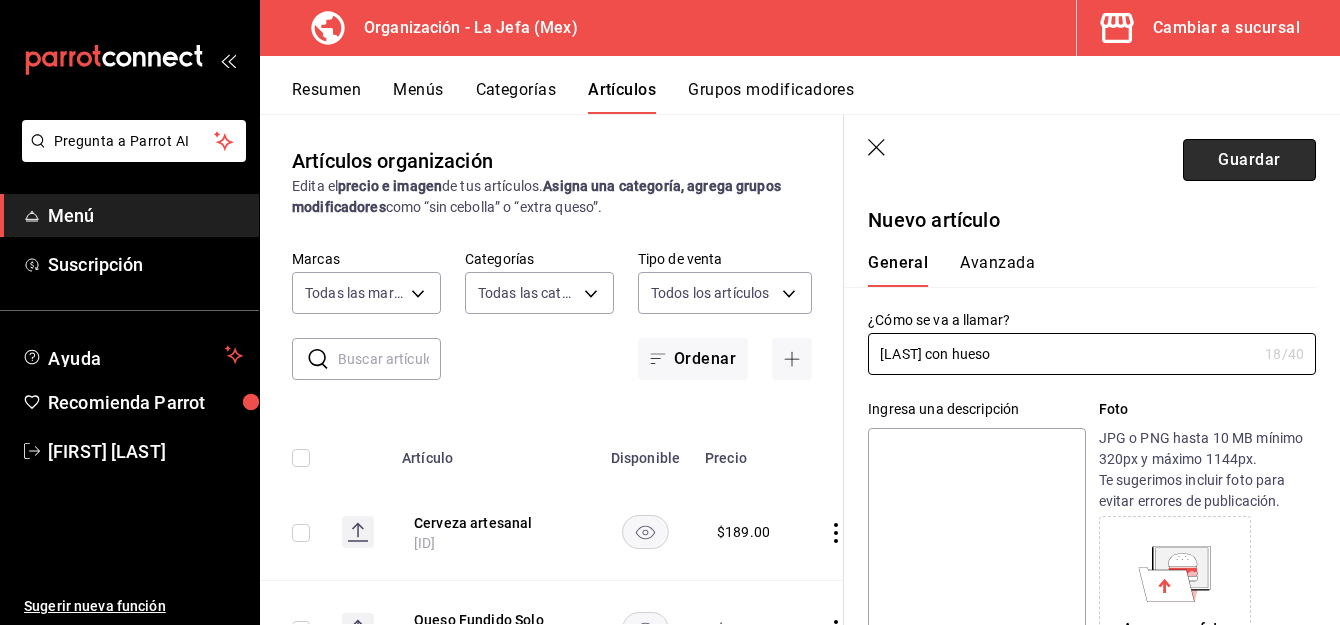 click on "Guardar" at bounding box center [1249, 160] 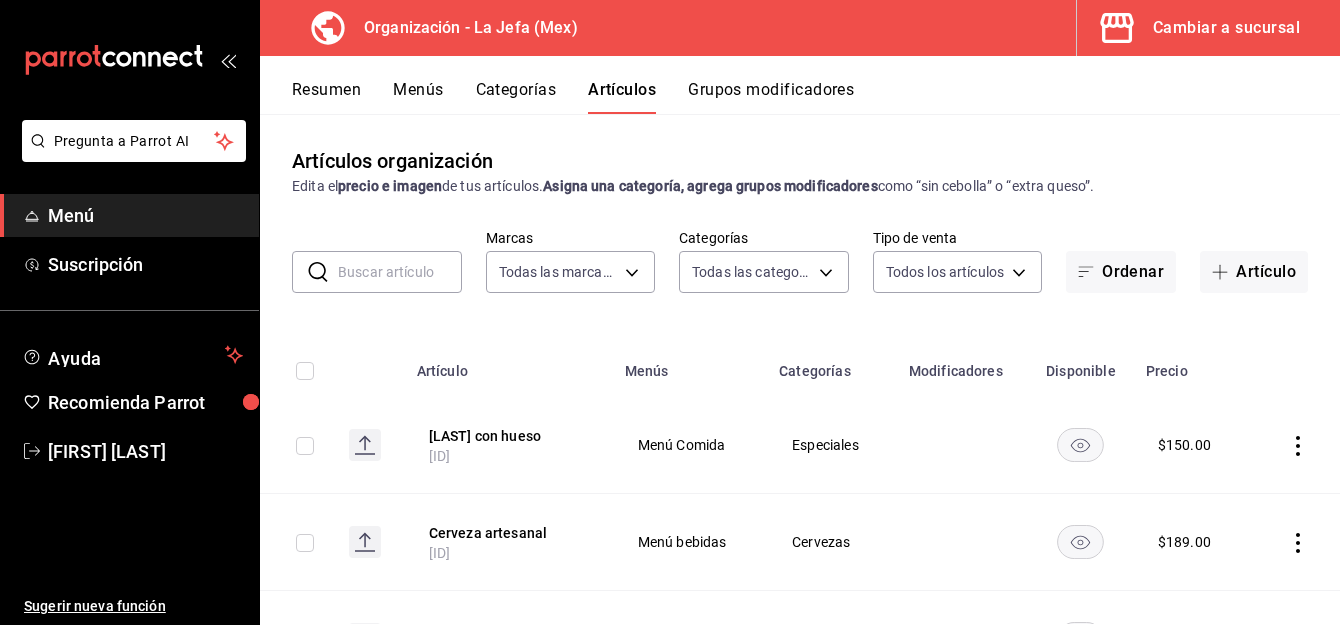 click on "Menús" at bounding box center (418, 97) 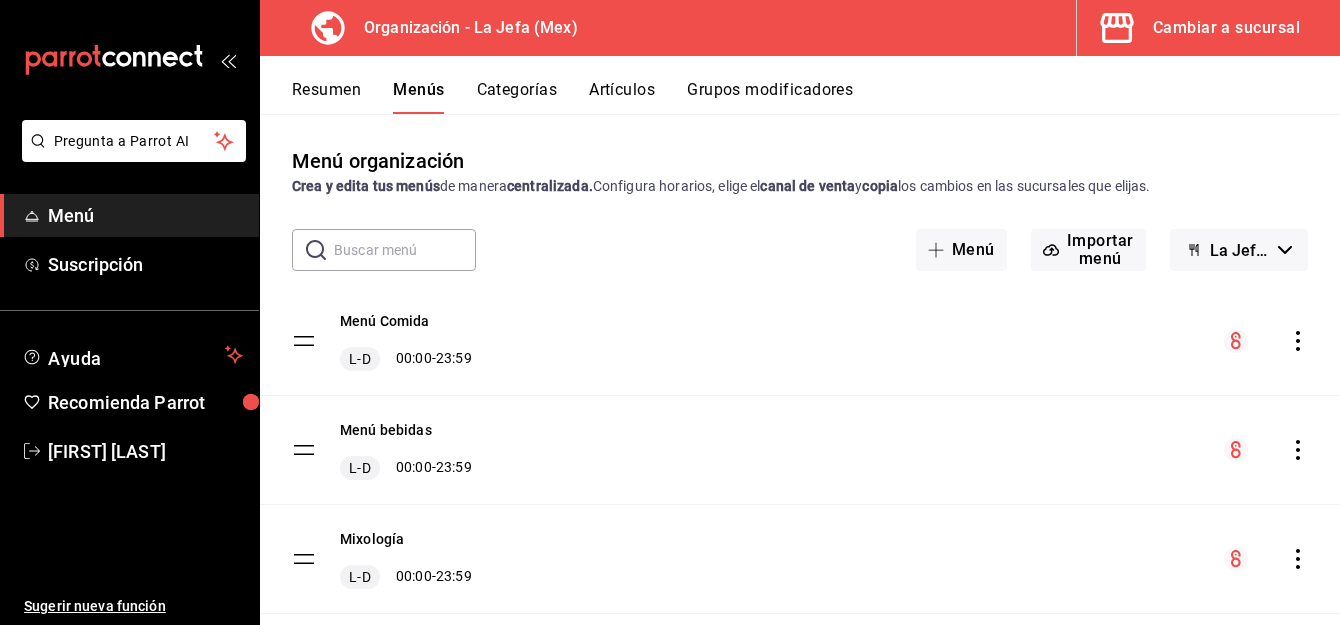 click 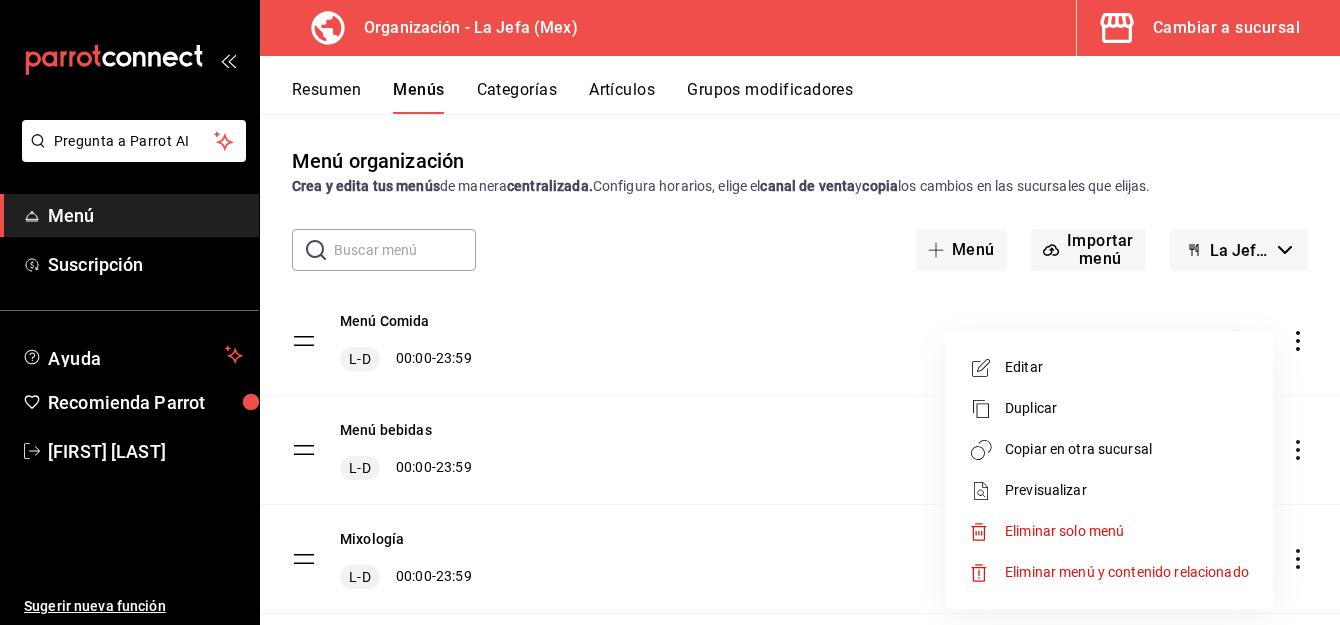 click on "Copiar en otra sucursal" at bounding box center (1127, 449) 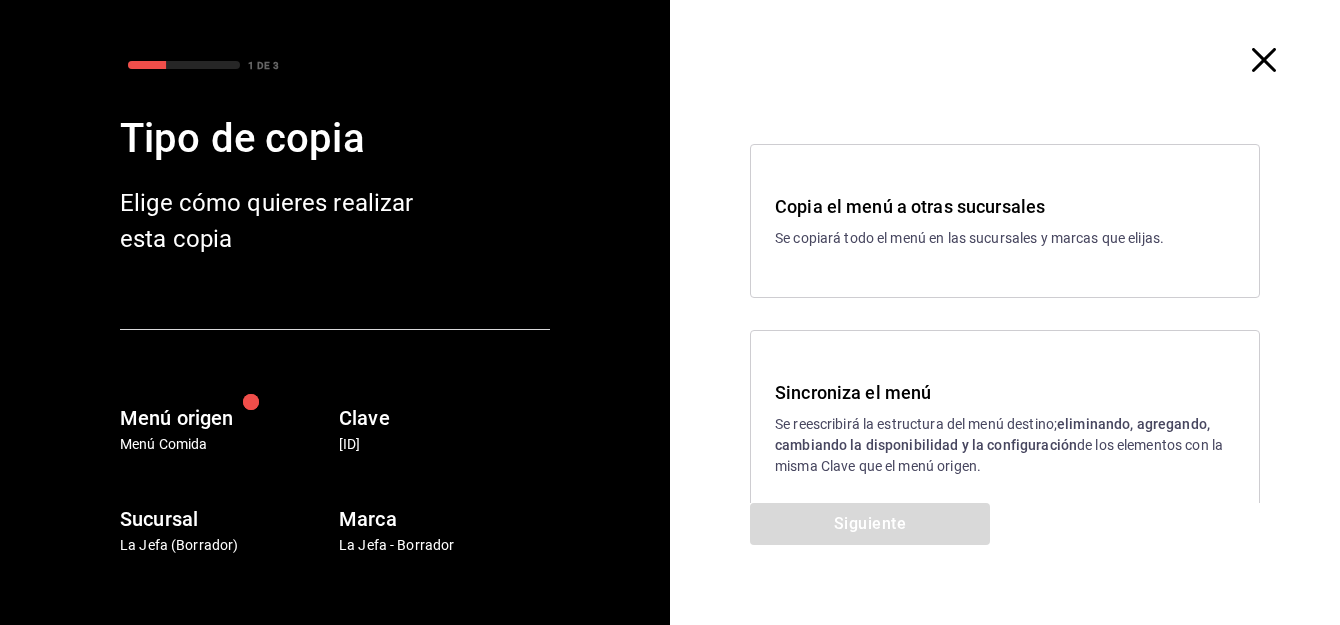 click on "Sincroniza el menú Se reescribirá la estructura del menú destino;  eliminando, agregando, cambiando la disponibilidad y la configuración  de los elementos con la misma Clave que el menú origen." at bounding box center [1005, 428] 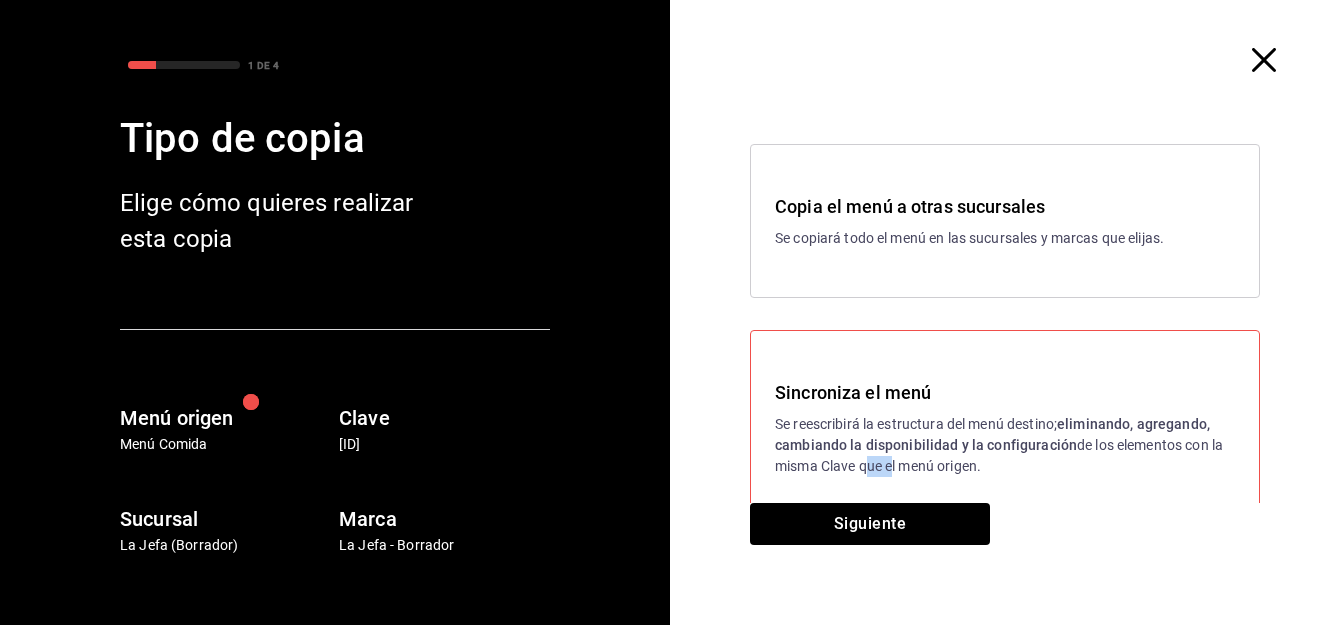 click on "Sincroniza el menú Se reescribirá la estructura del menú destino;  eliminando, agregando, cambiando la disponibilidad y la configuración  de los elementos con la misma Clave que el menú origen." at bounding box center (1005, 428) 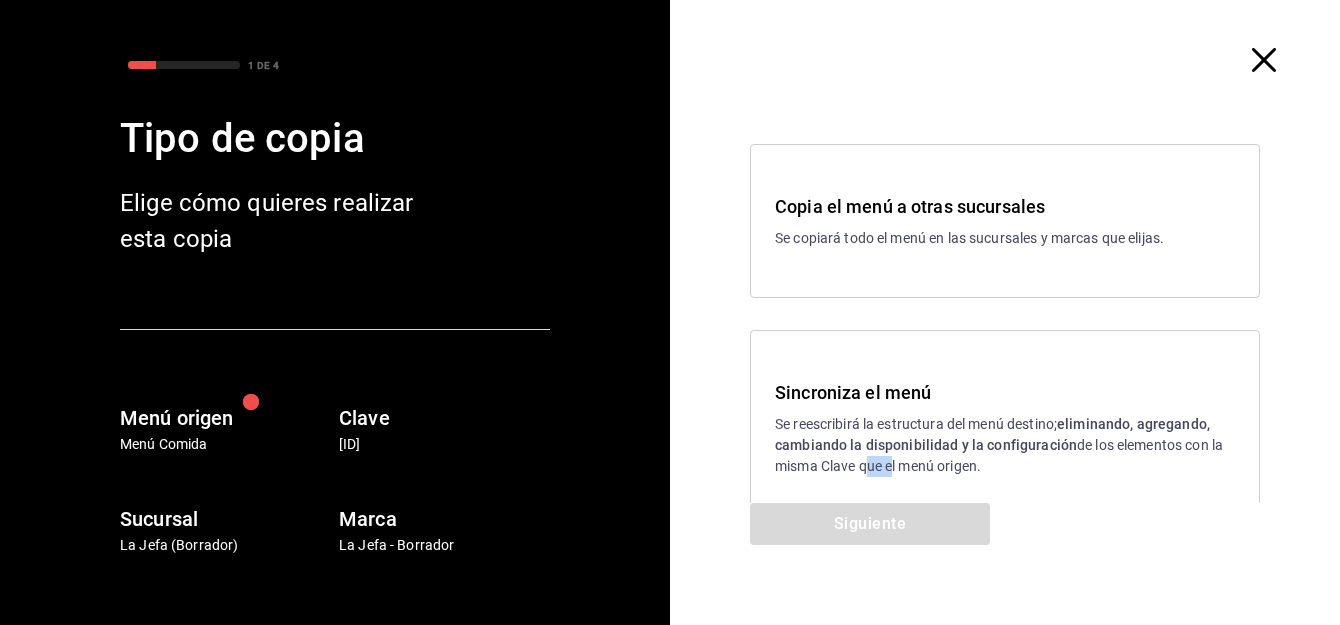 drag, startPoint x: 867, startPoint y: 490, endPoint x: 788, endPoint y: 468, distance: 82.006096 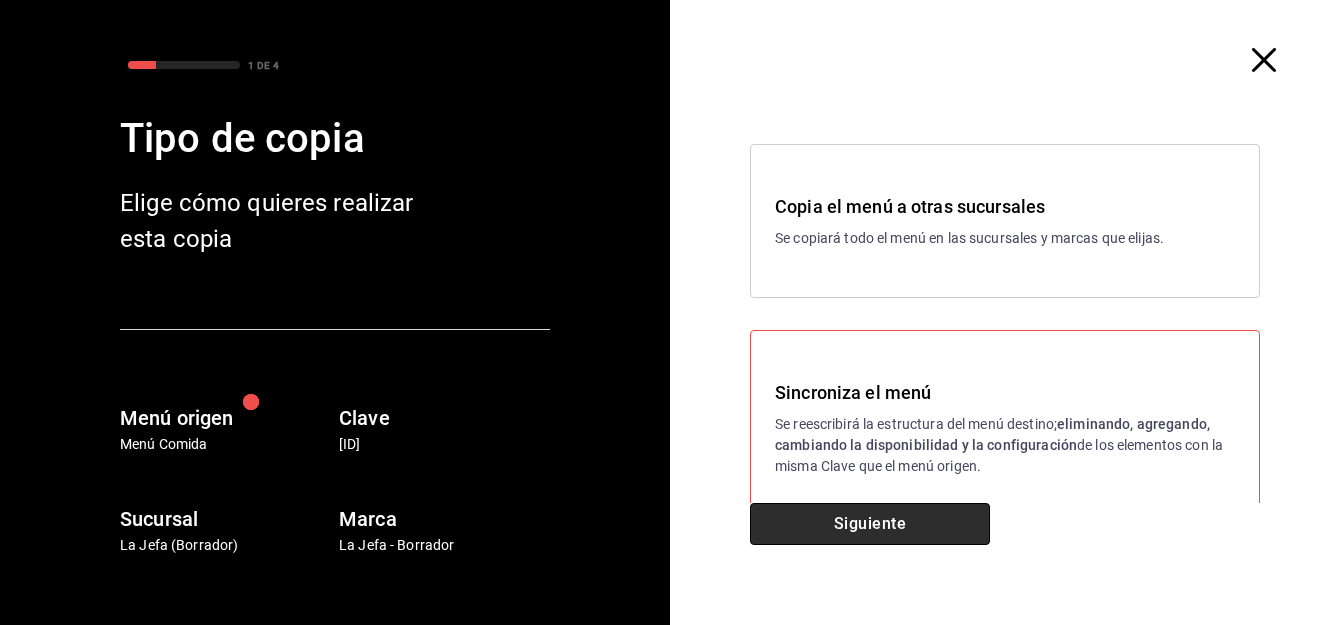 click on "Siguiente" at bounding box center [870, 524] 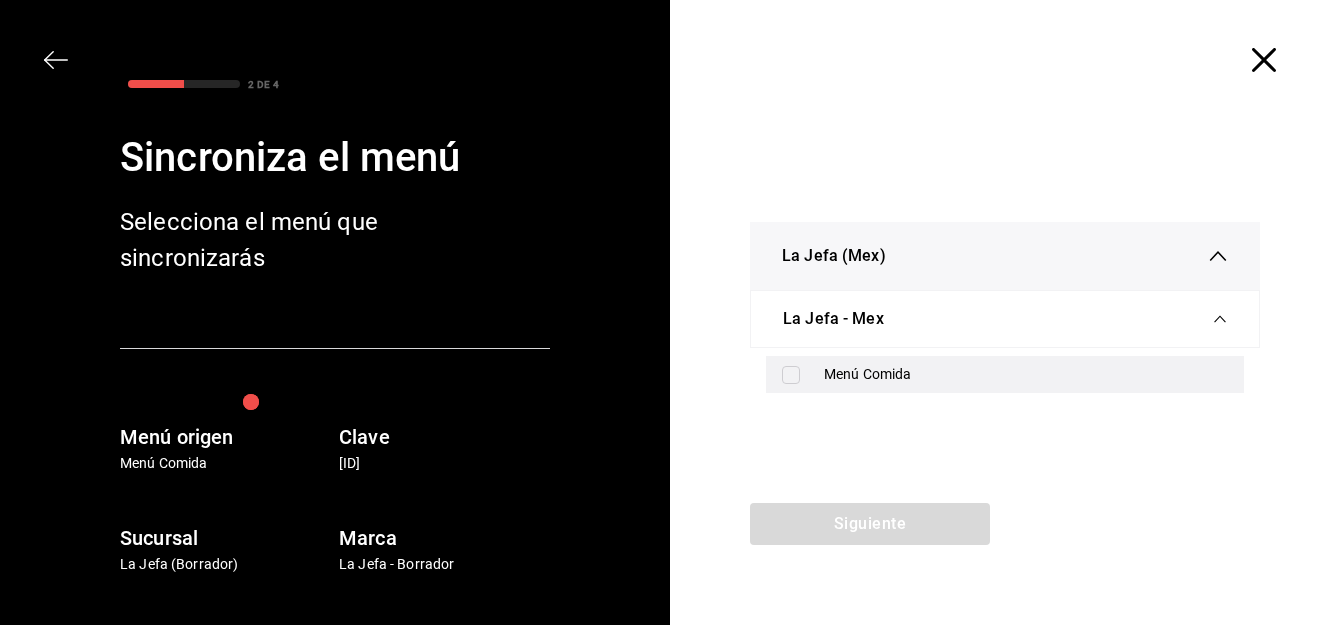 click at bounding box center (791, 375) 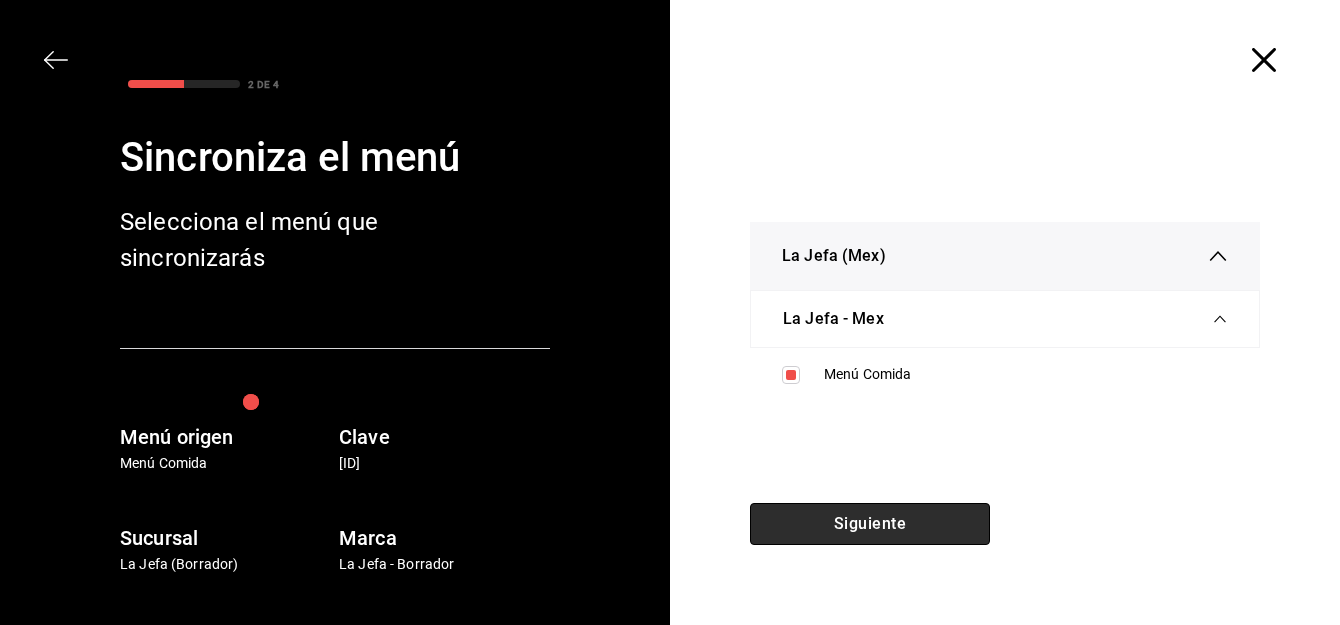 click on "Siguiente" at bounding box center (870, 524) 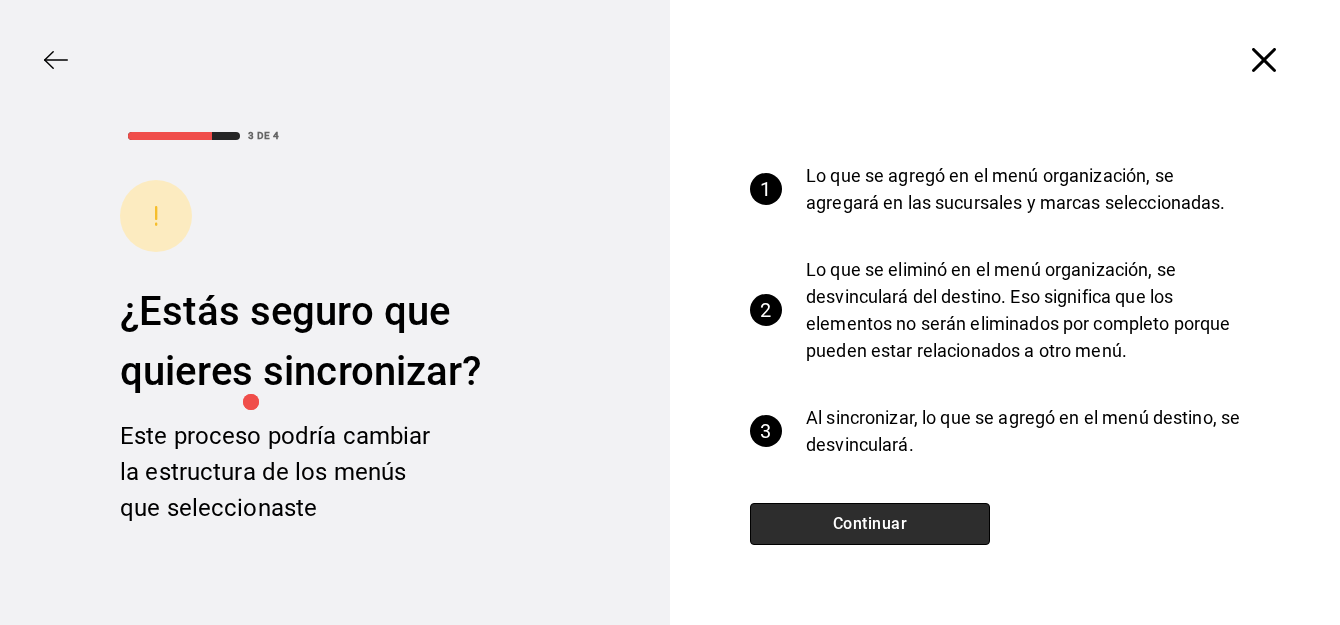 click on "Continuar" at bounding box center [870, 524] 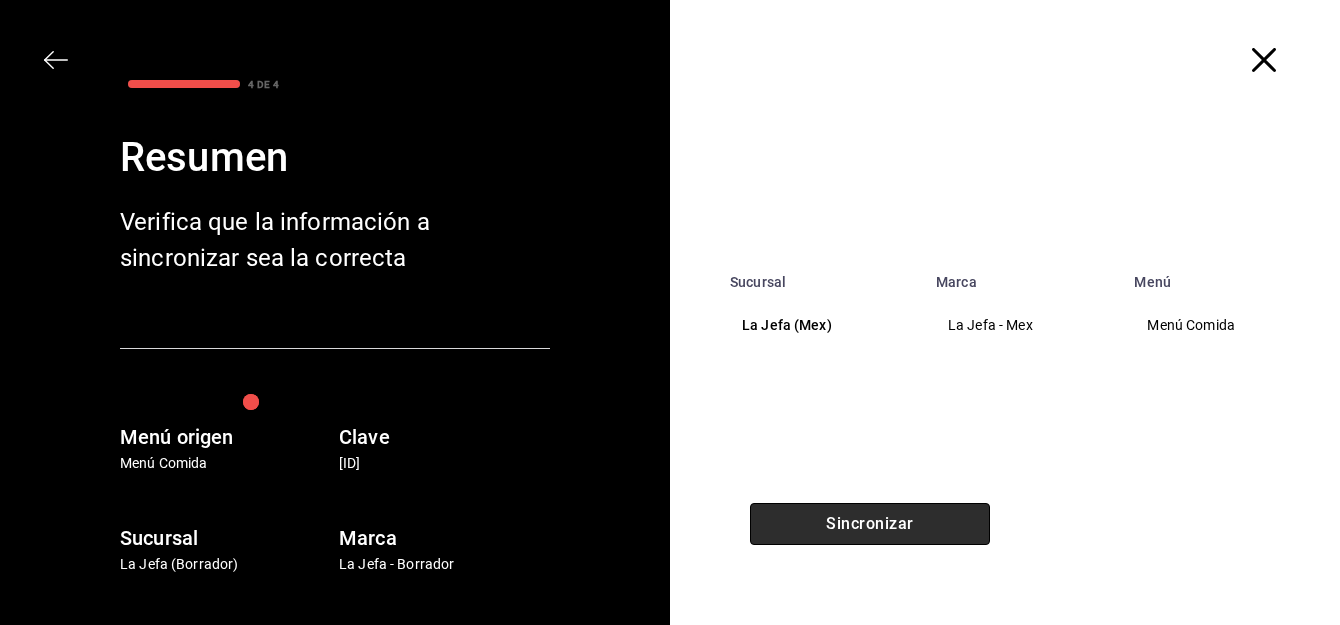 click on "Sincronizar" at bounding box center (870, 524) 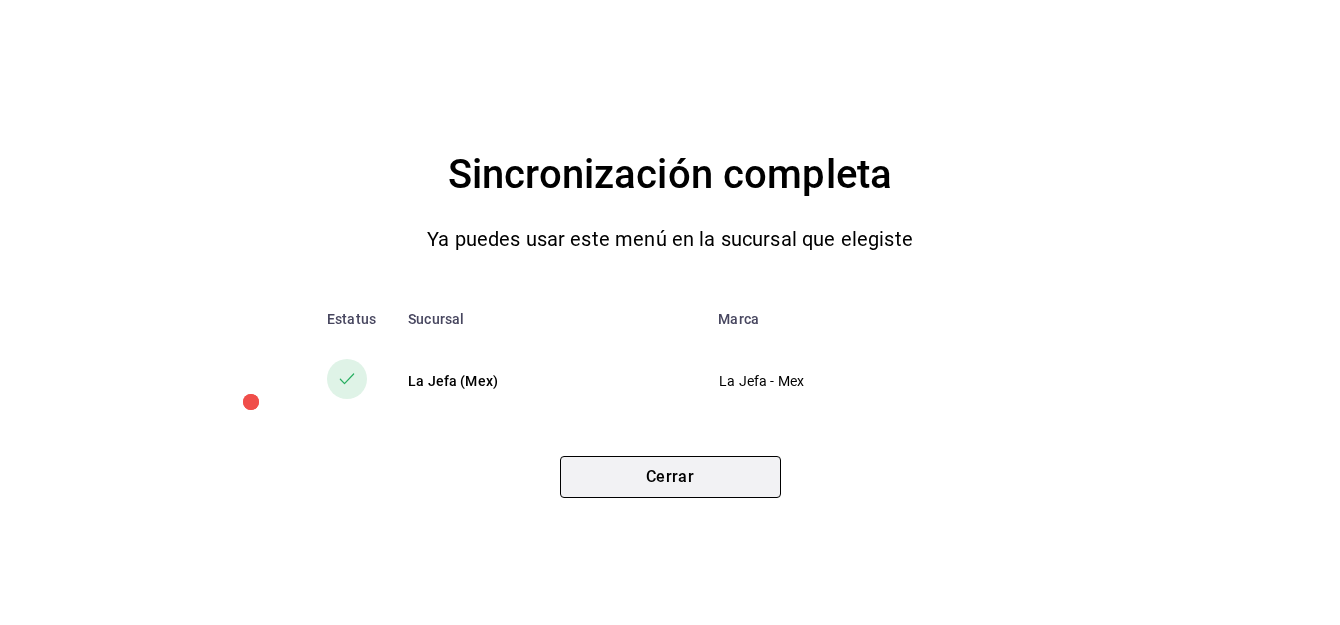click on "Cerrar" at bounding box center (670, 477) 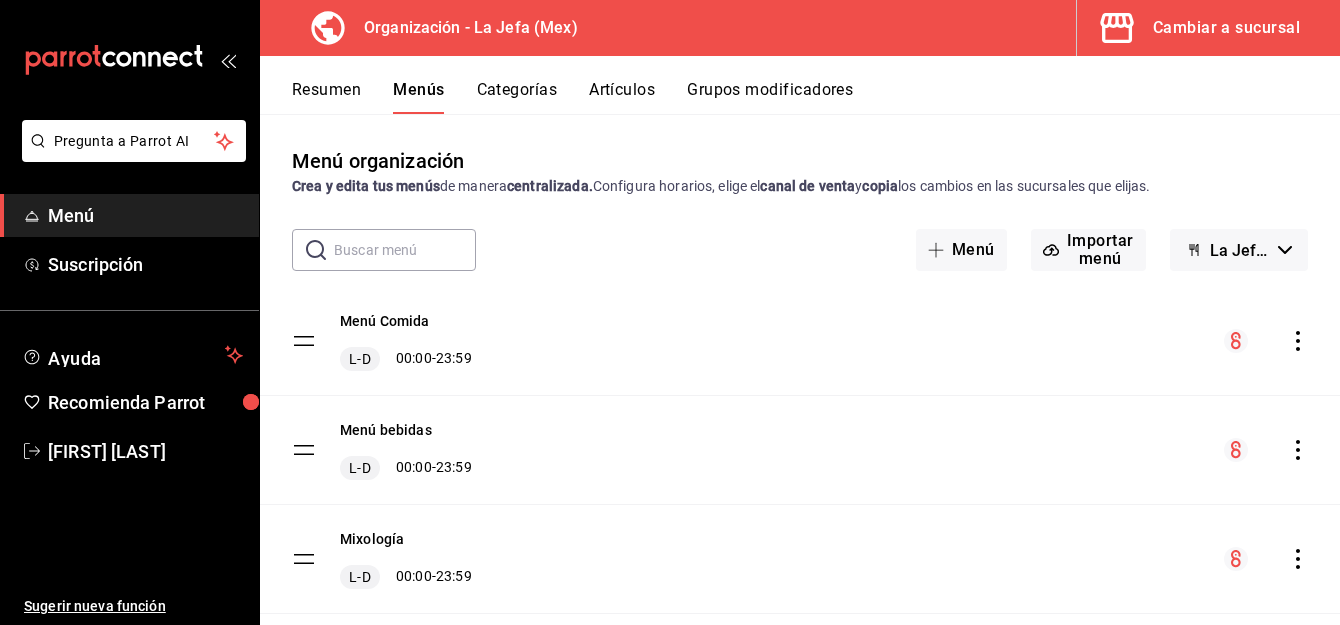 click on "Artículos" at bounding box center [622, 97] 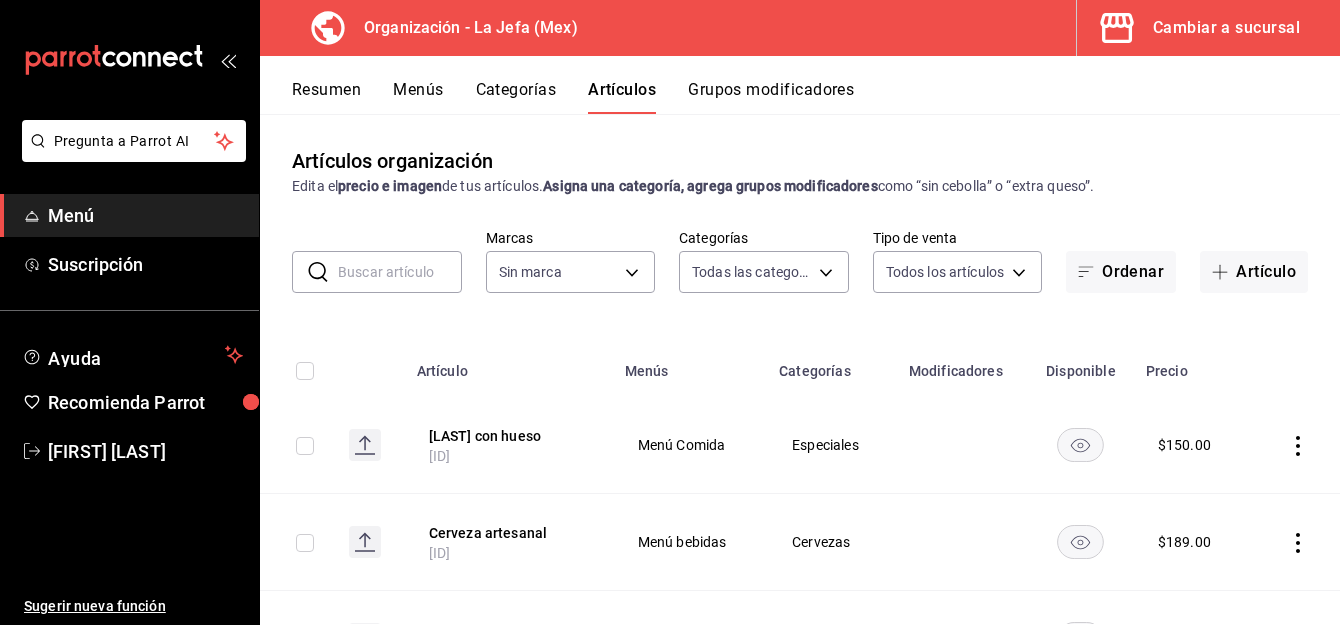 type on "[UUID], [UUID], [UUID], [UUID], [UUID], [UUID], [UUID], [UUID], [UUID], [UUID], [UUID], [UUID], [UUID], [UUID], [UUID], [UUID], [UUID], [UUID], [UUID], [UUID], [UUID], [UUID], [UUID], [UUID], [UUID], [UUID], [UUID]" 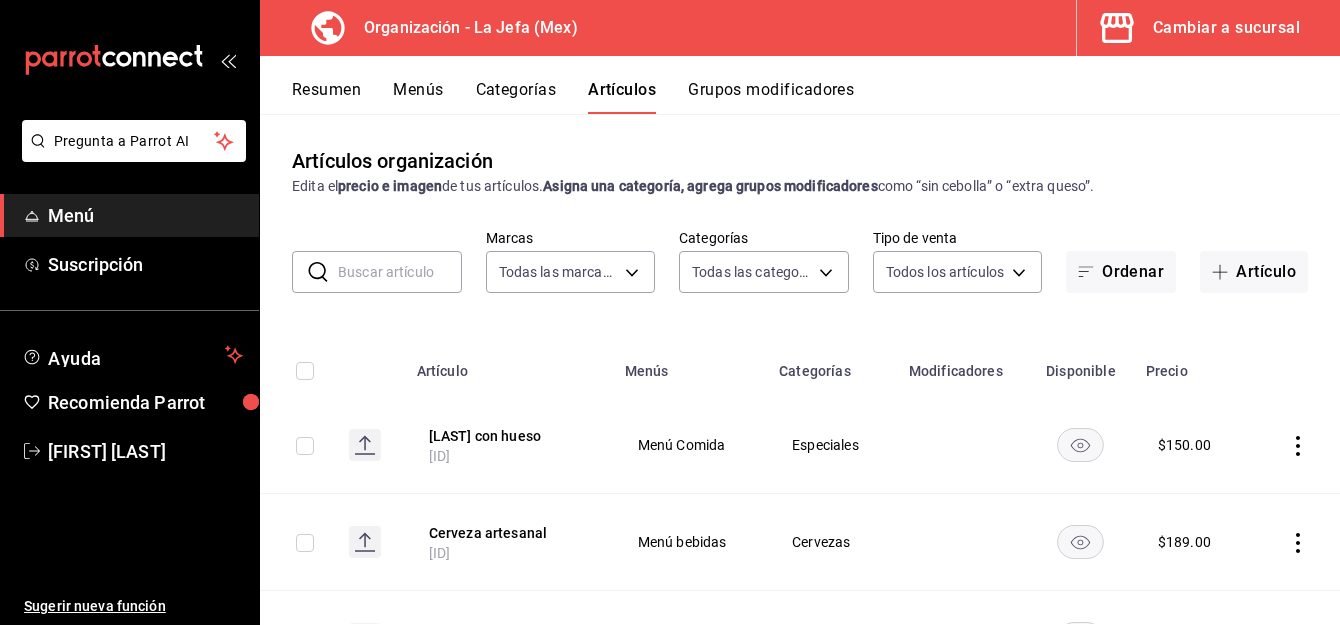 type on "50befb75-0fe5-4750-904c-e3b126ae6c81" 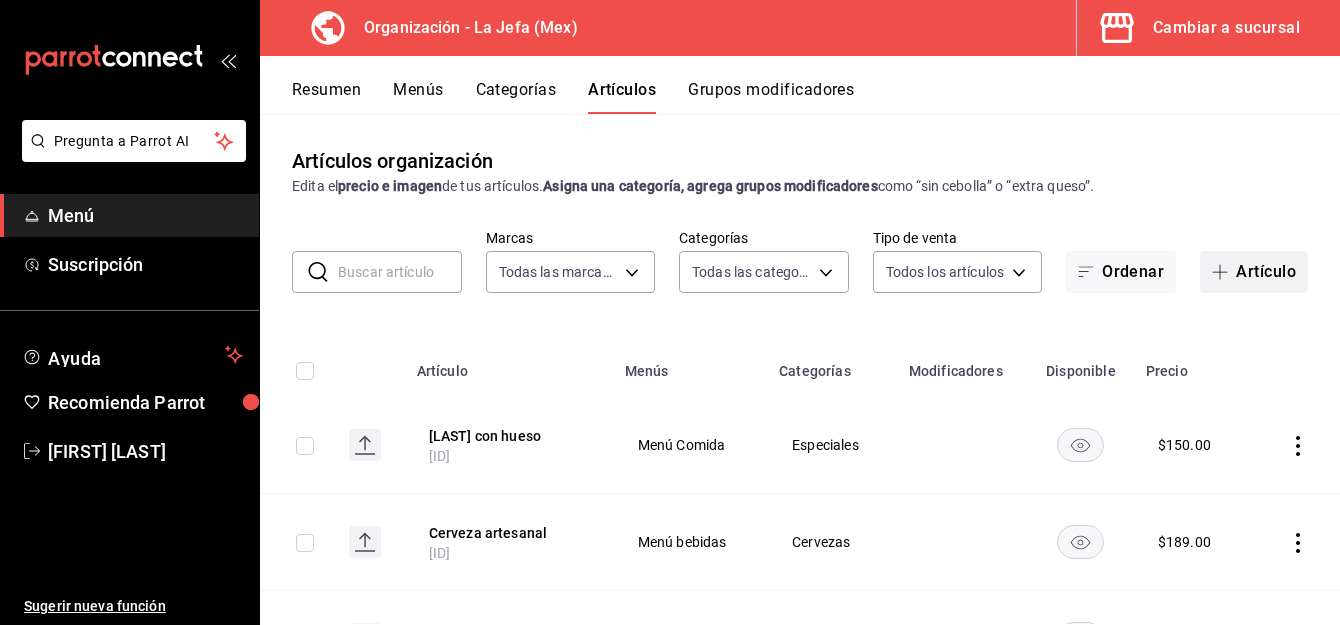 click on "Artículo" at bounding box center [1254, 272] 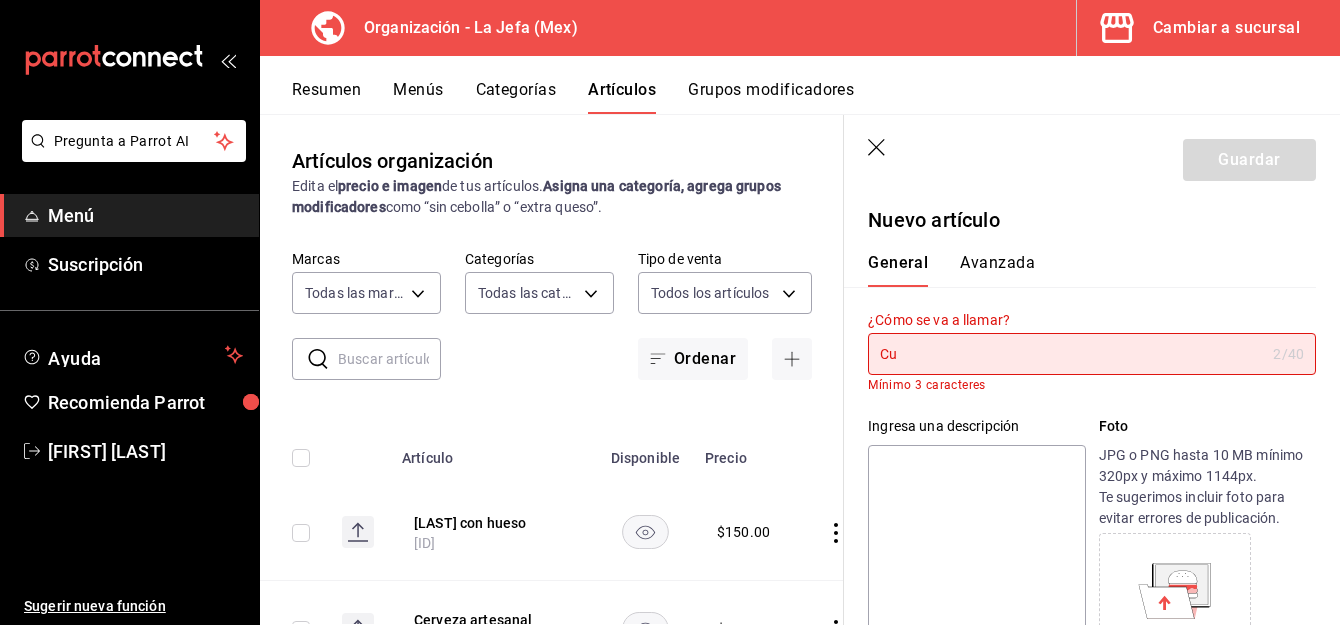 type on "C" 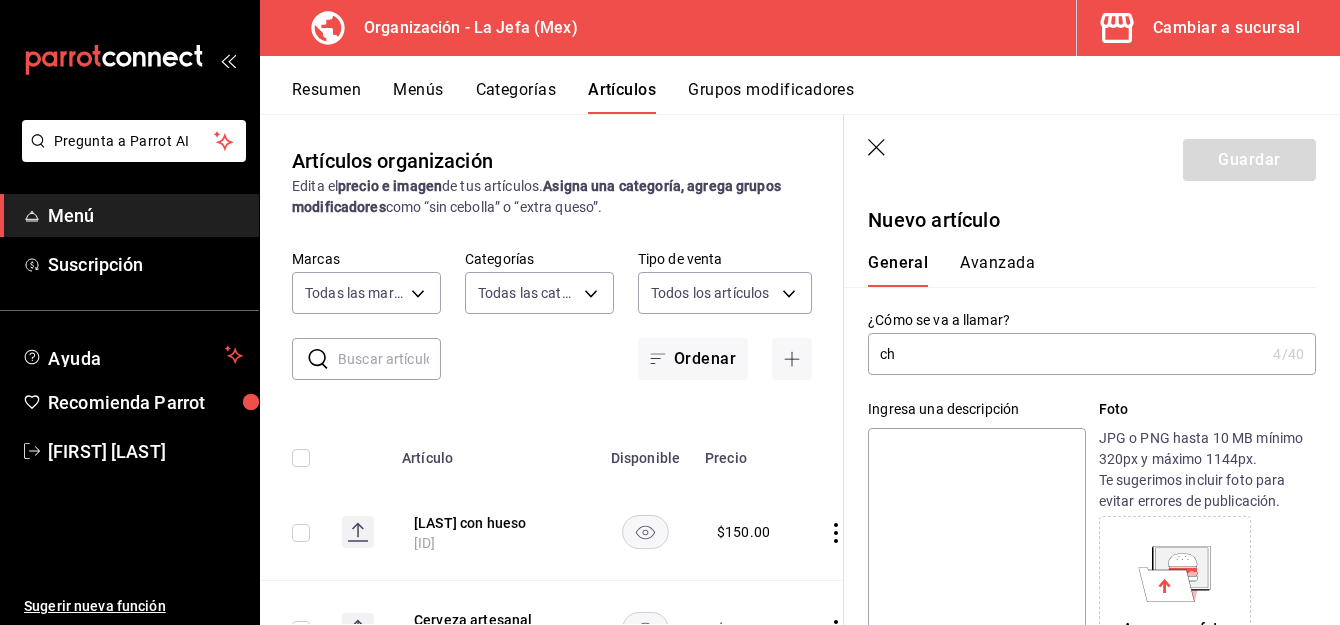type on "c" 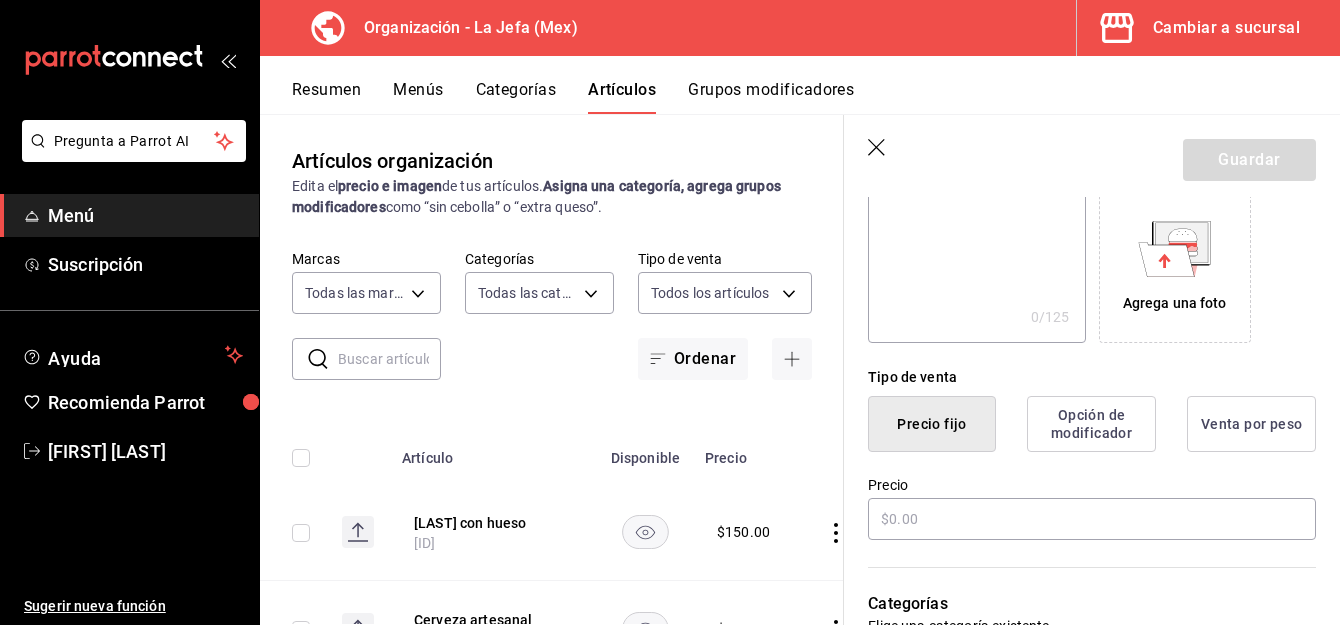 scroll, scrollTop: 364, scrollLeft: 0, axis: vertical 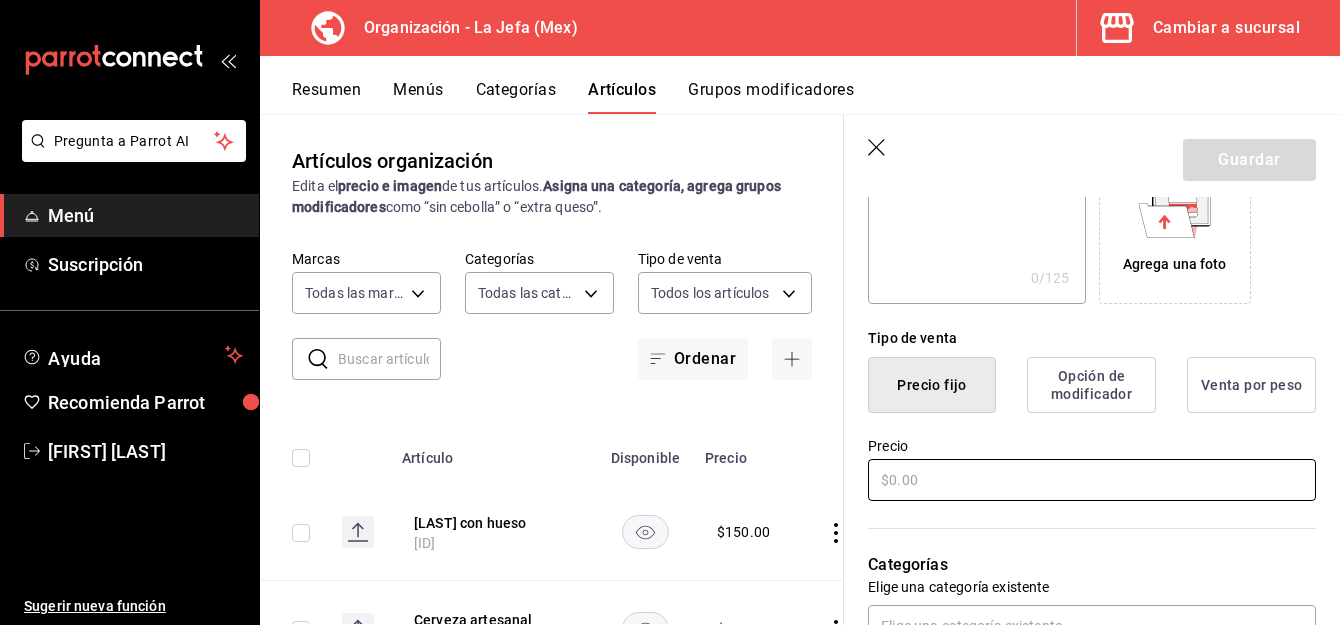type on "Chiles toreados" 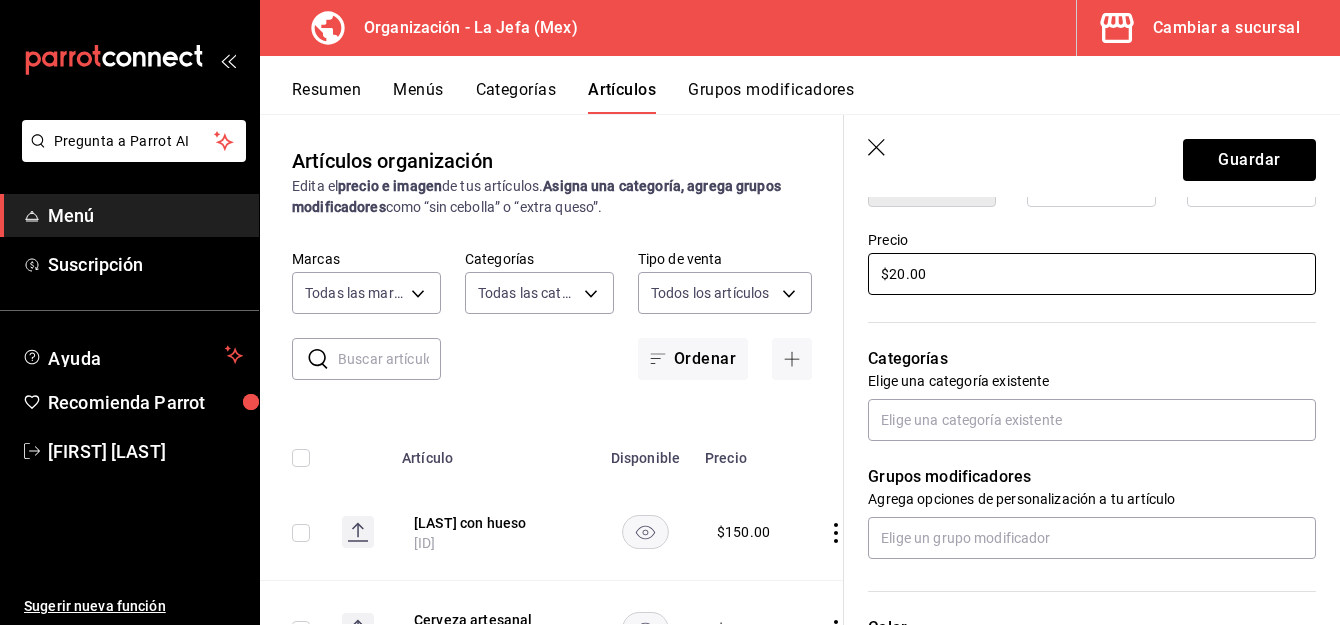 scroll, scrollTop: 572, scrollLeft: 0, axis: vertical 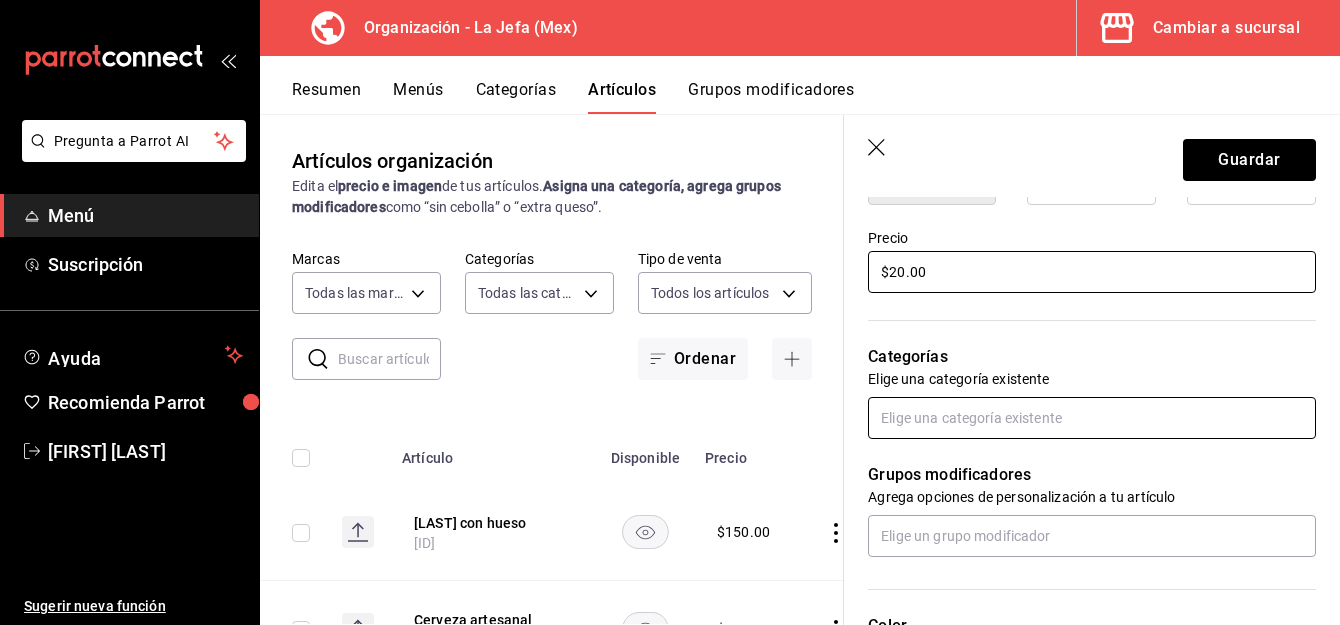 type on "$20.00" 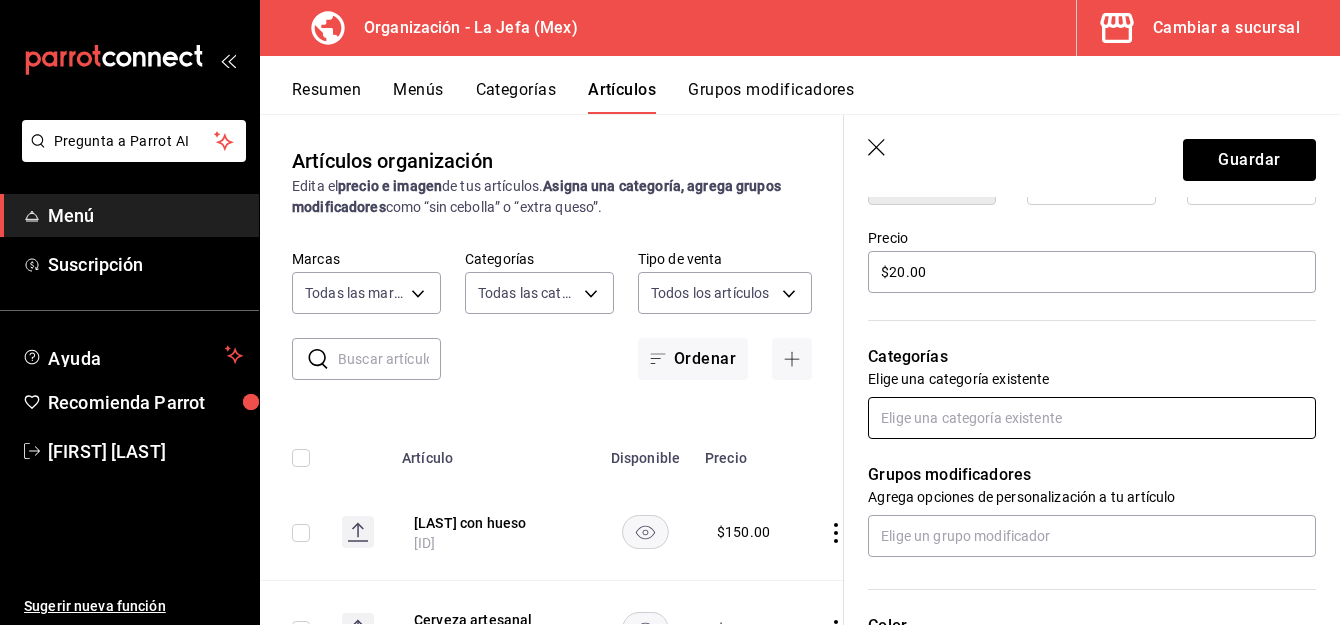 click at bounding box center (1092, 418) 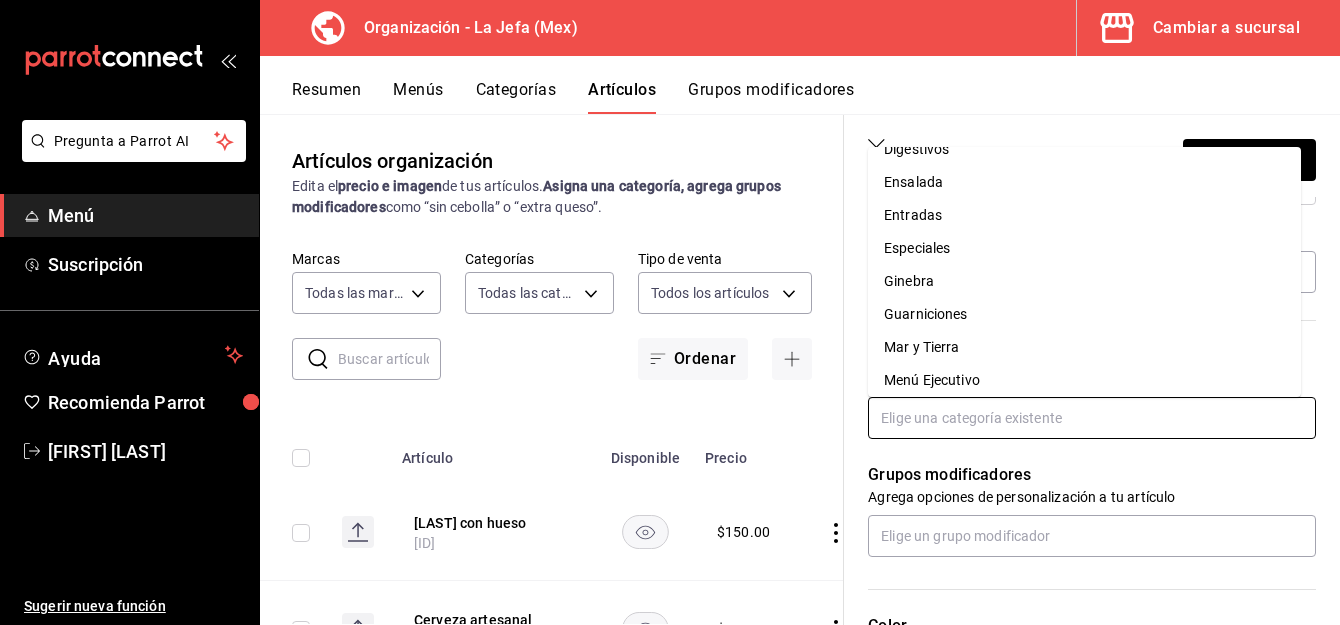 scroll, scrollTop: 320, scrollLeft: 0, axis: vertical 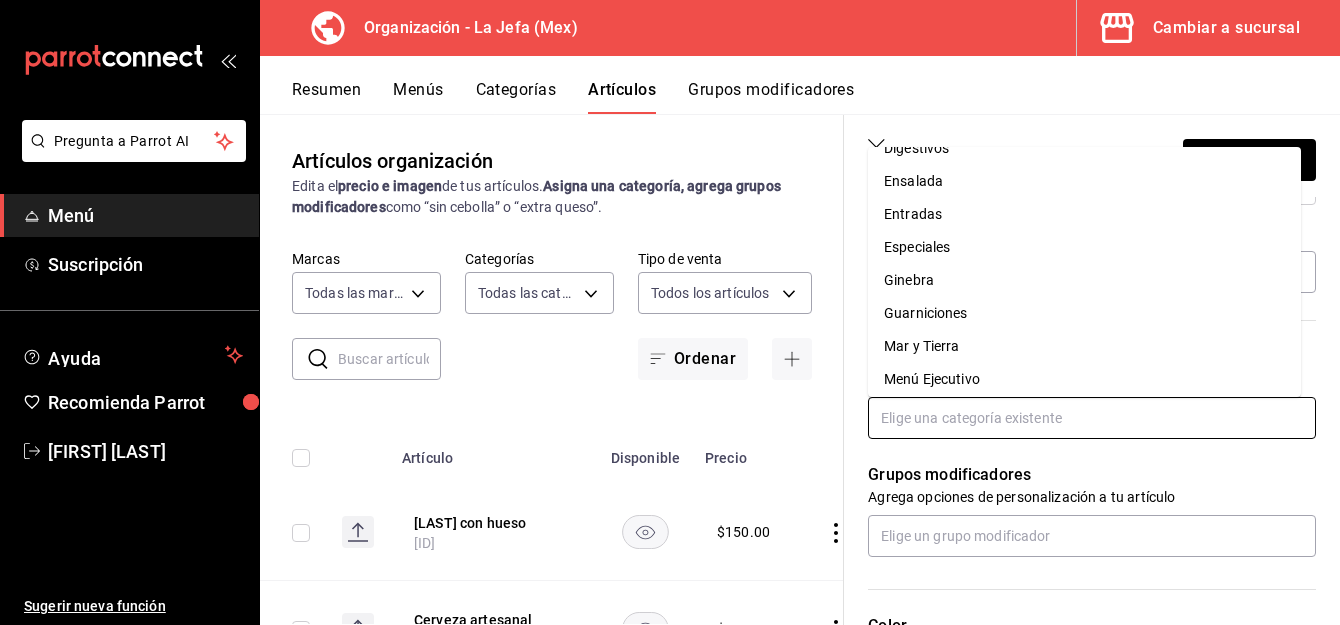 click on "Guarniciones" at bounding box center (1084, 313) 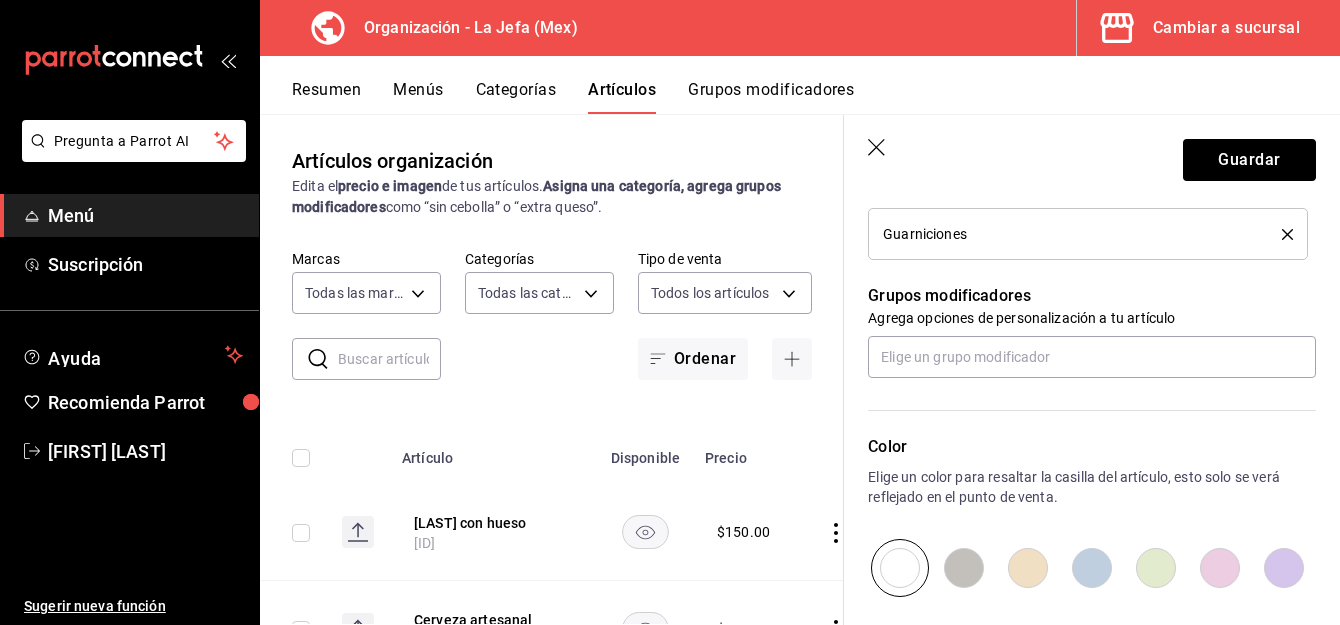 scroll, scrollTop: 1040, scrollLeft: 0, axis: vertical 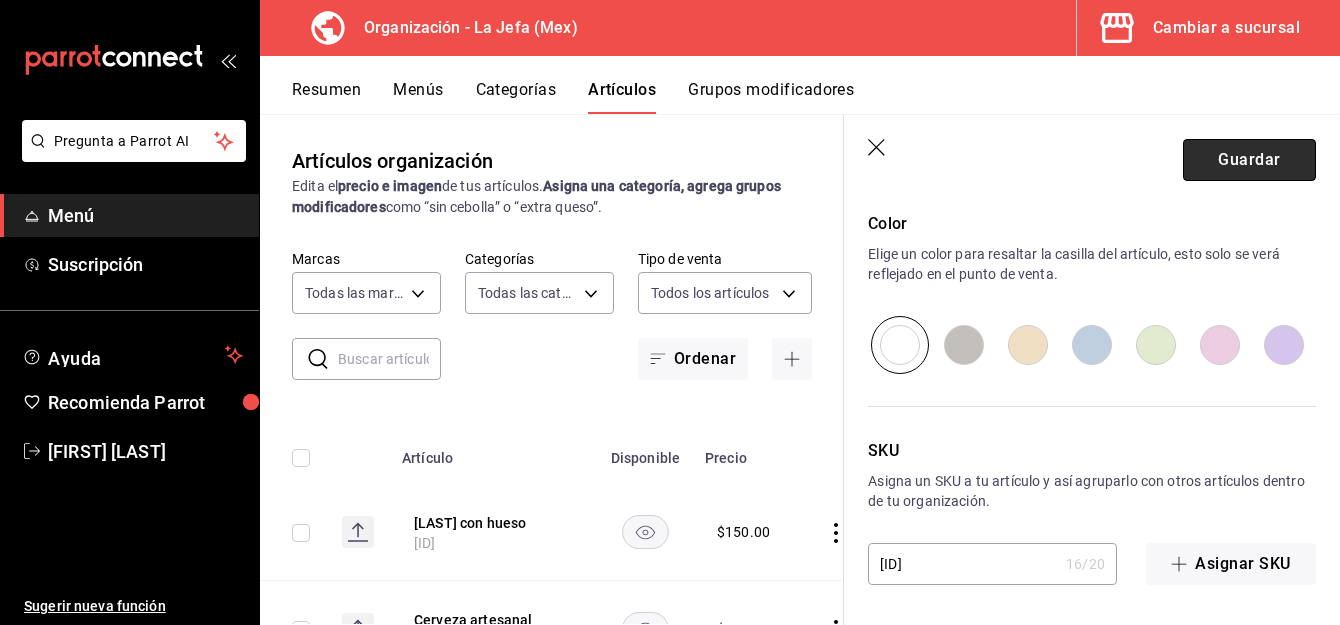 click on "Guardar" at bounding box center [1249, 160] 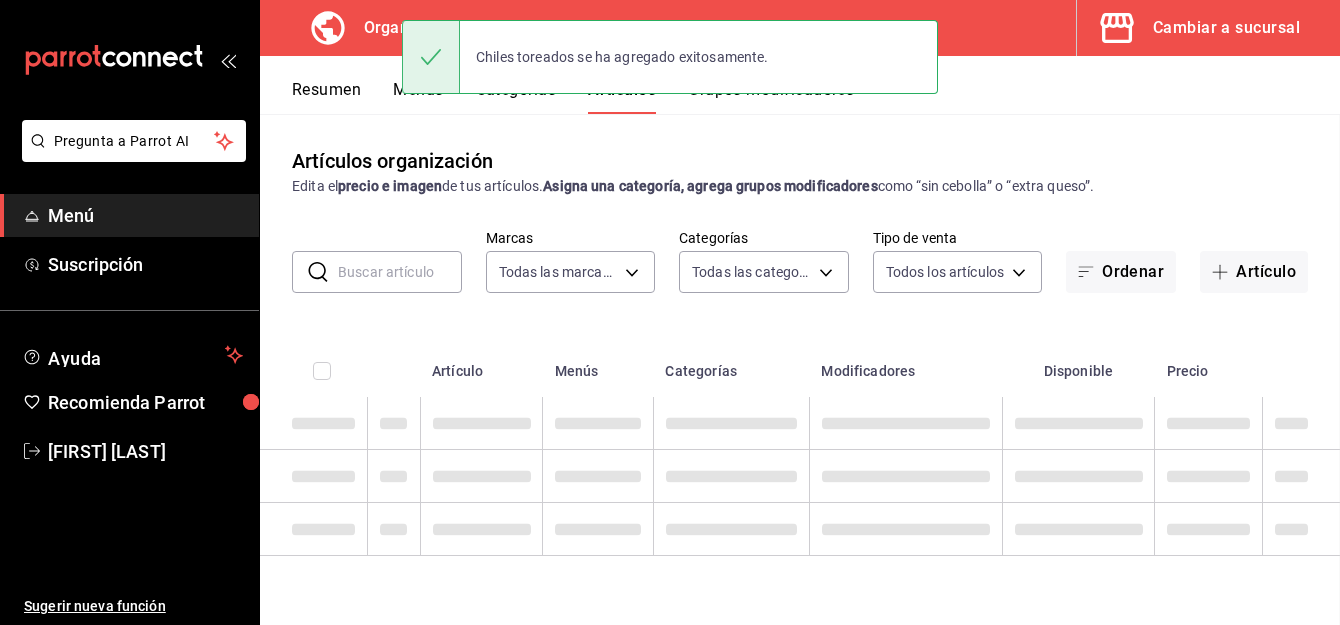 scroll, scrollTop: 0, scrollLeft: 0, axis: both 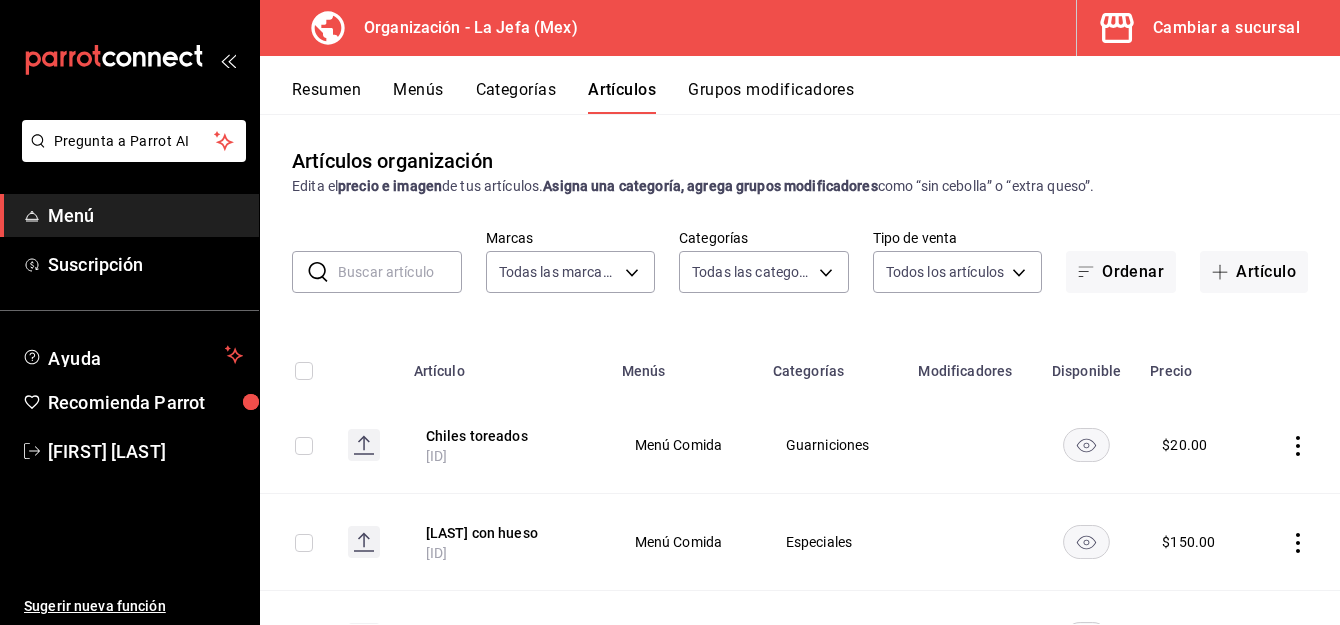 click on "Menús" at bounding box center (418, 97) 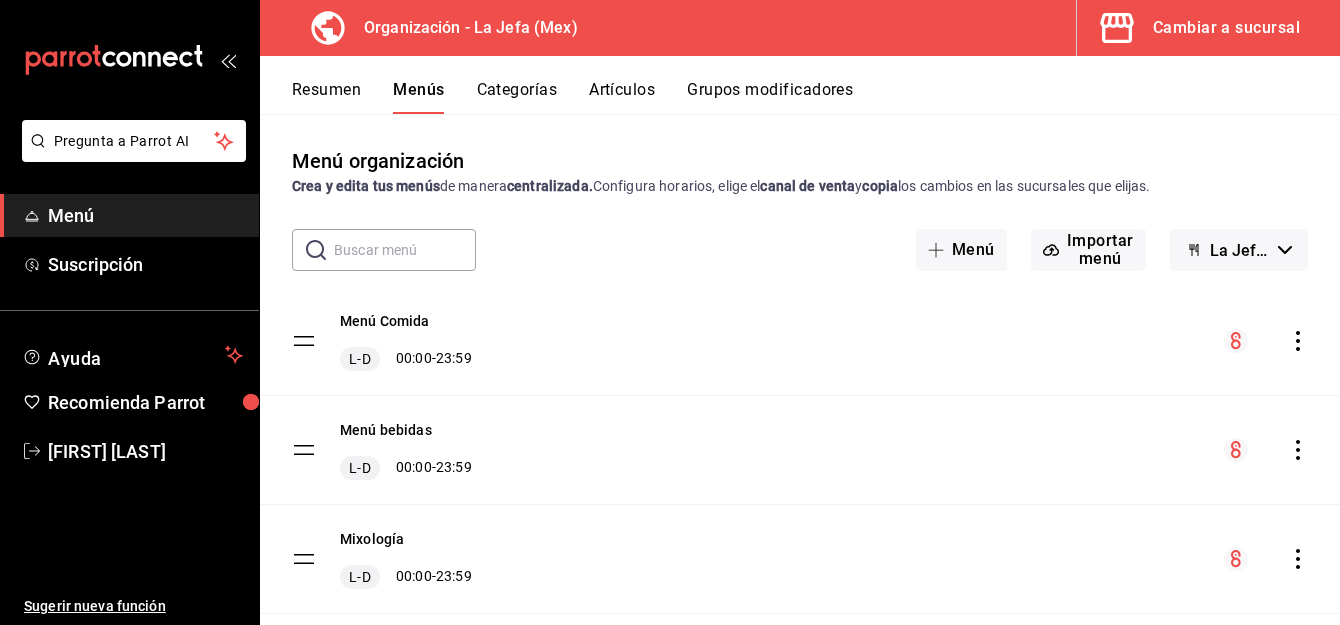 click 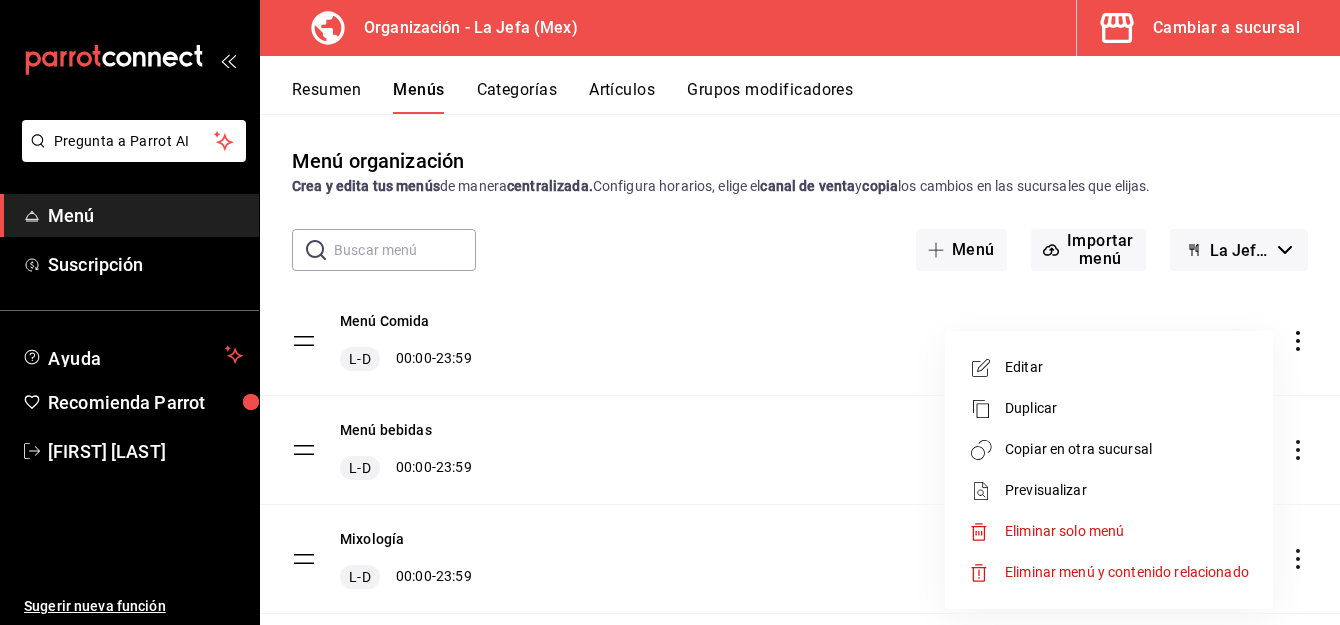 click on "Copiar en otra sucursal" at bounding box center (1127, 449) 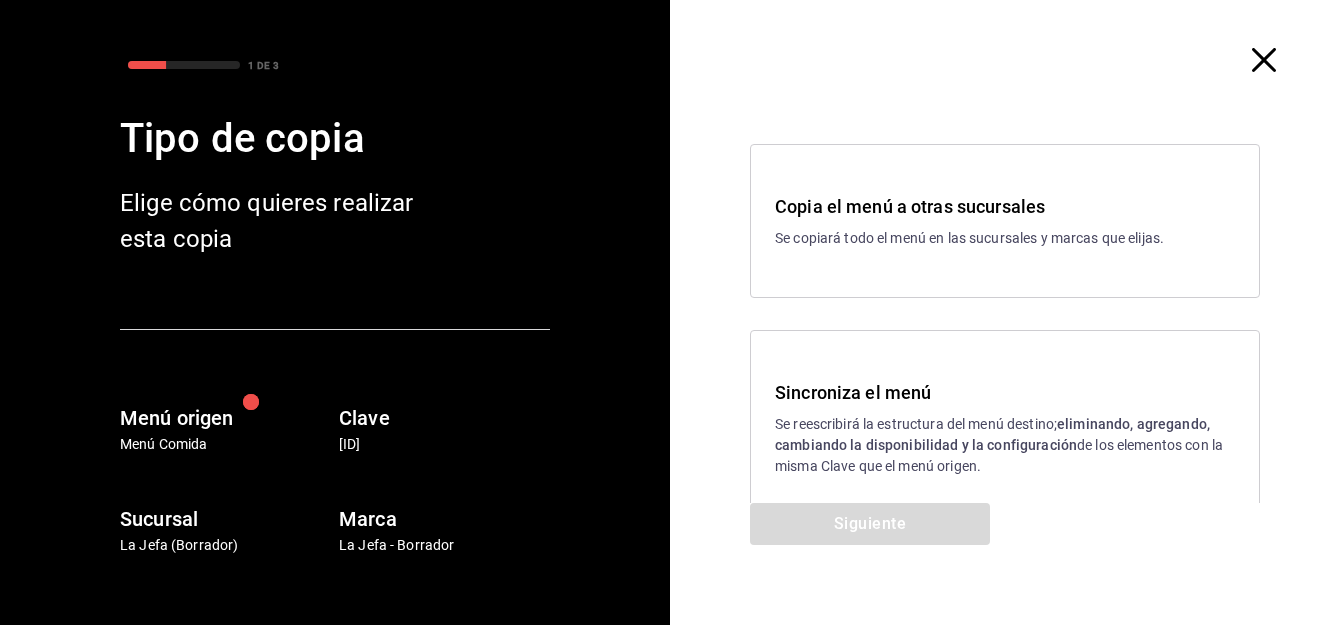 click on "Siguiente" at bounding box center (870, 564) 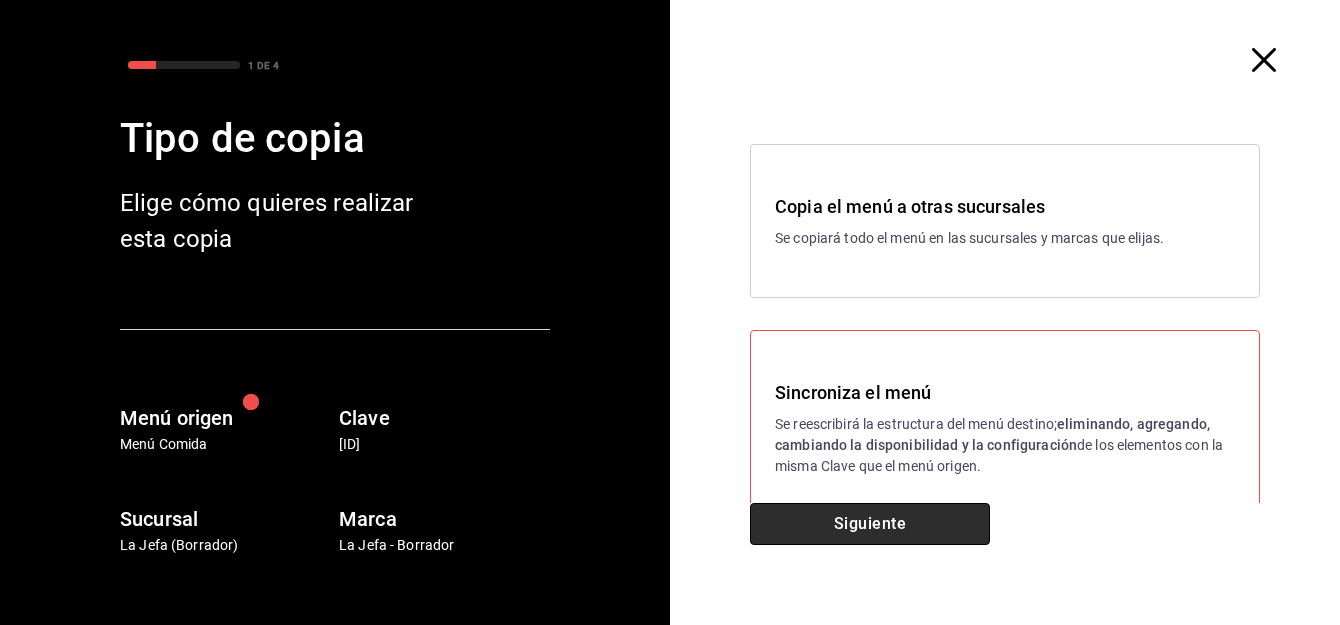 click on "Siguiente" at bounding box center [870, 524] 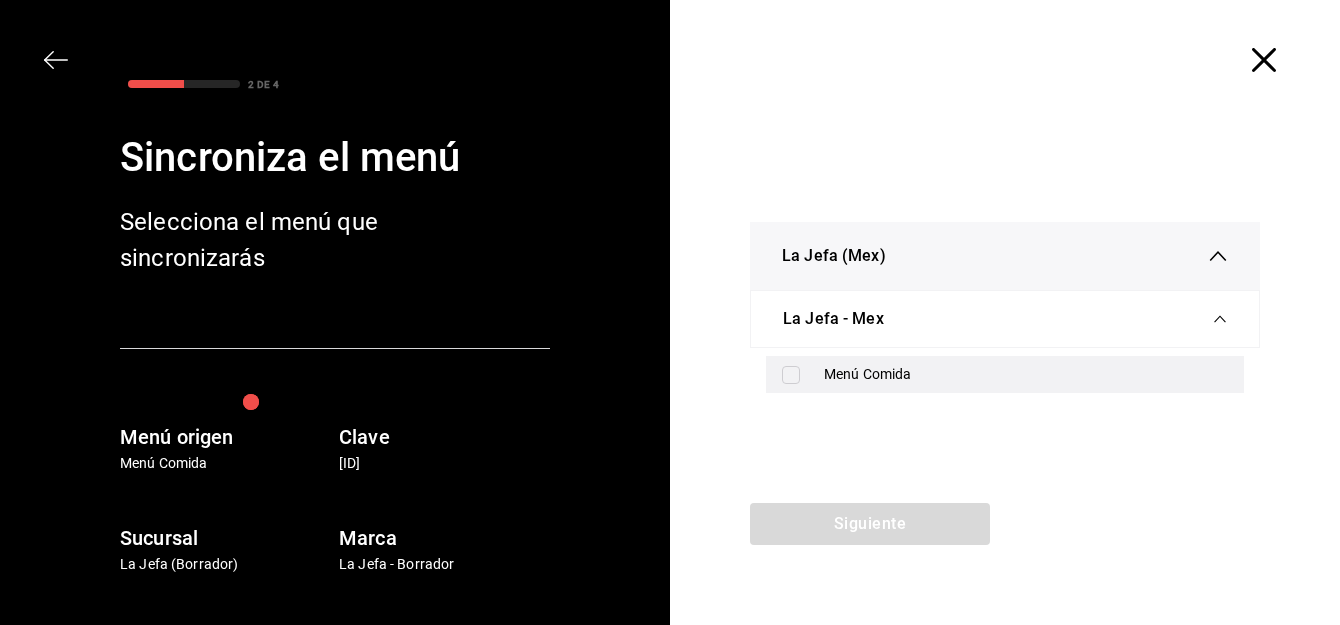 click at bounding box center [791, 375] 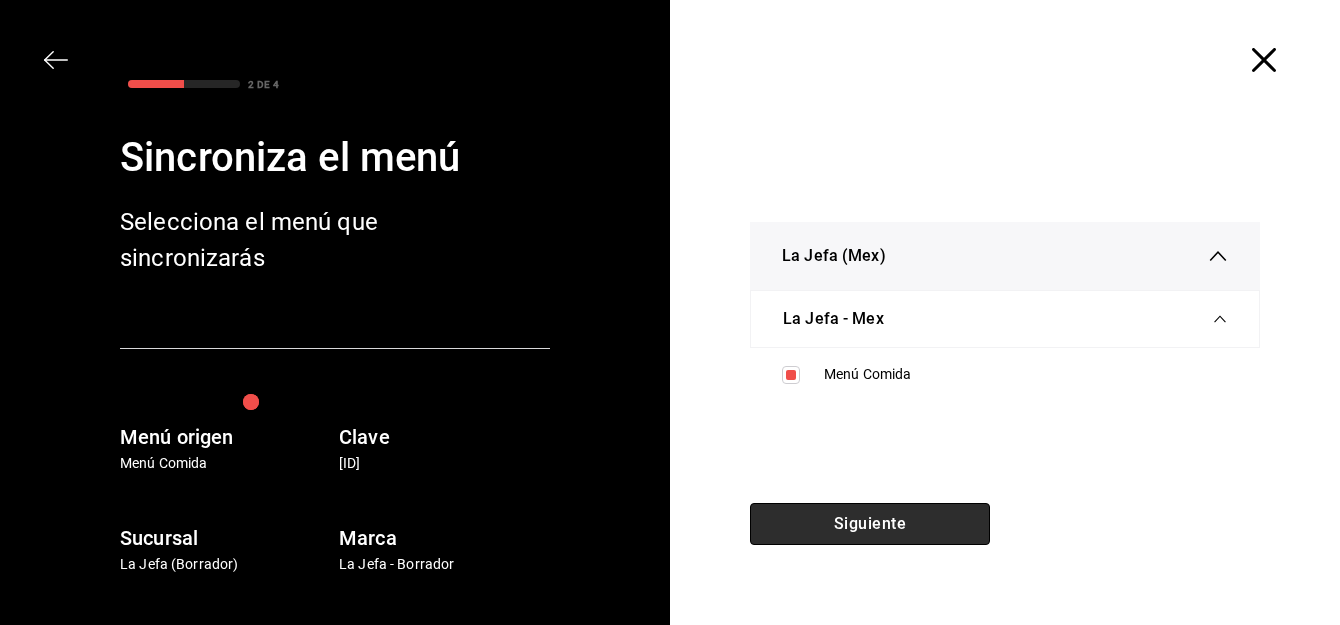 click on "Siguiente" at bounding box center (870, 524) 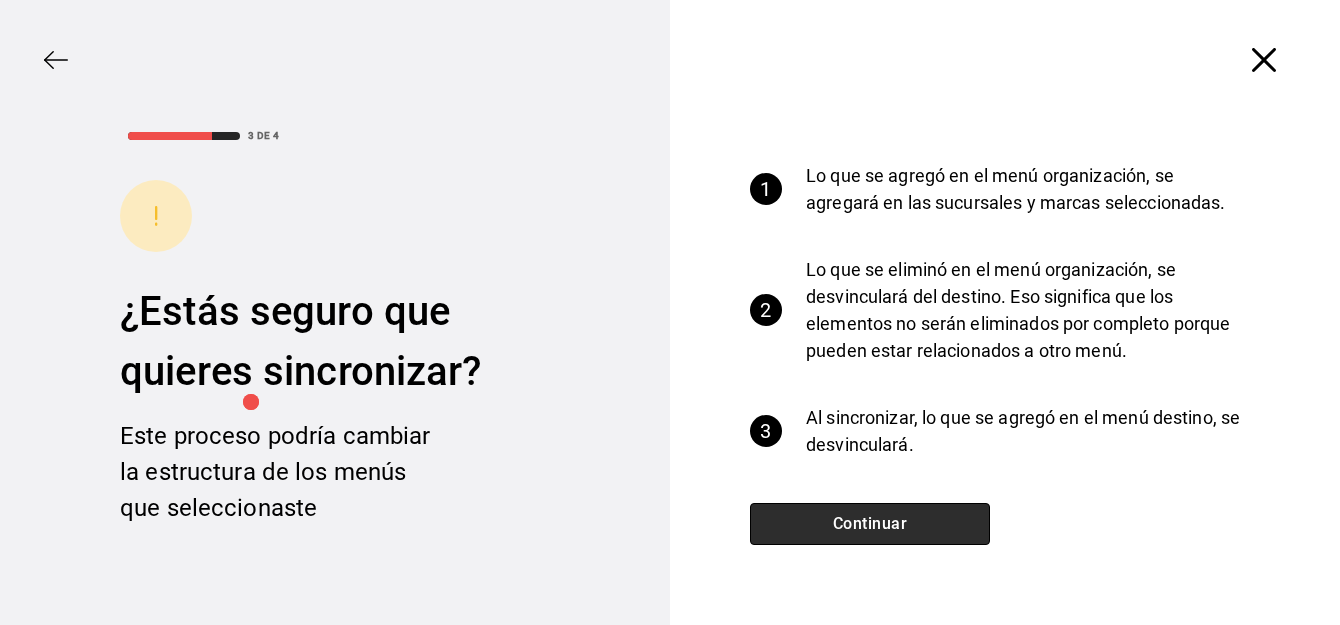 click on "Continuar" at bounding box center [870, 524] 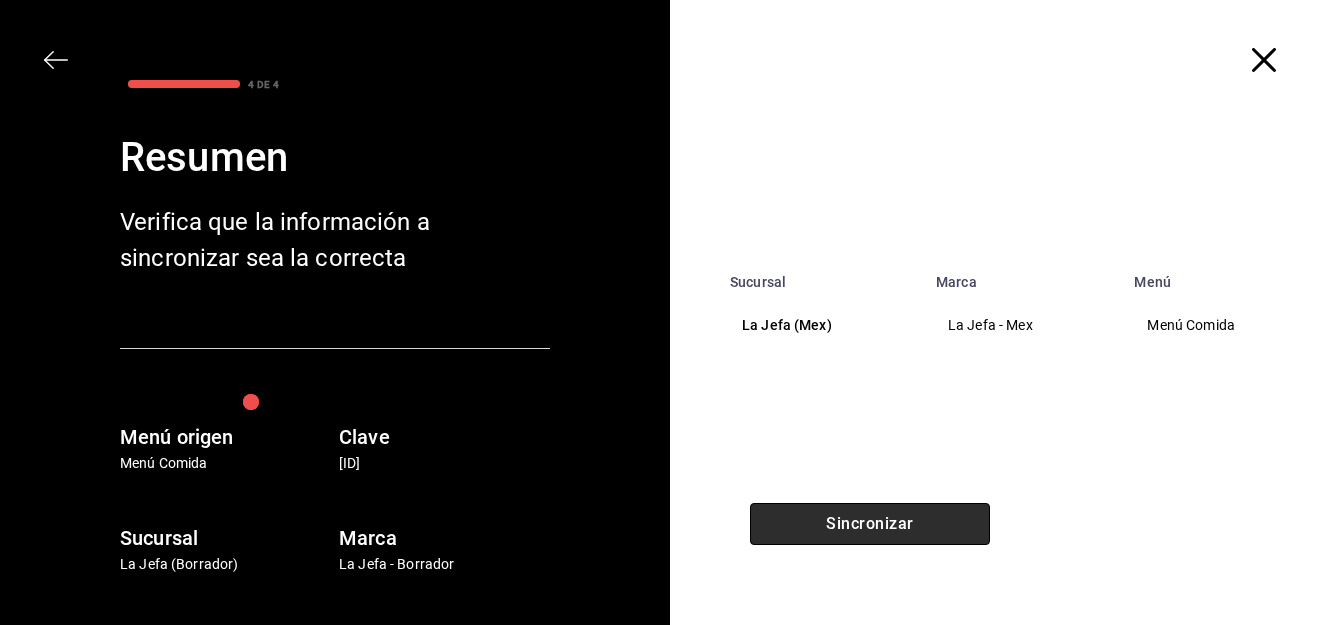 click on "Sincronizar" at bounding box center [870, 524] 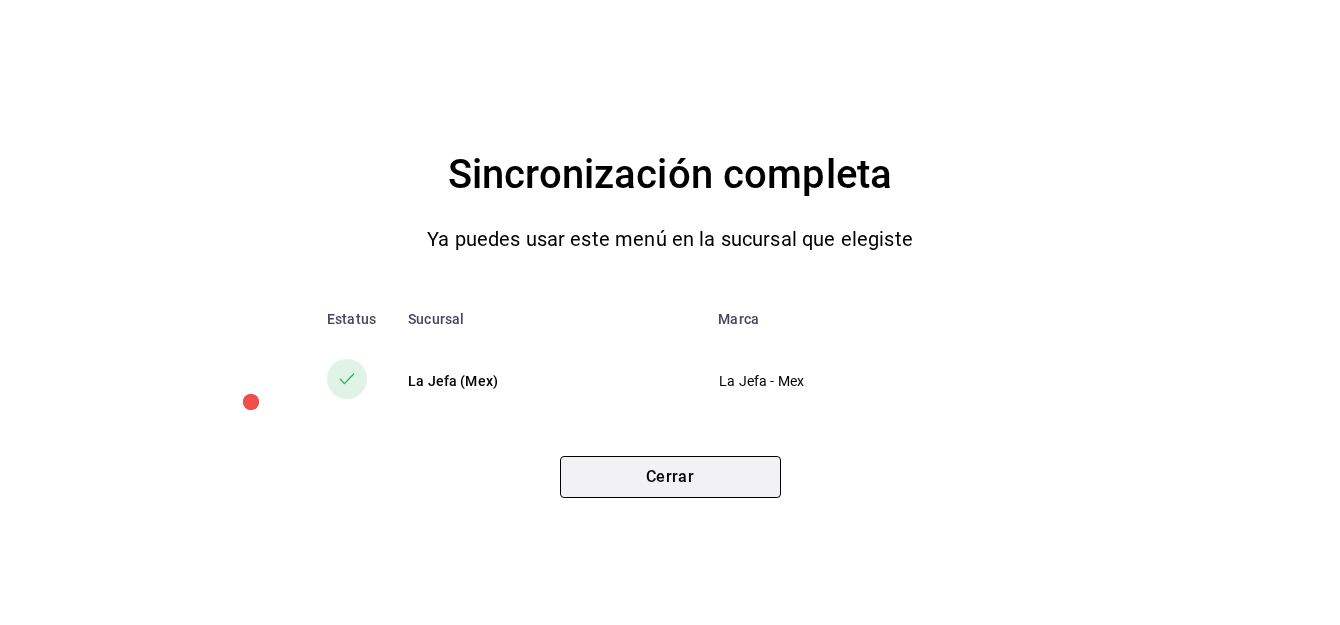 click on "Cerrar" at bounding box center (670, 477) 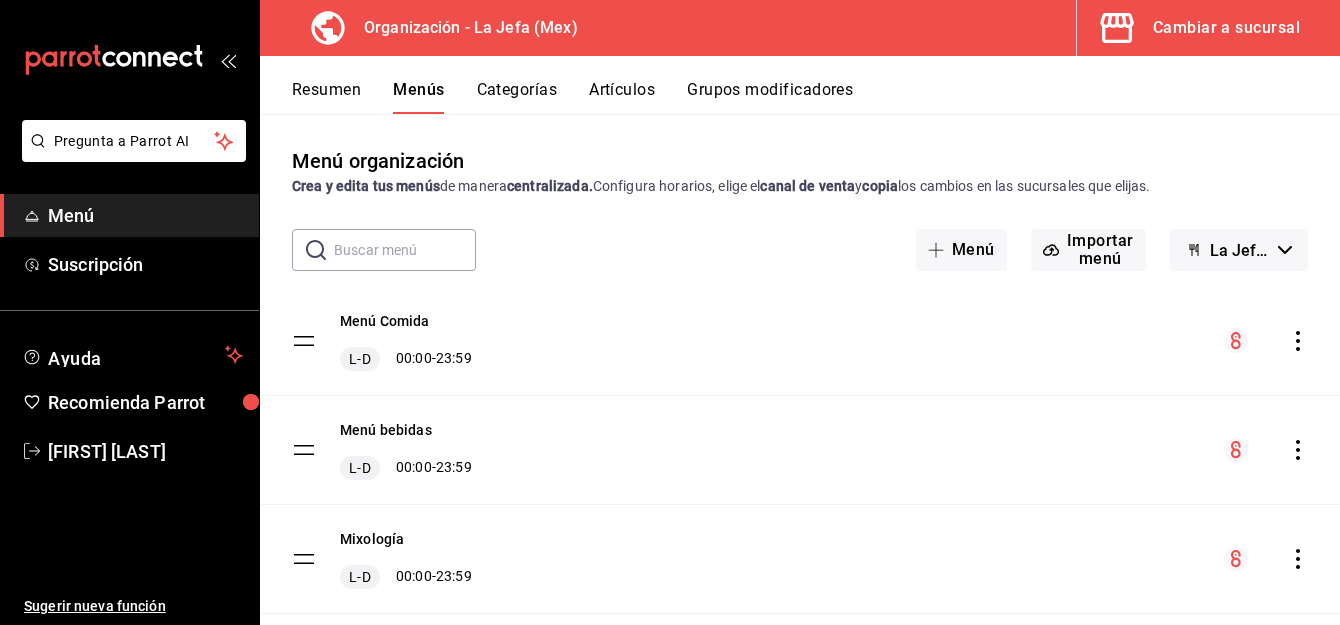 click on "Cambiar a sucursal" at bounding box center (1226, 28) 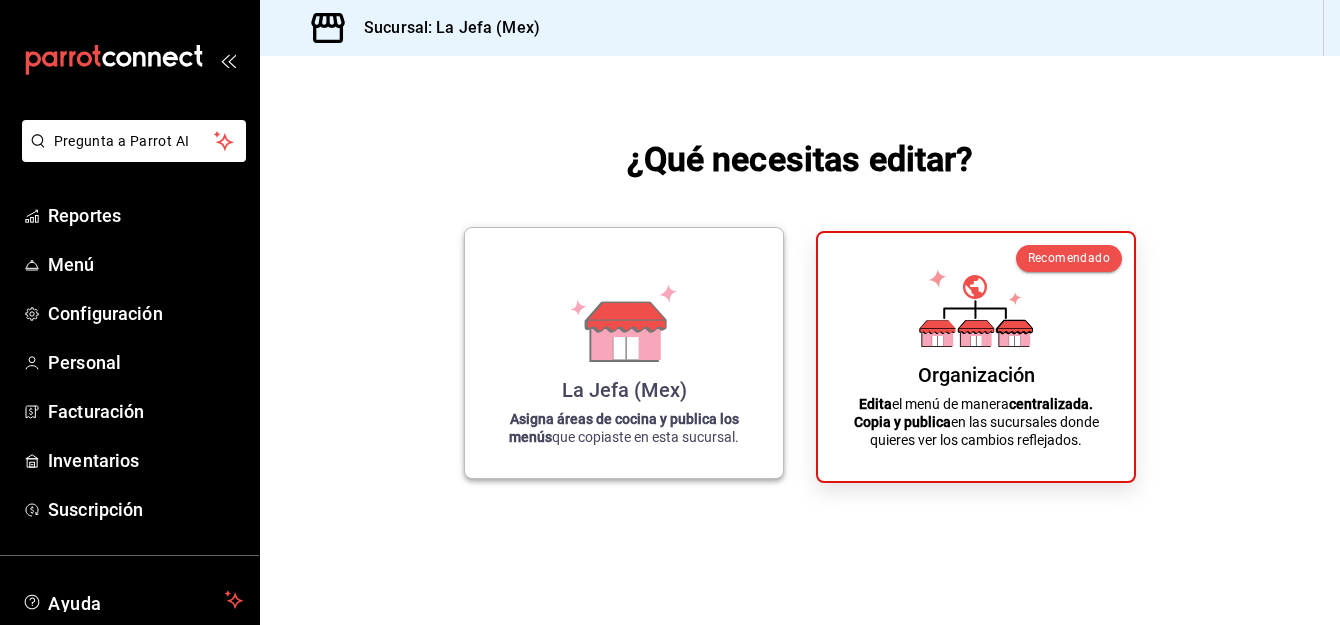 click on "La Jefa (Mex) Asigna áreas de cocina y publica los menús que copiaste en esta sucursal." at bounding box center (624, 353) 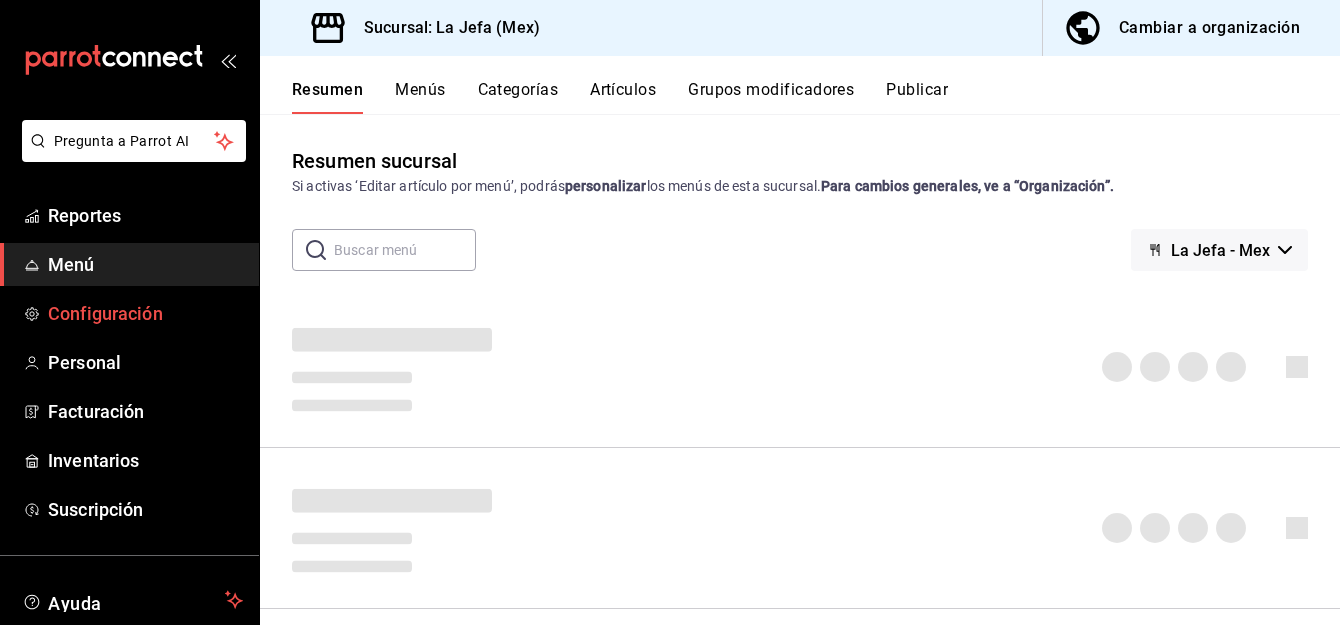 click on "Configuración" at bounding box center [145, 313] 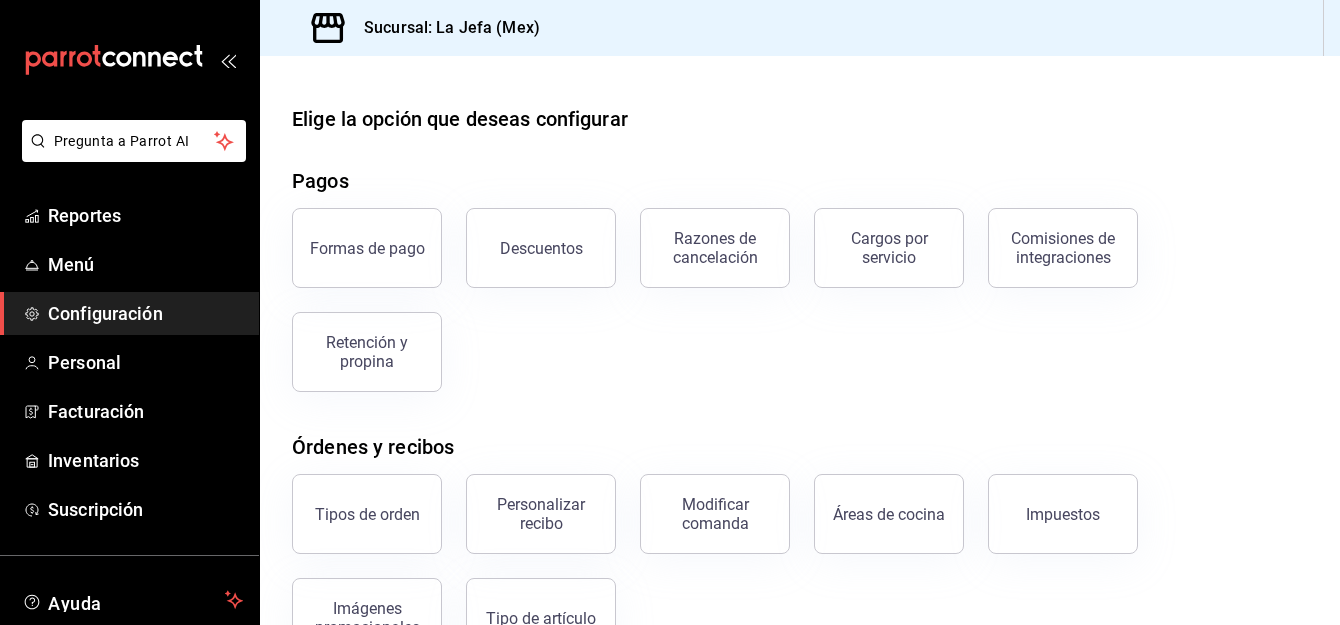 scroll, scrollTop: 389, scrollLeft: 0, axis: vertical 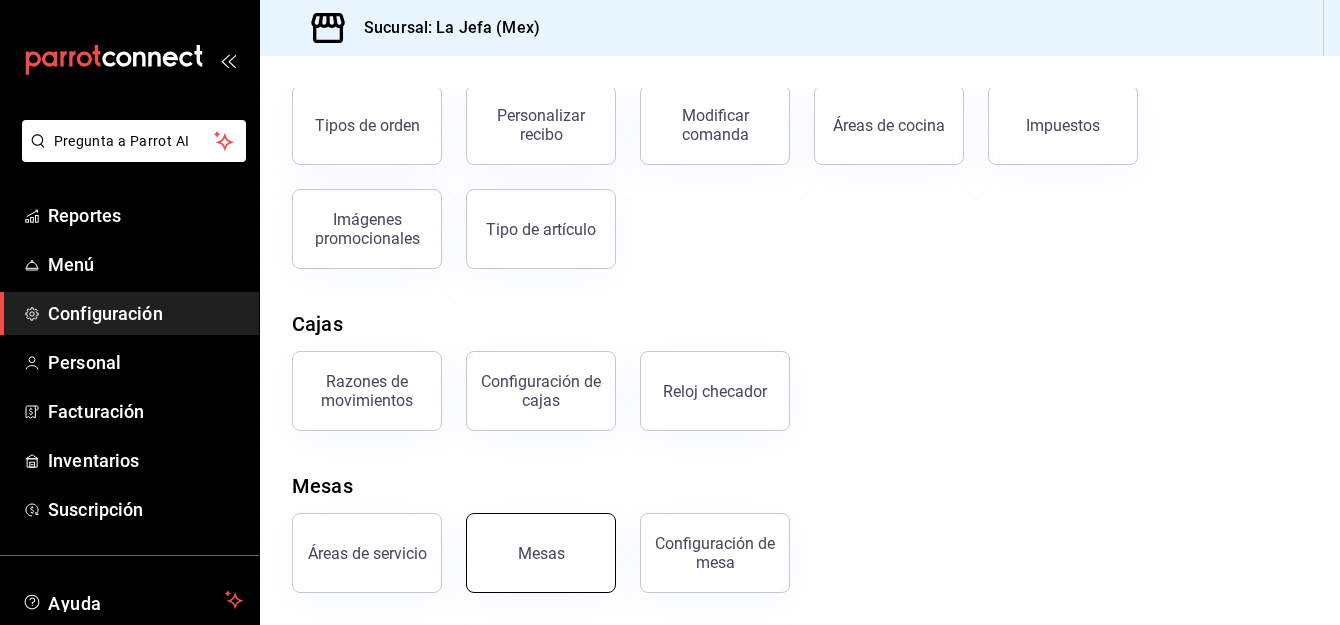 click on "Mesas" at bounding box center (541, 553) 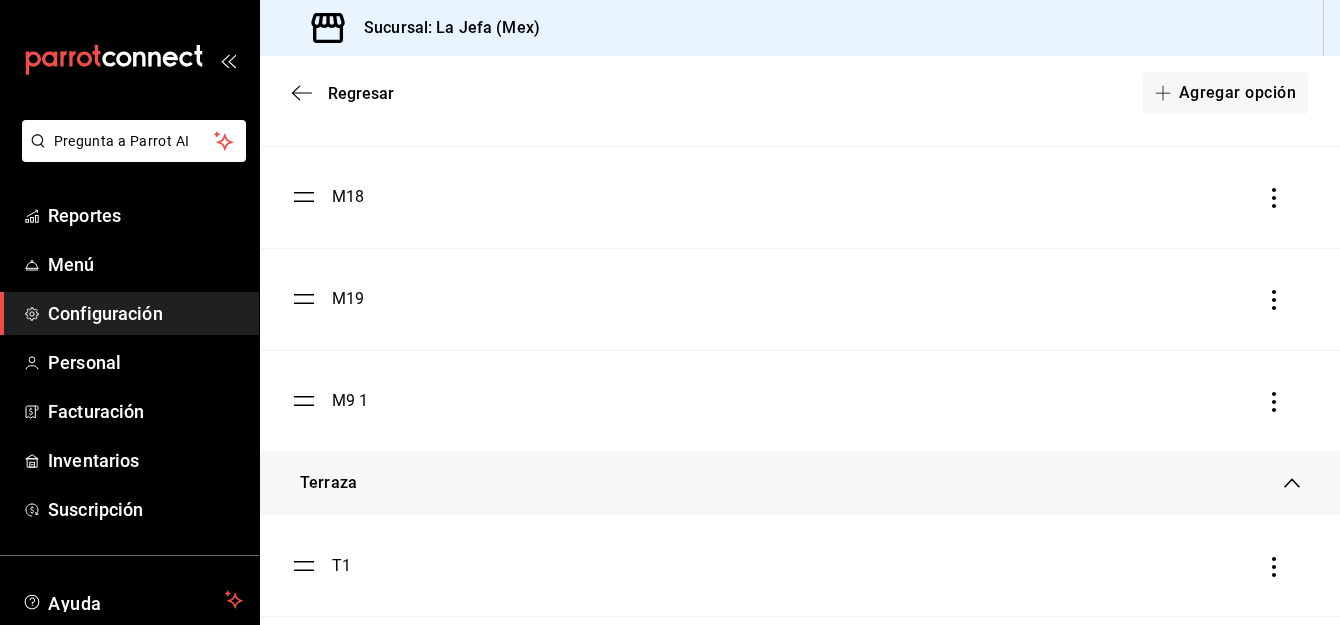 scroll, scrollTop: 1068, scrollLeft: 0, axis: vertical 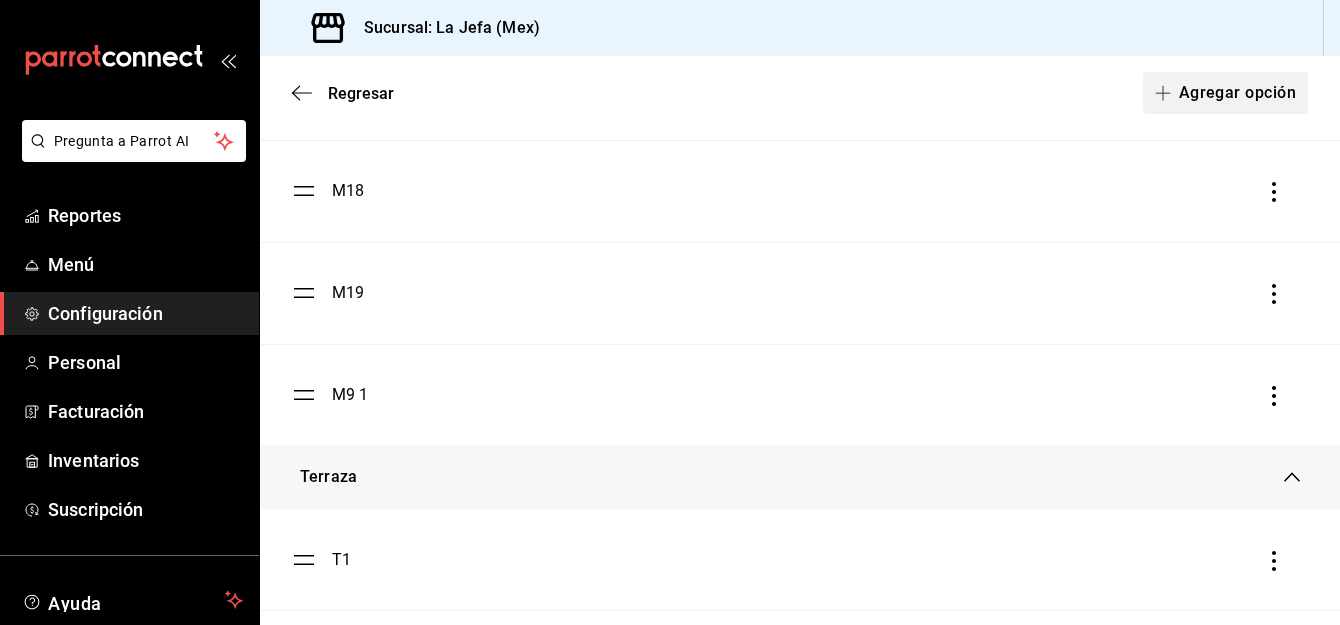 click on "Agregar opción" at bounding box center [1225, 93] 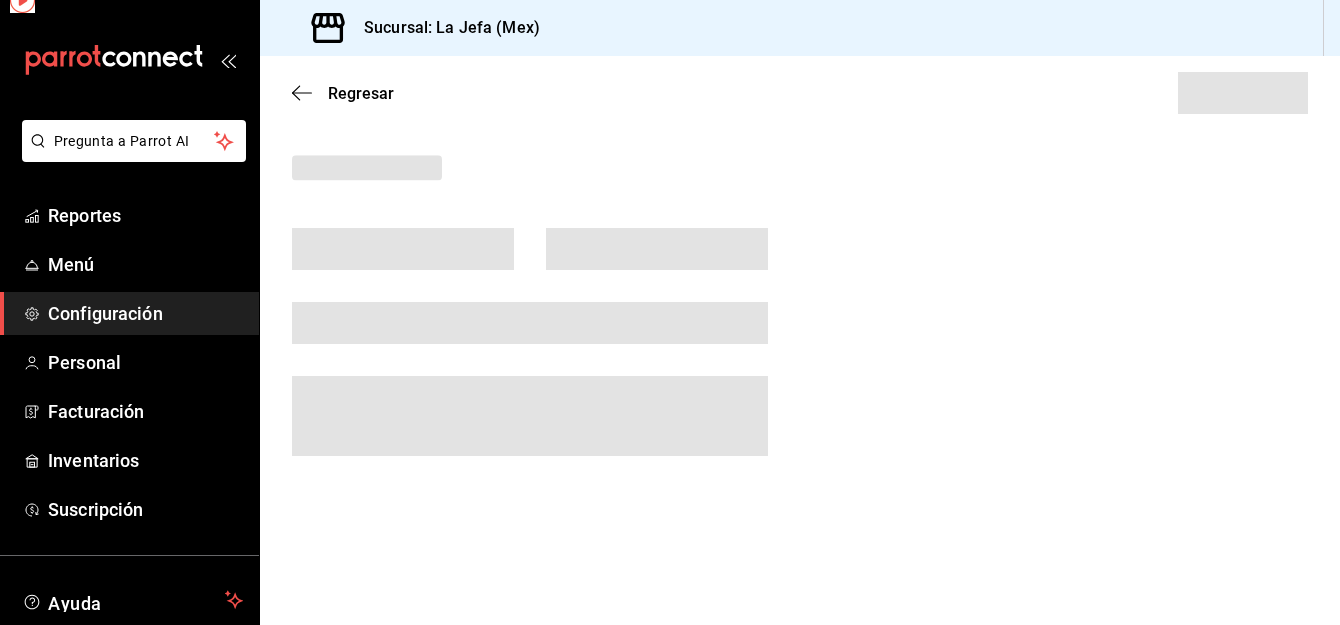 scroll, scrollTop: 0, scrollLeft: 0, axis: both 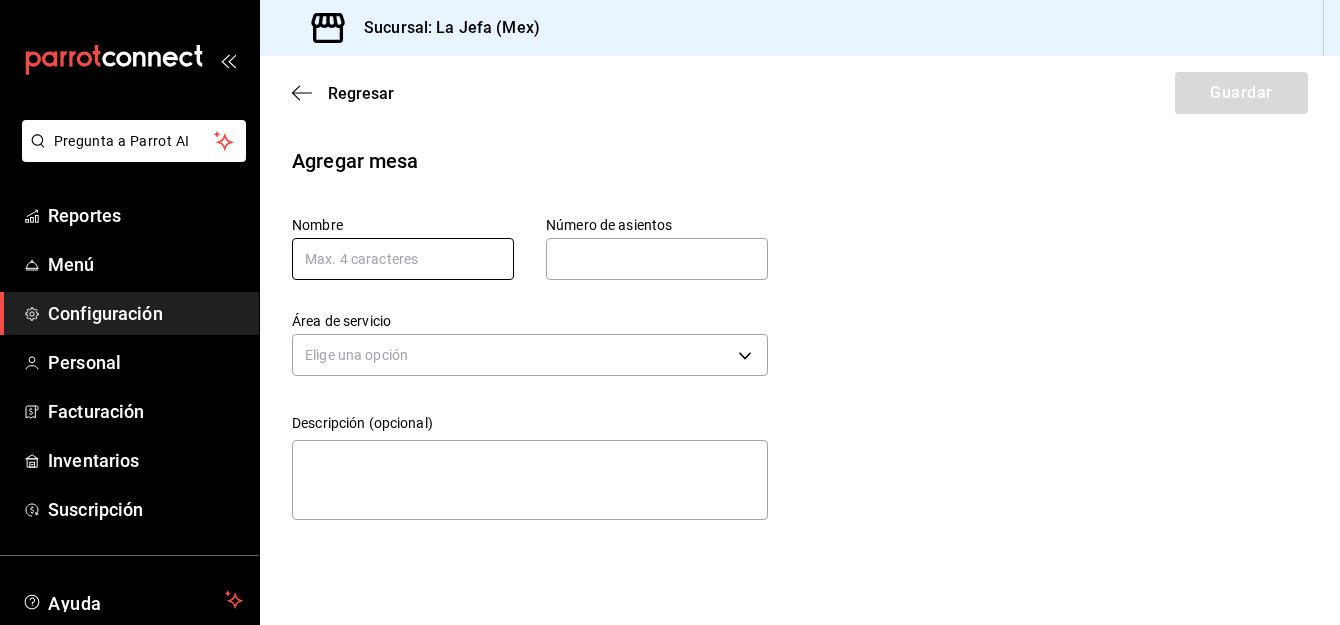 click at bounding box center [403, 259] 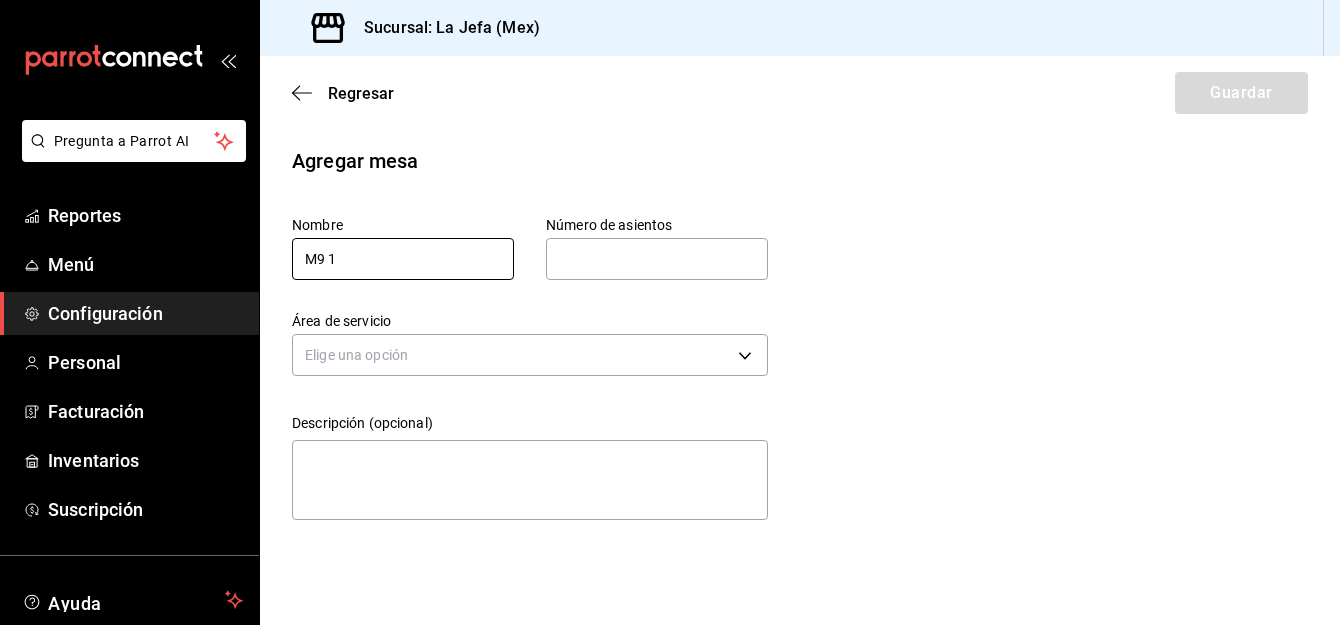 type on "M9 1" 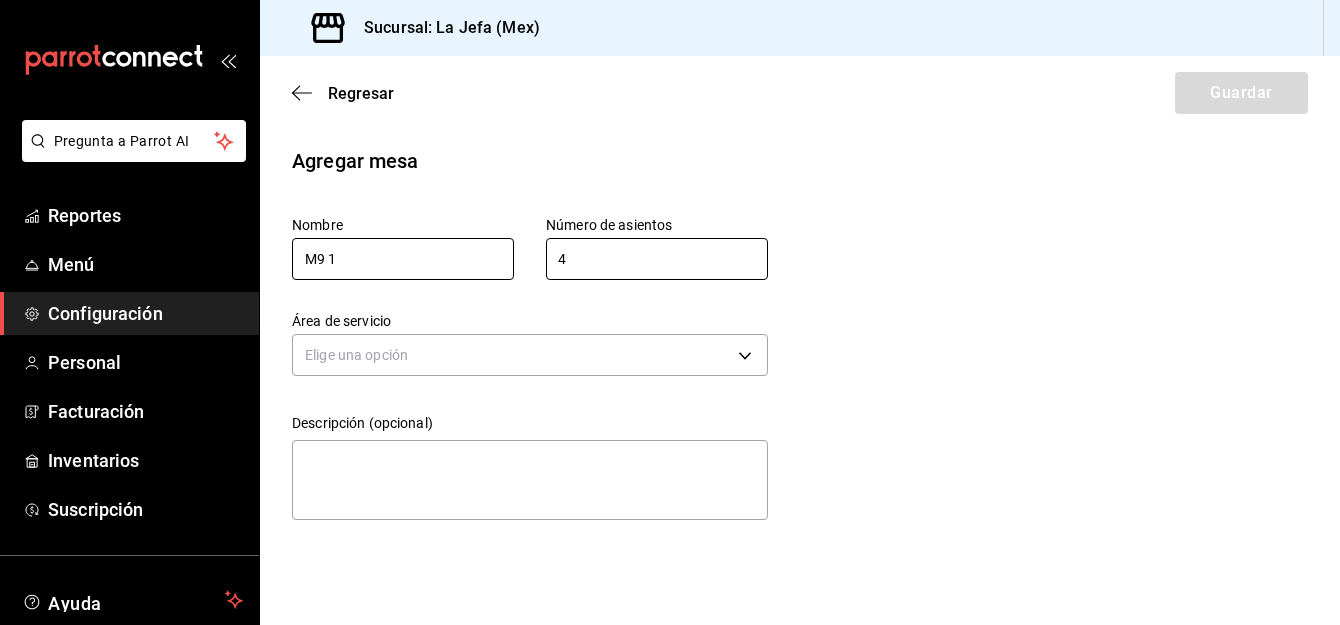type on "4" 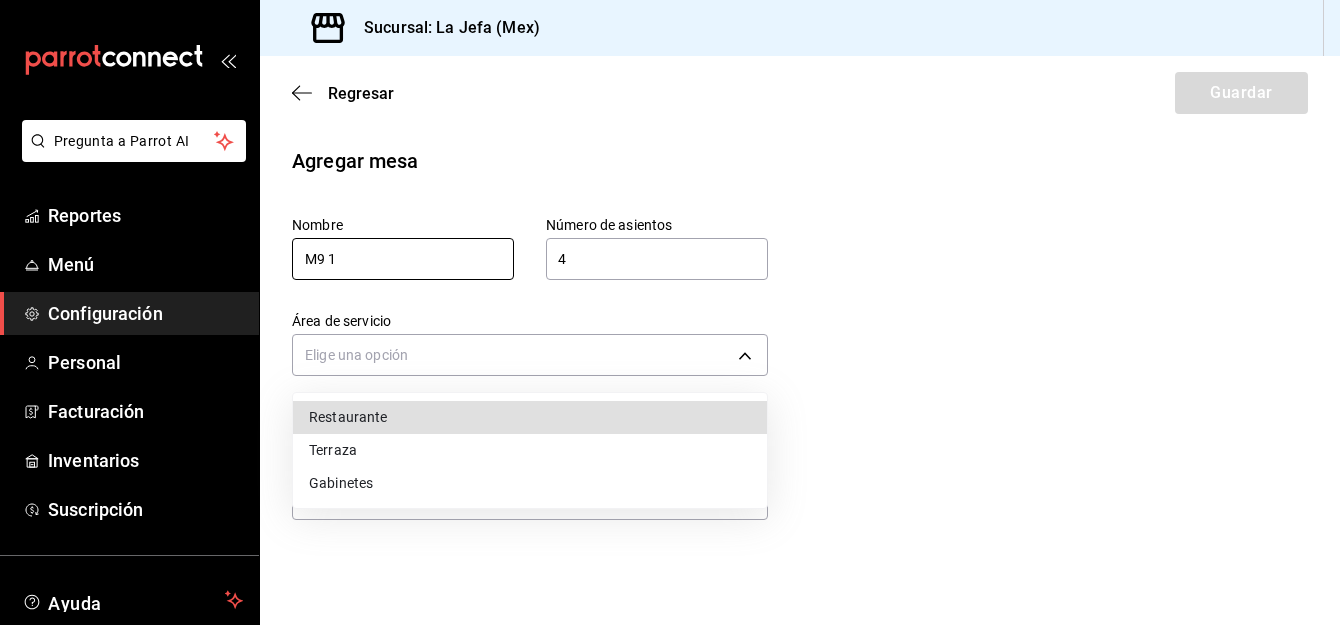 type 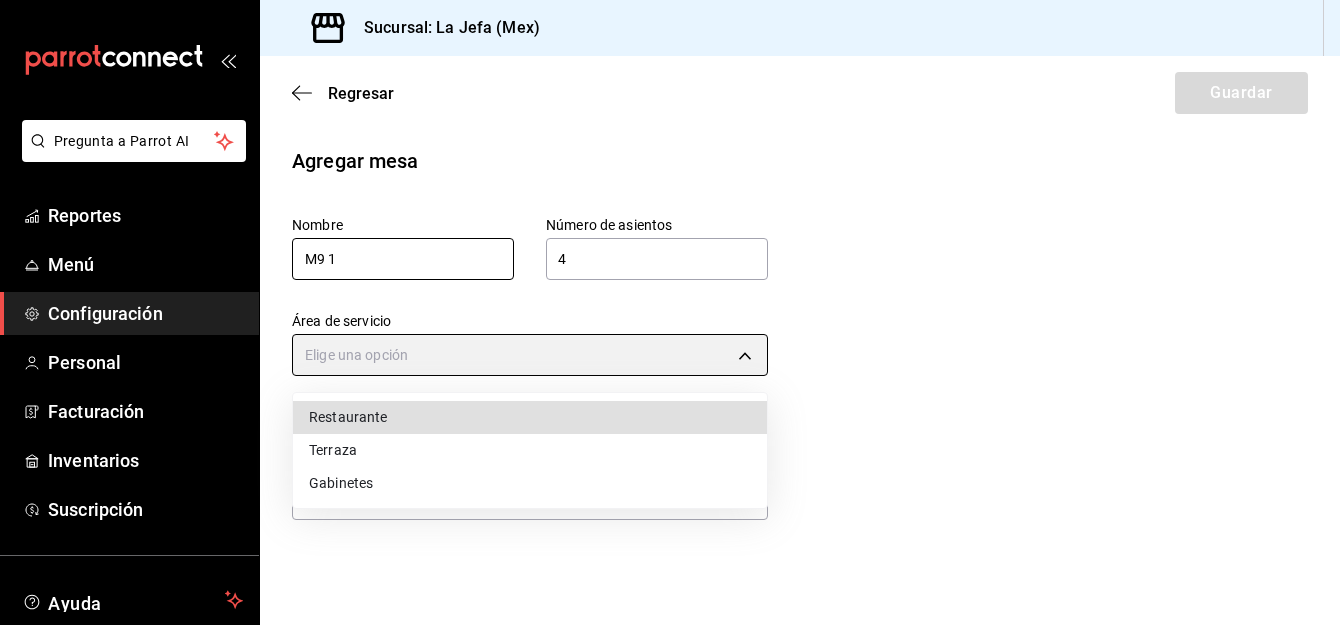 type on "[UUID]" 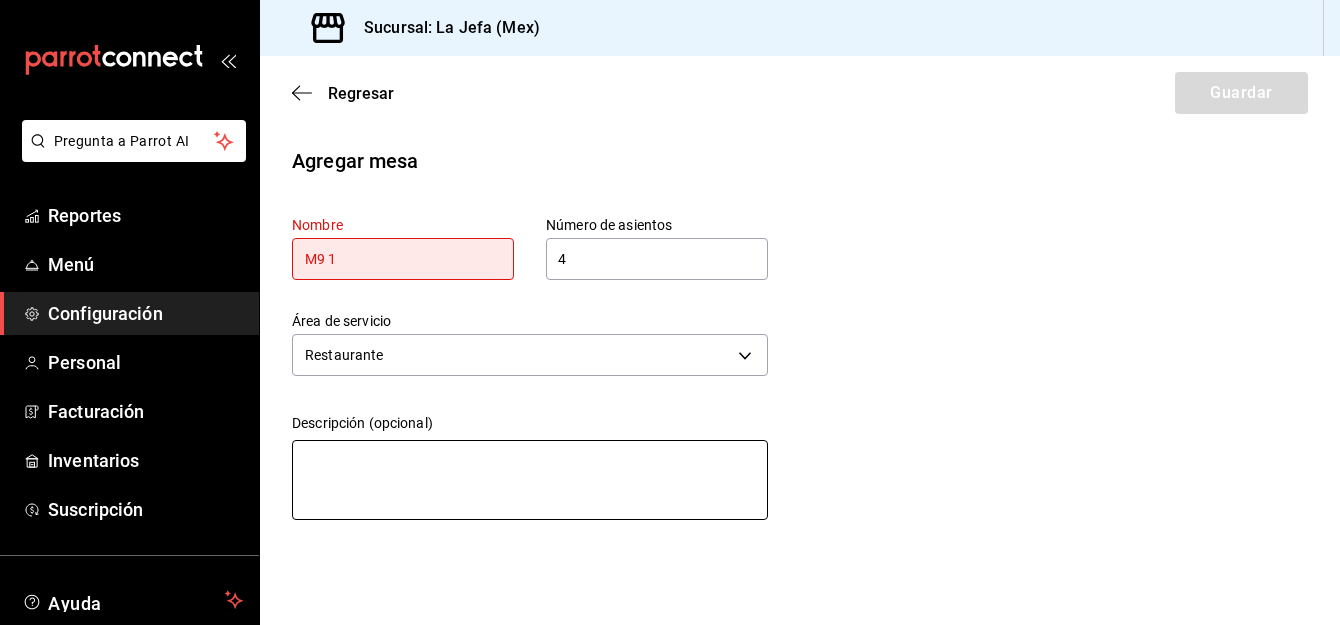 type on "M" 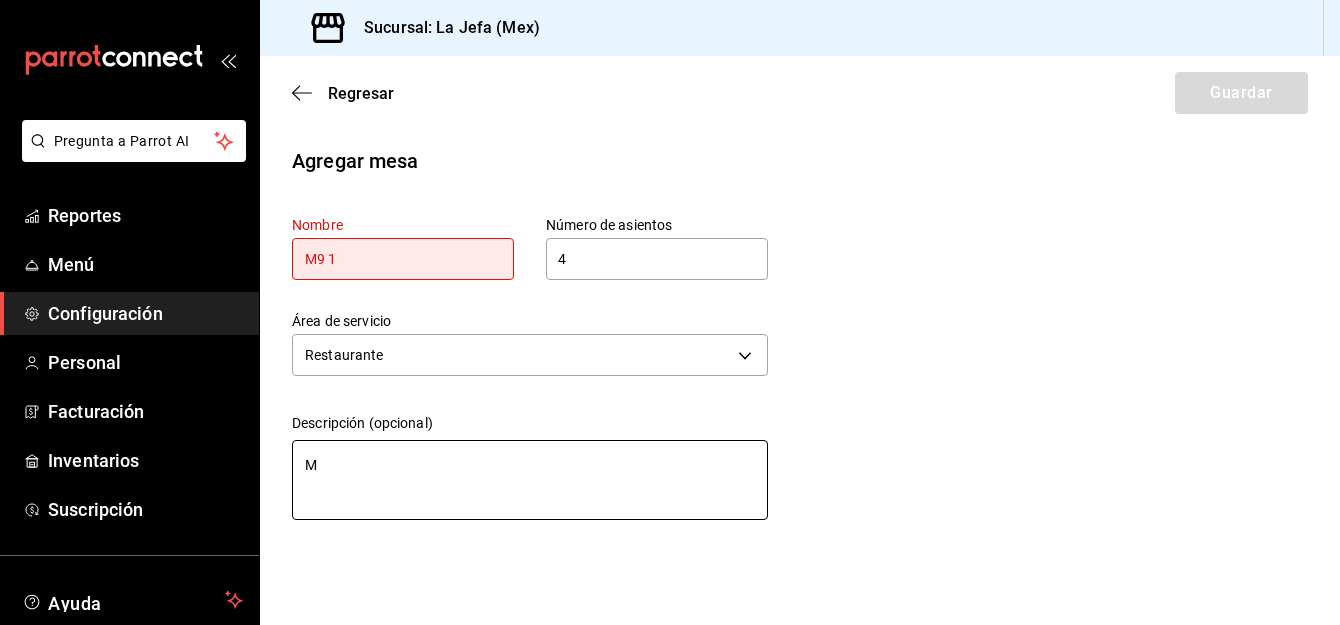 type on "ME" 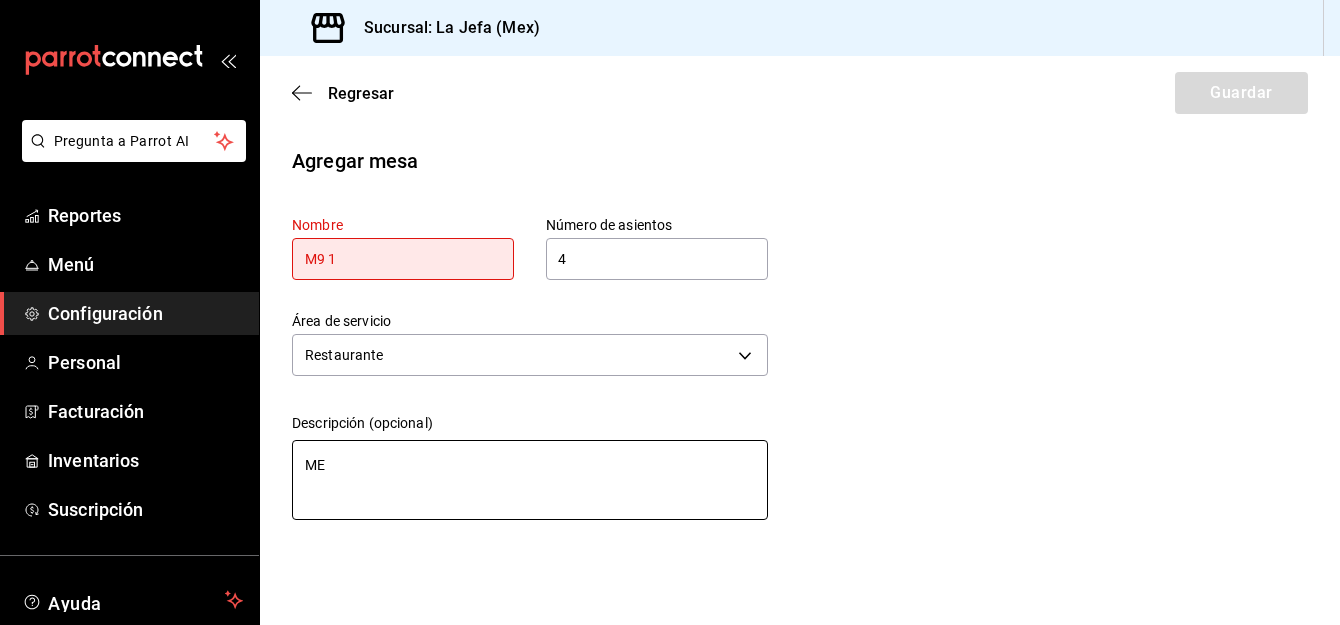 type on "x" 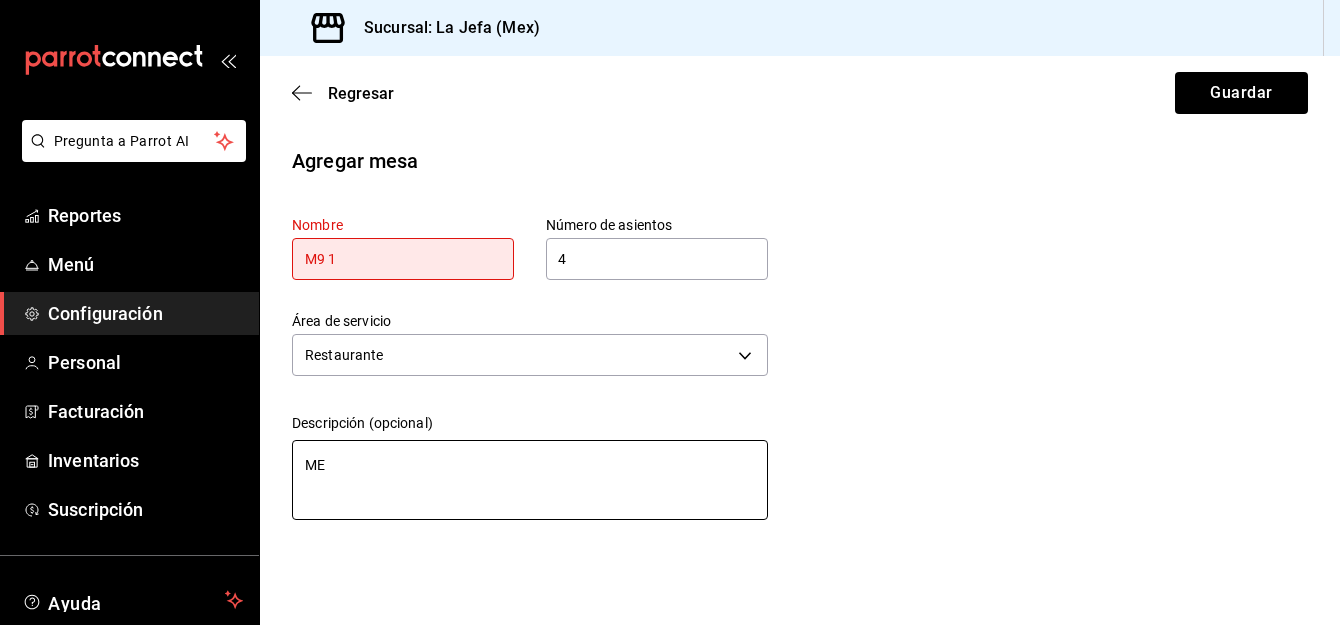 type on "MEs" 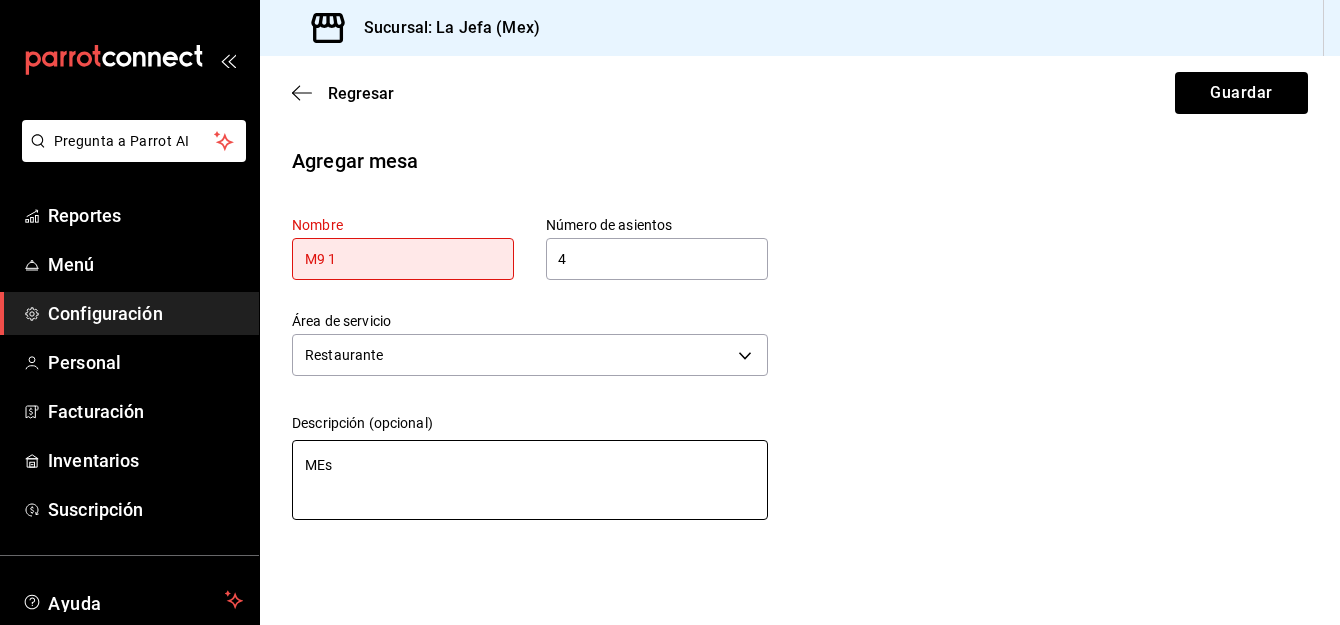 type on "[CITY]" 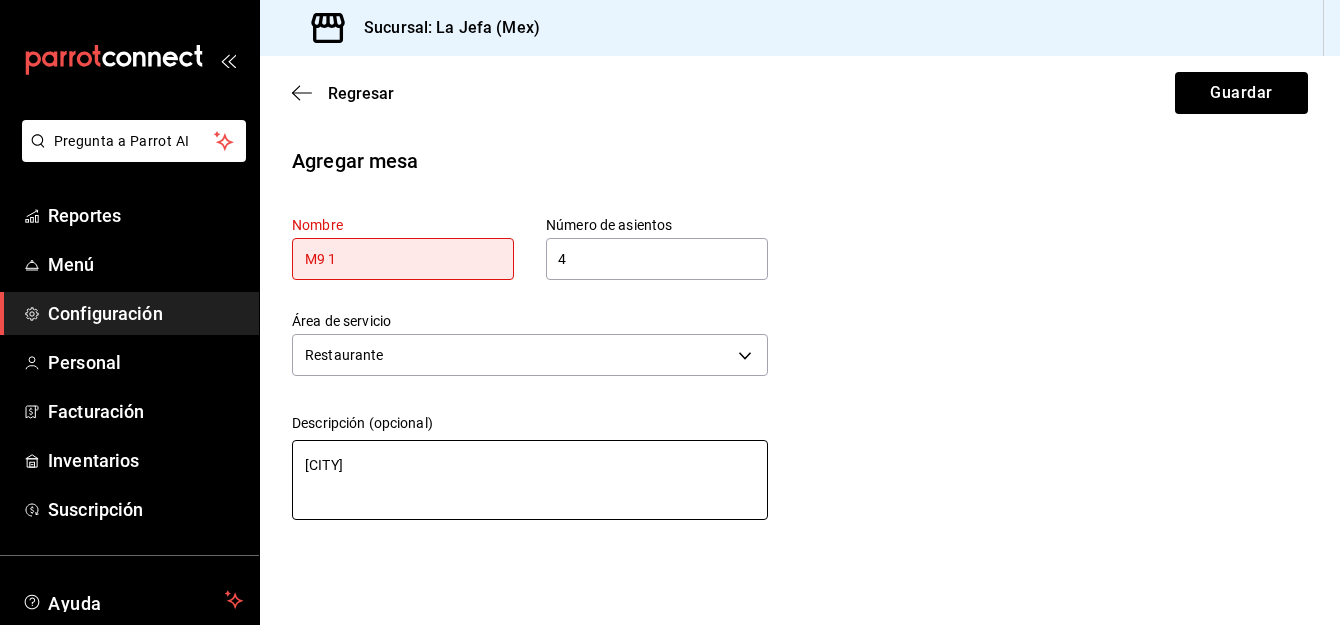 type on "MEs" 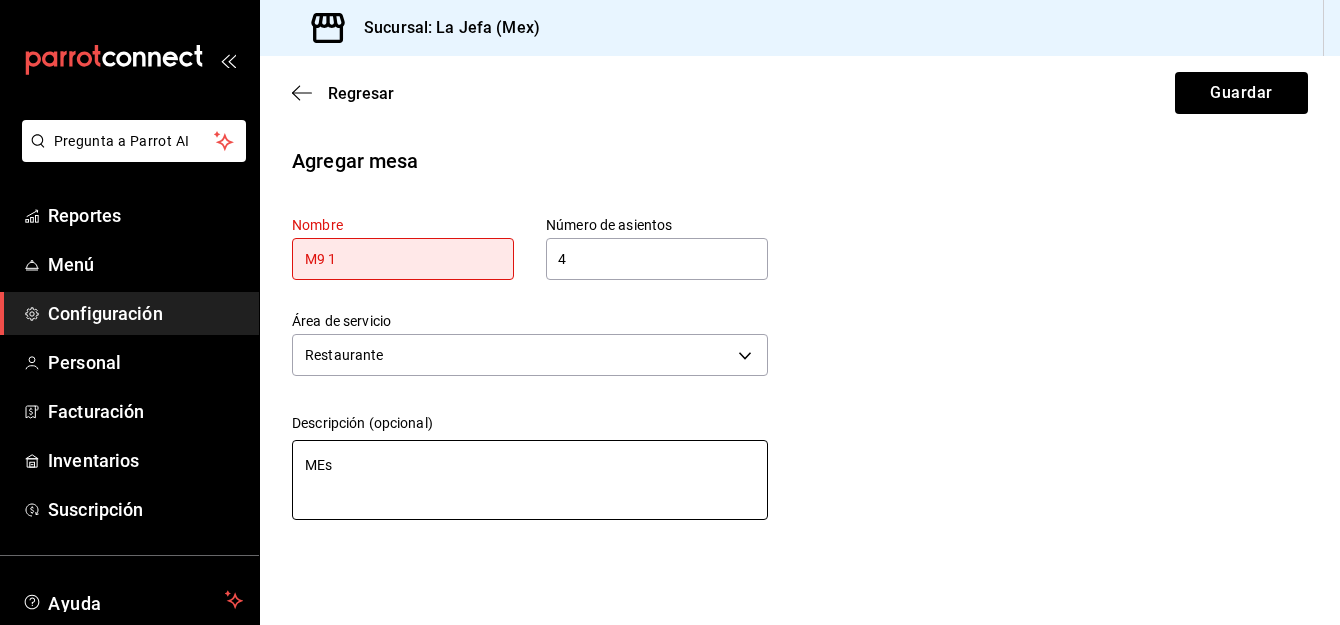 type on "ME" 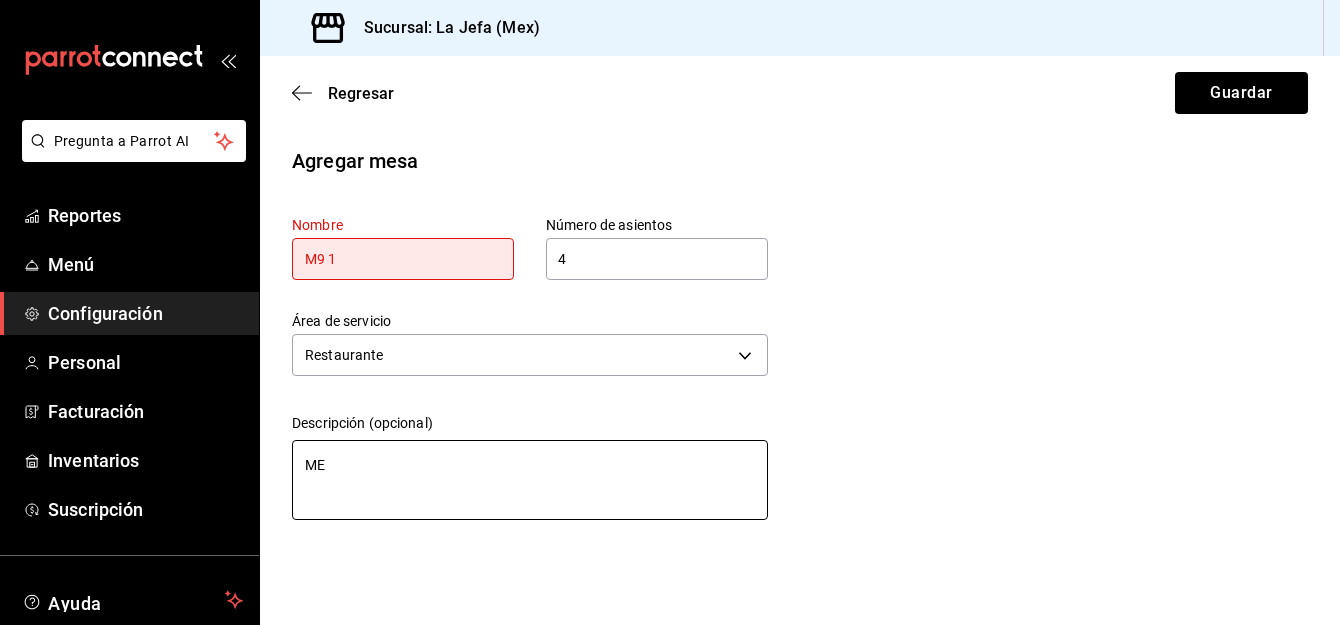 type on "M" 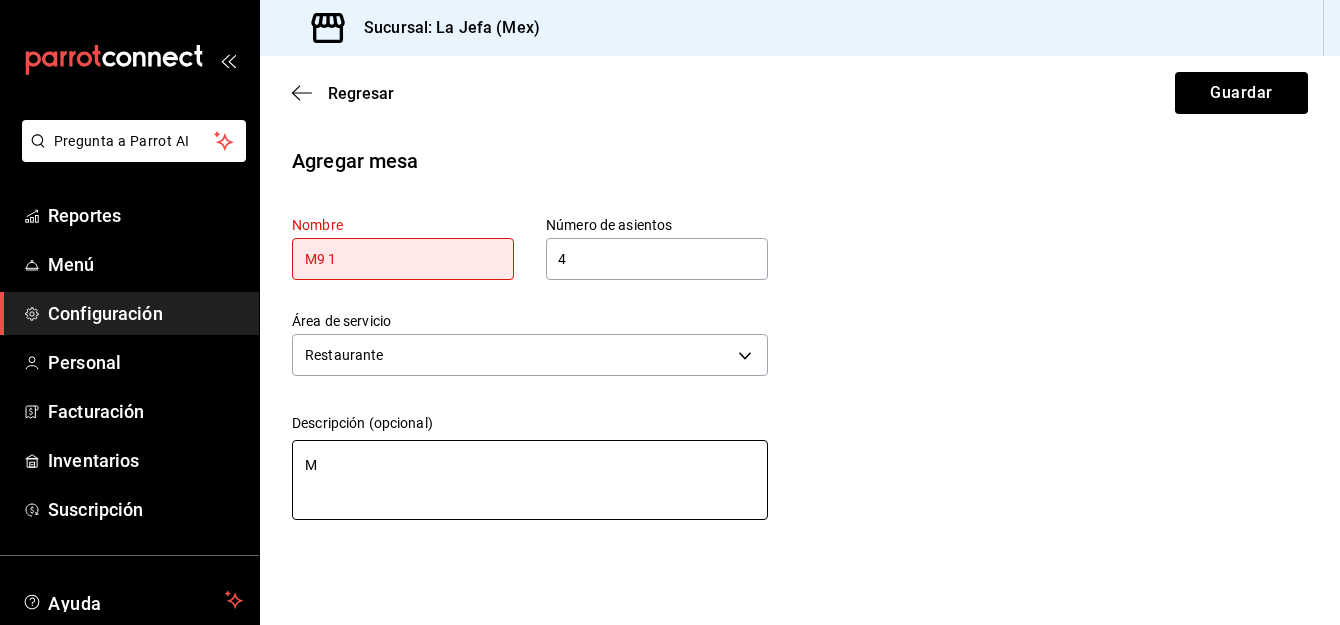 type on "Me" 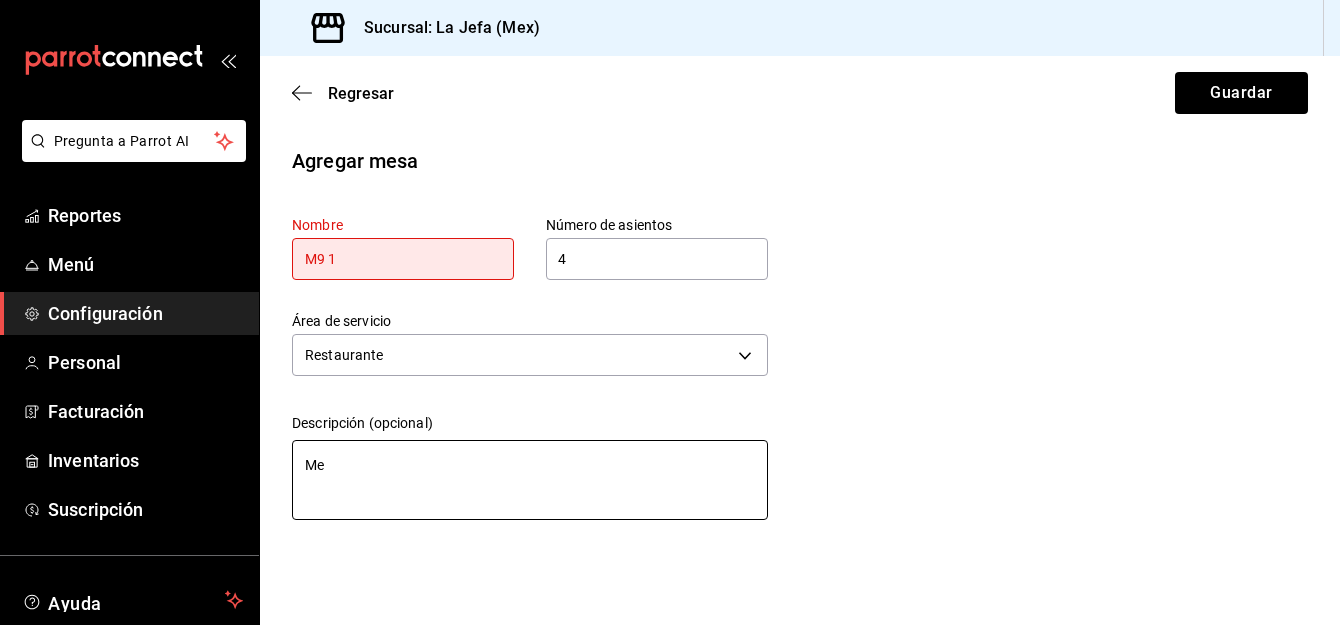 type on "Mes" 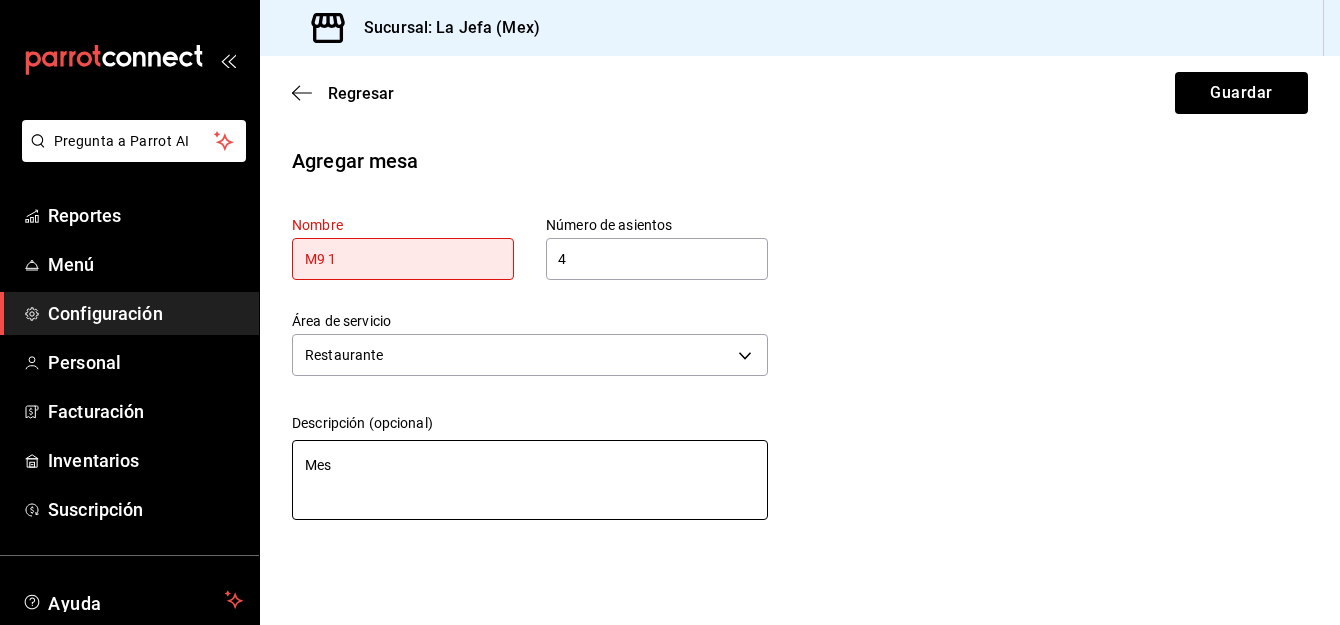 type on "Mesa" 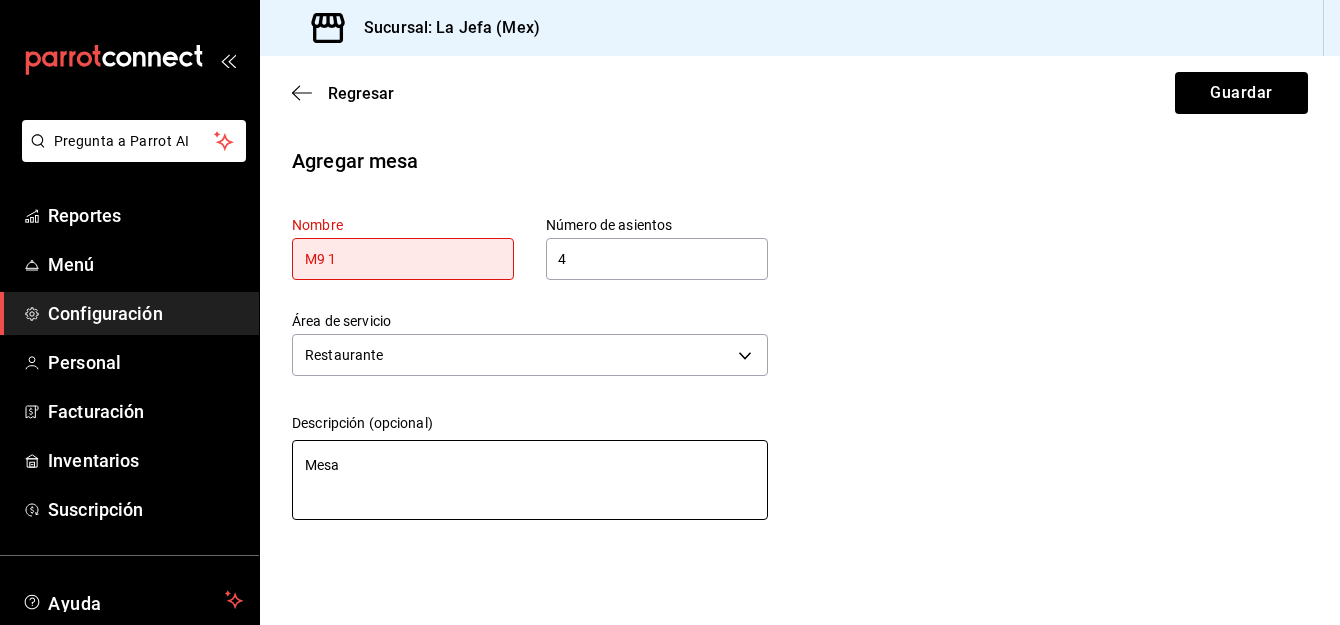 type on "Mesa" 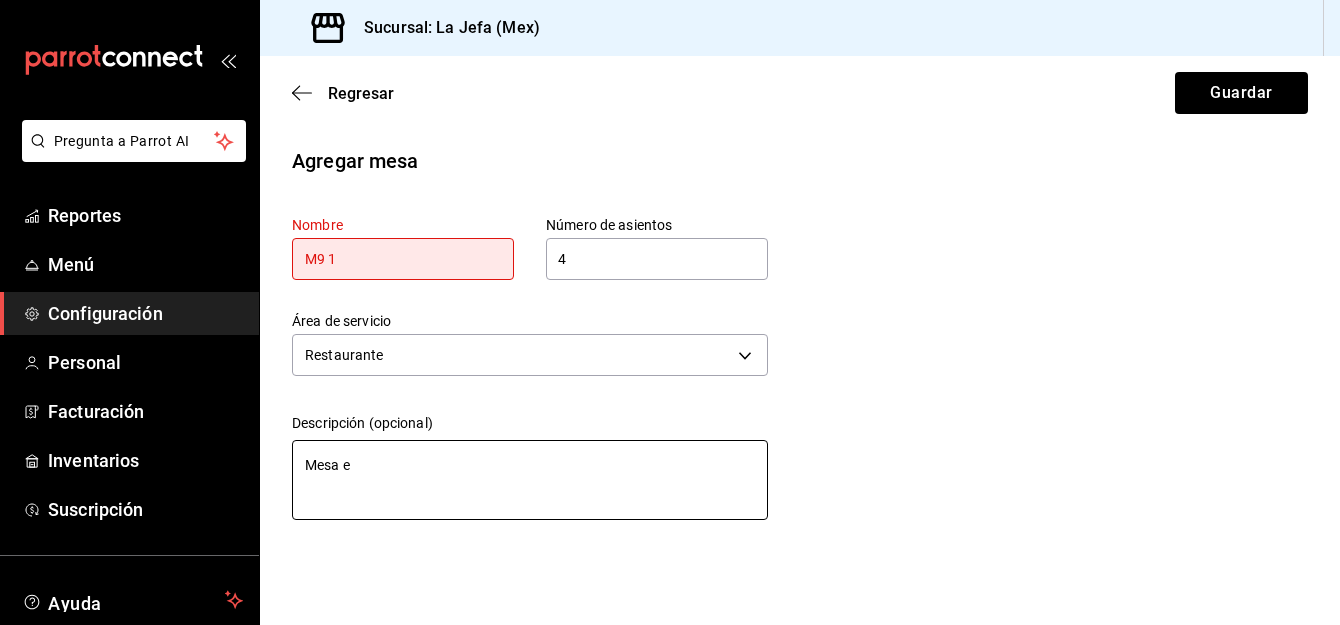 type on "Mesa" 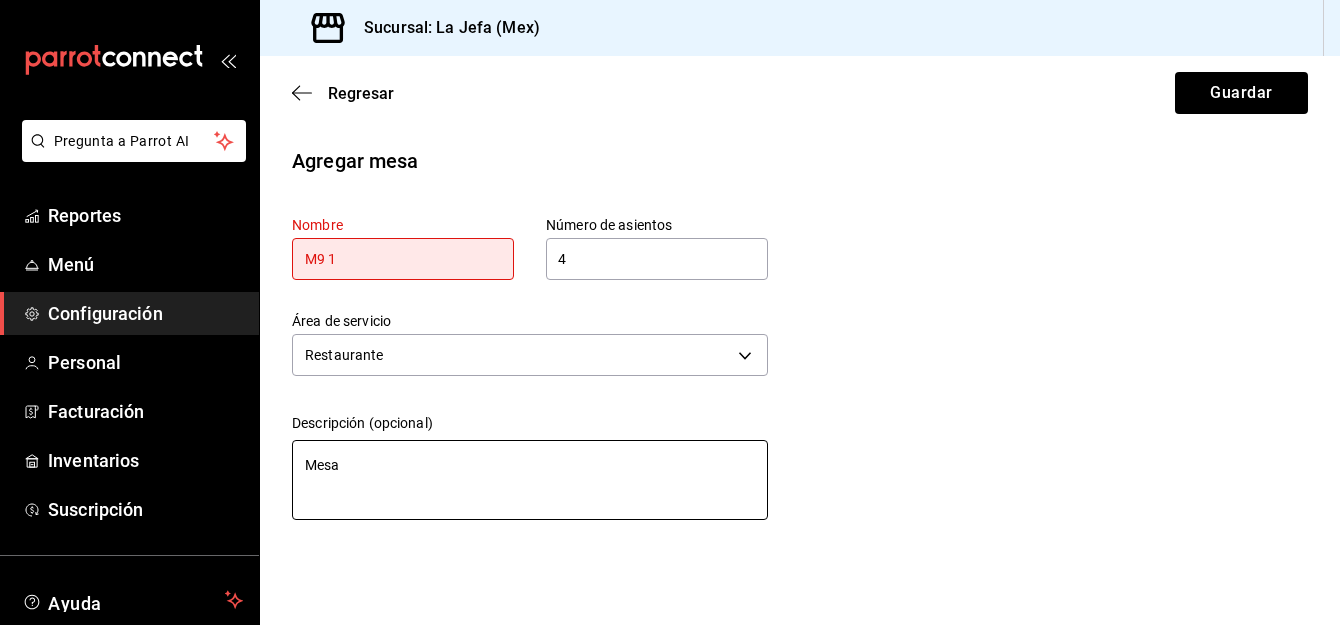 type on "Mesa e" 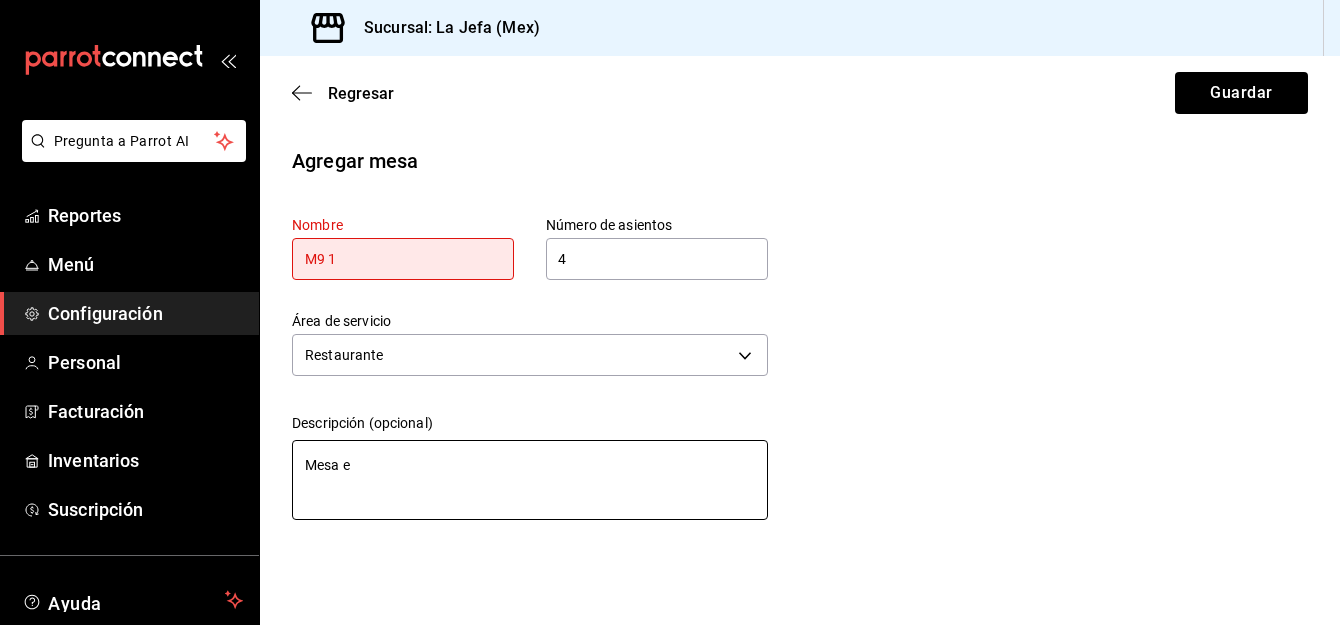 type on "x" 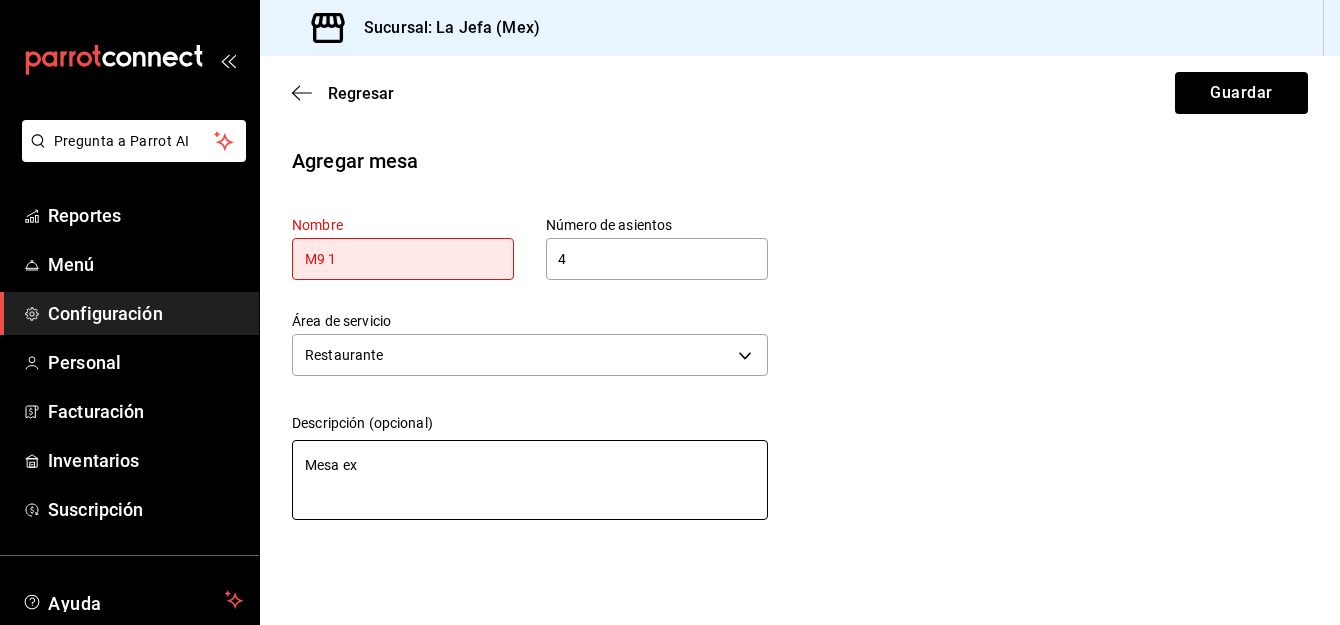 type on "Mesa ext" 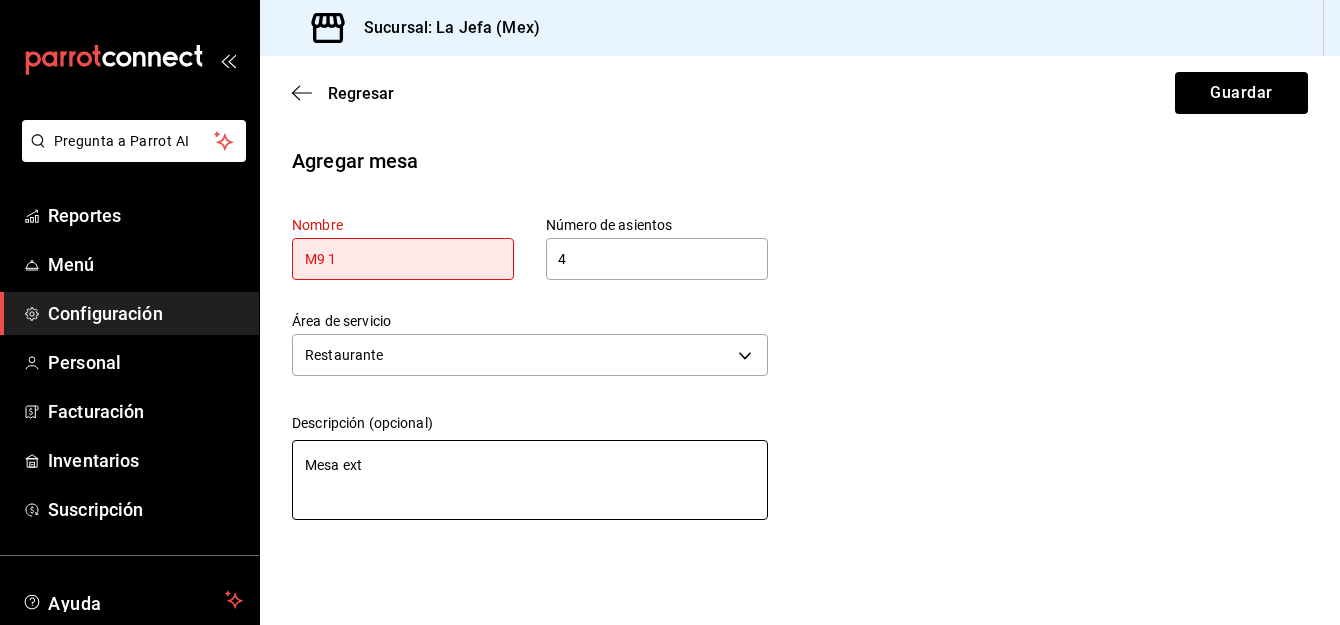 type on "Mesa extr" 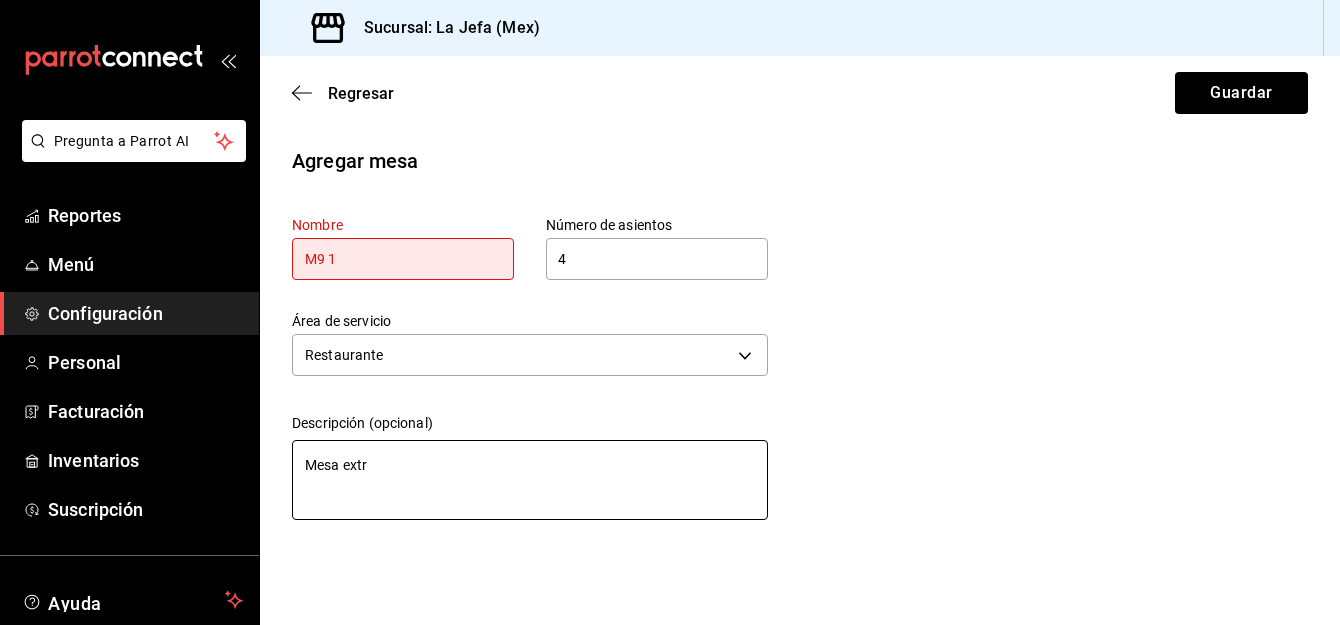 type on "Mesa extra" 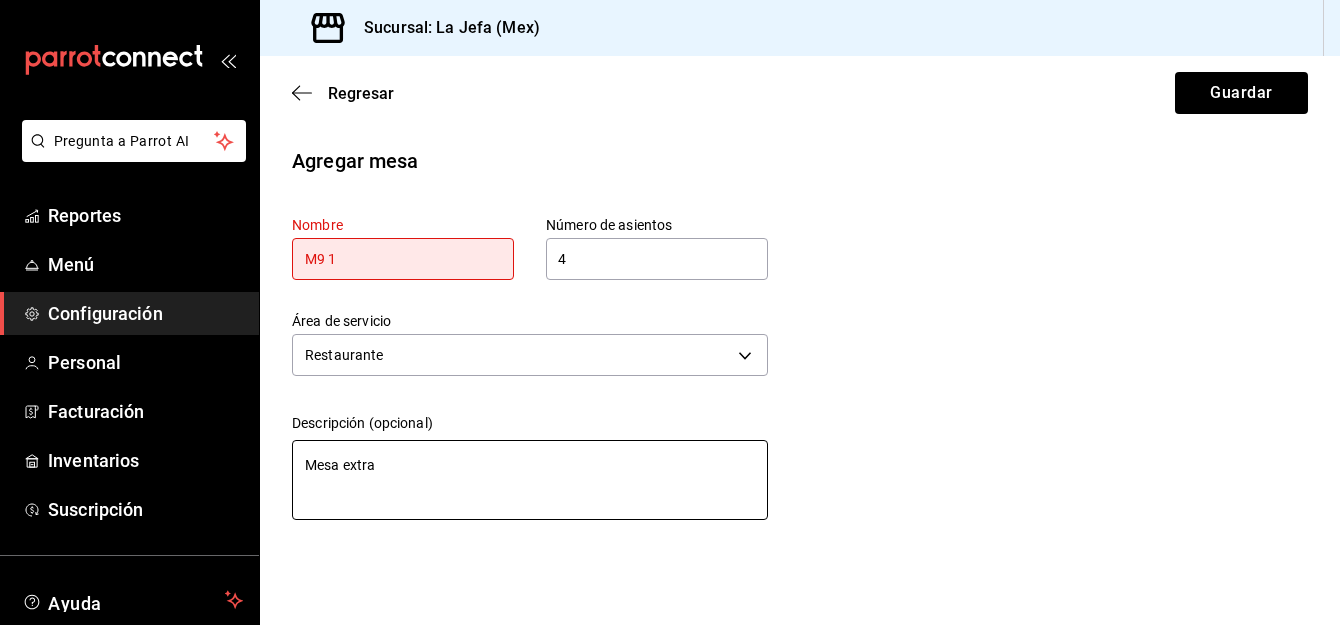 type on "Mesa extra" 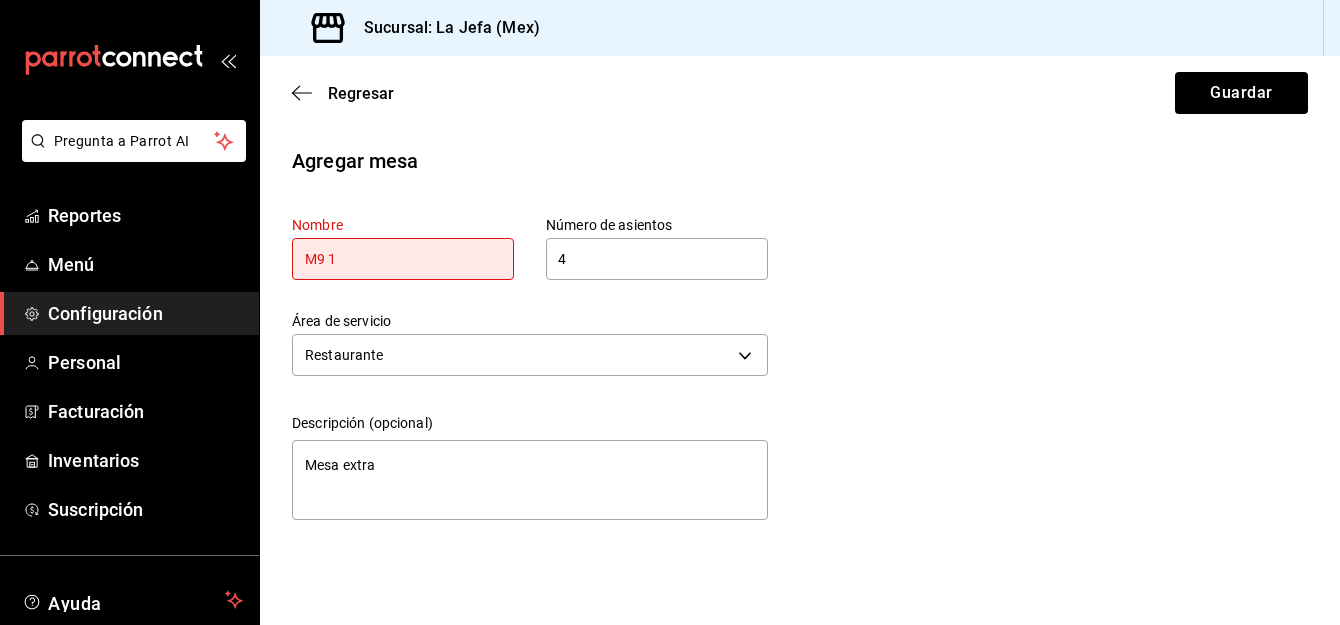 click on "M9 1" at bounding box center [403, 259] 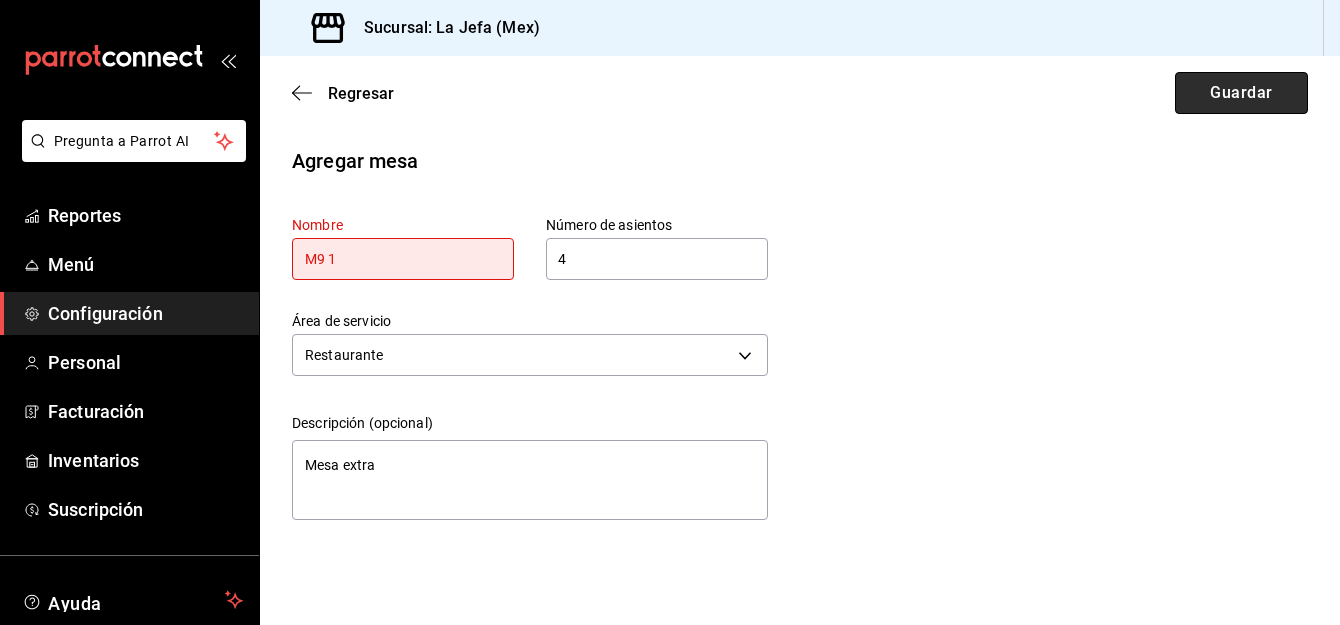 click on "Guardar" at bounding box center (1241, 93) 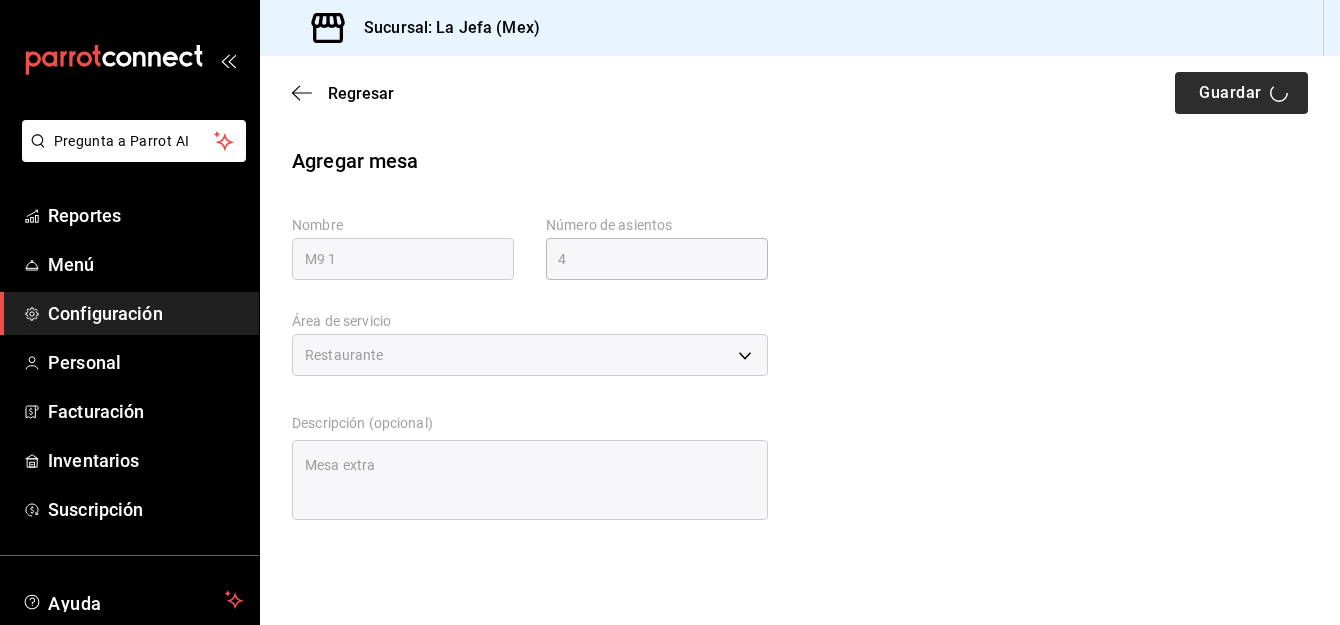 type on "x" 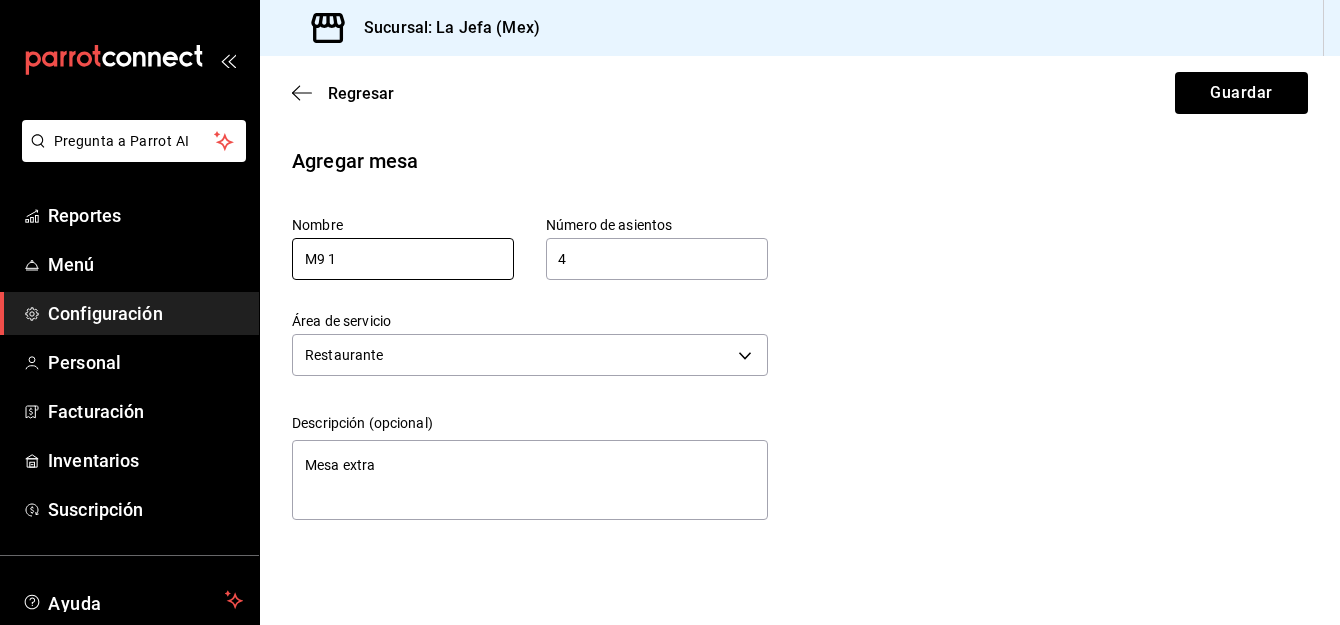 click on "M9 1" at bounding box center (403, 259) 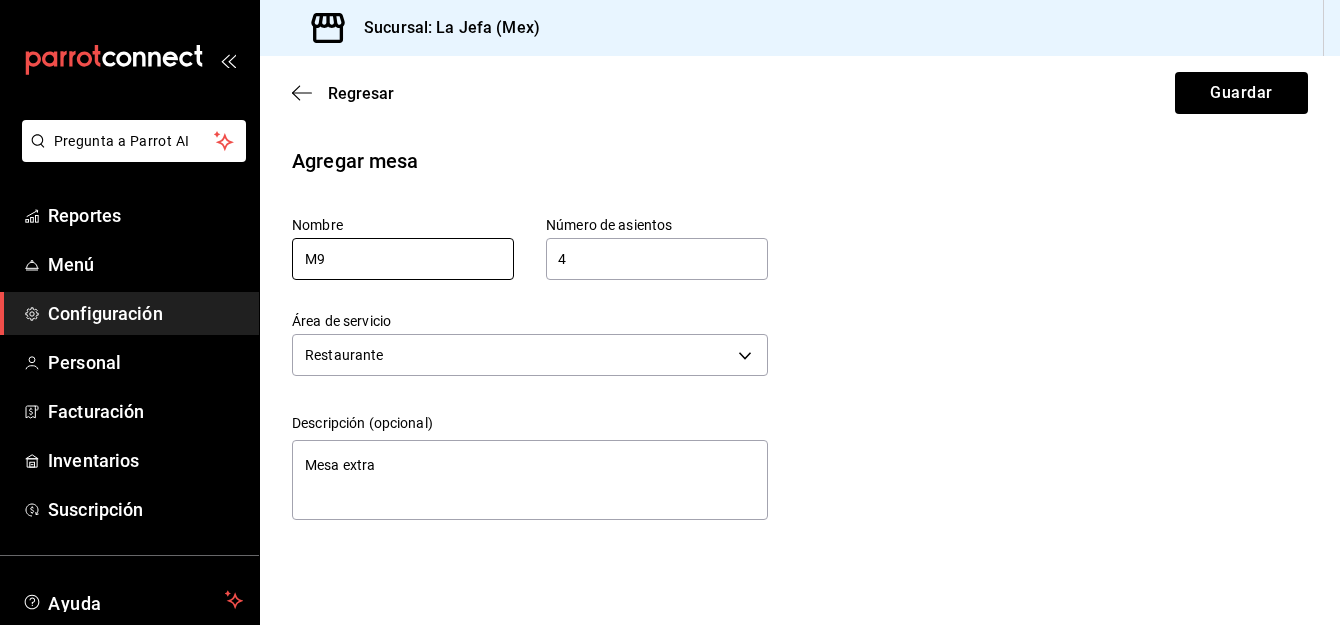type on "x" 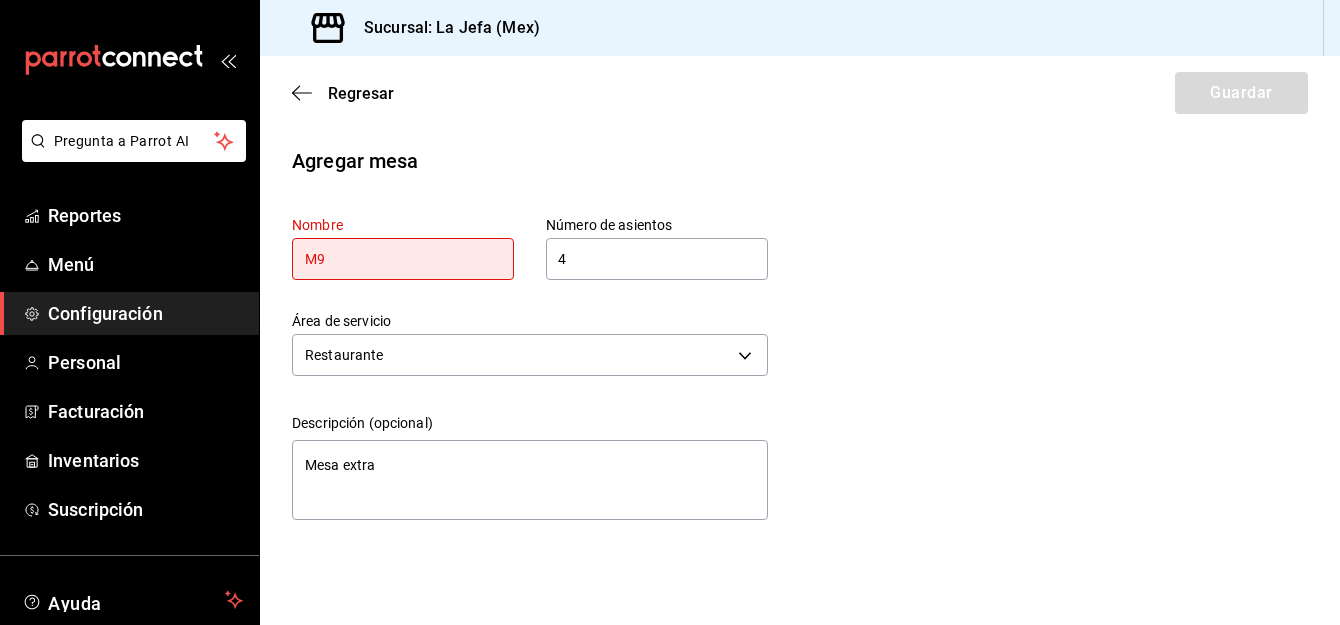 type on "M9" 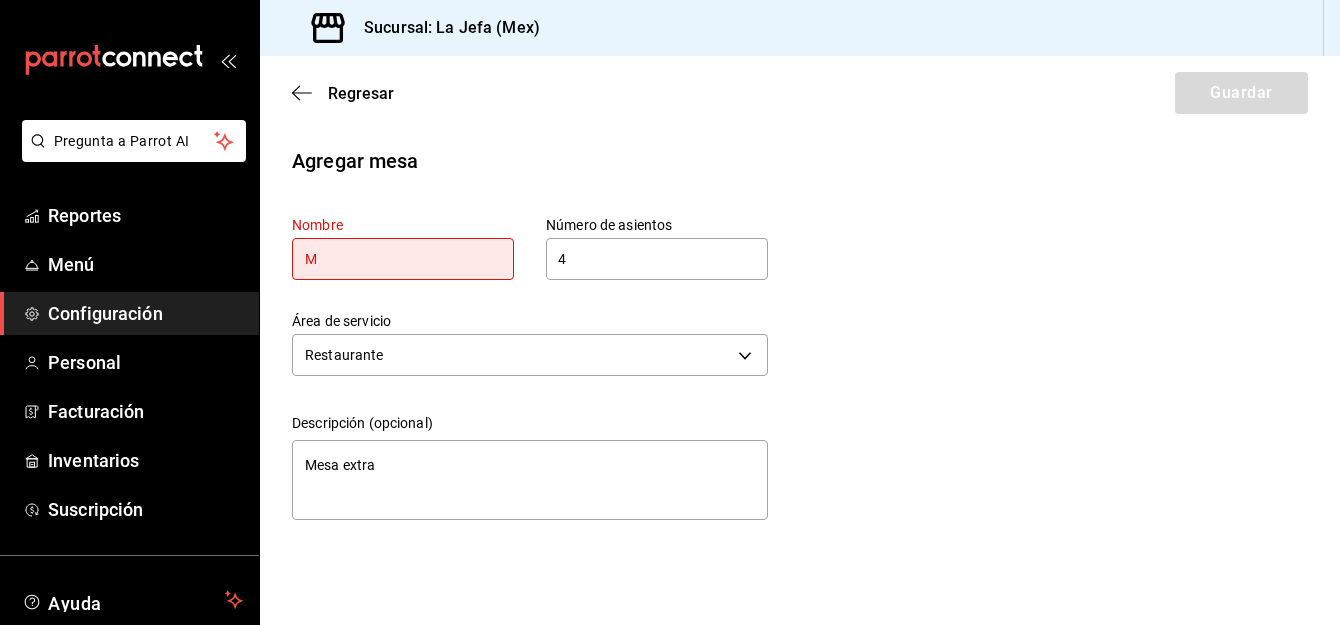 type on "x" 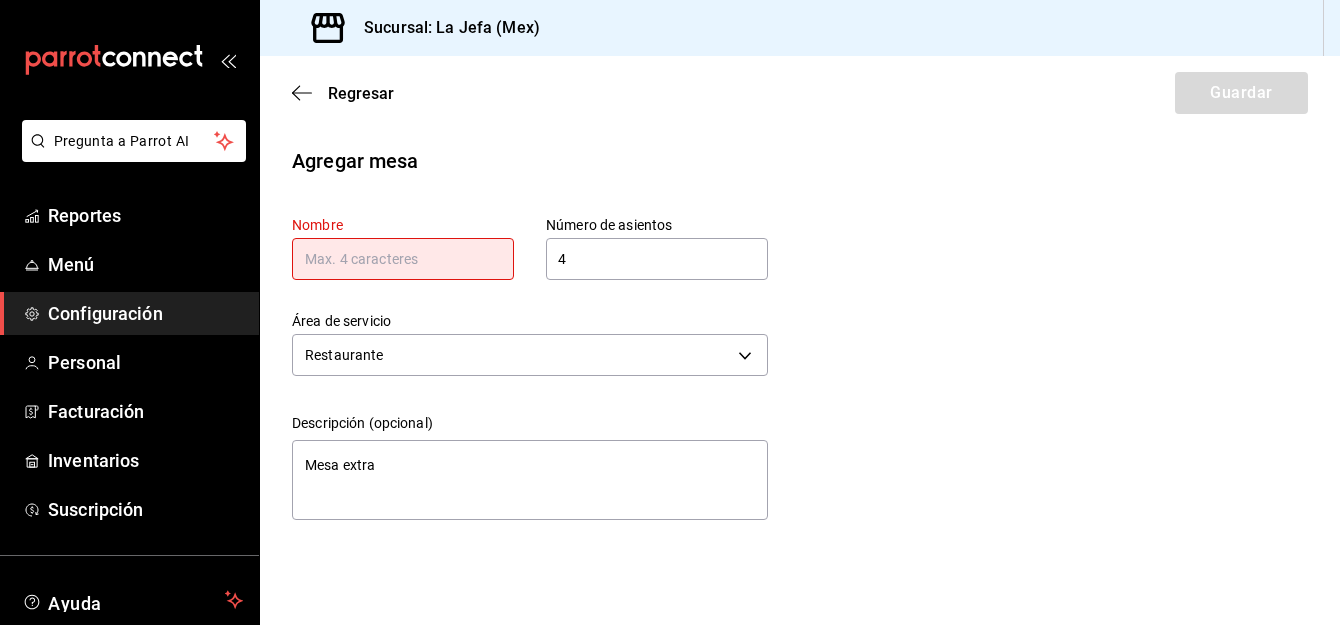type on "x" 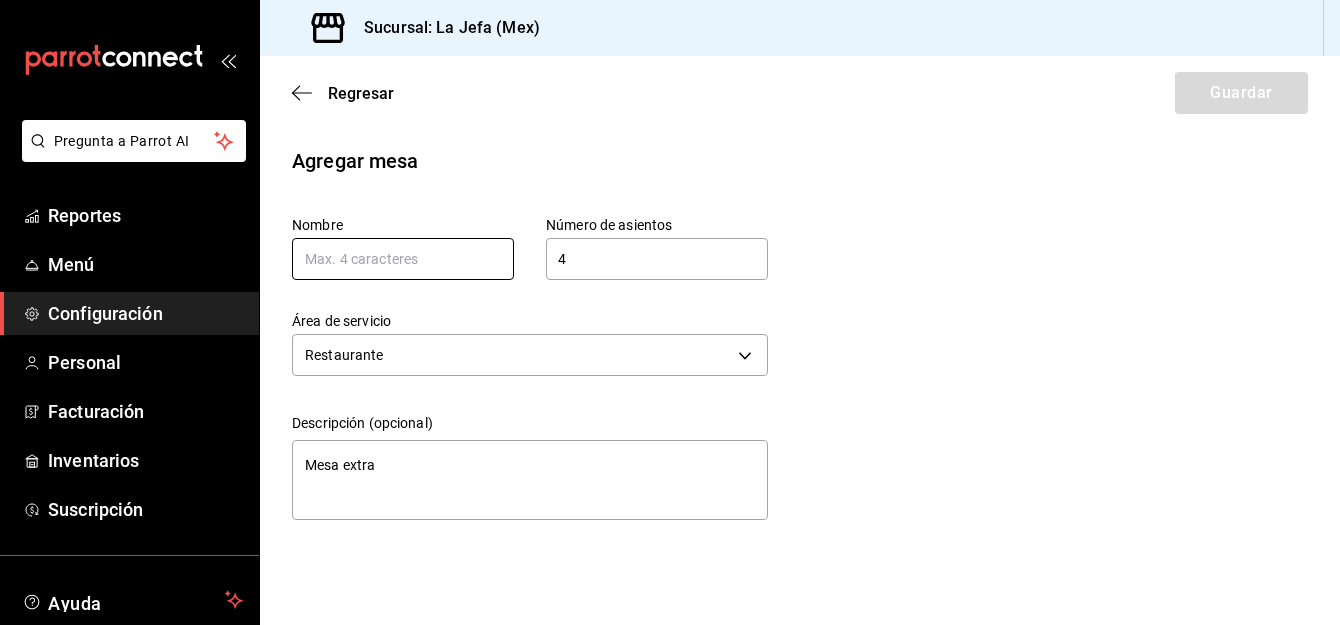 type on "M" 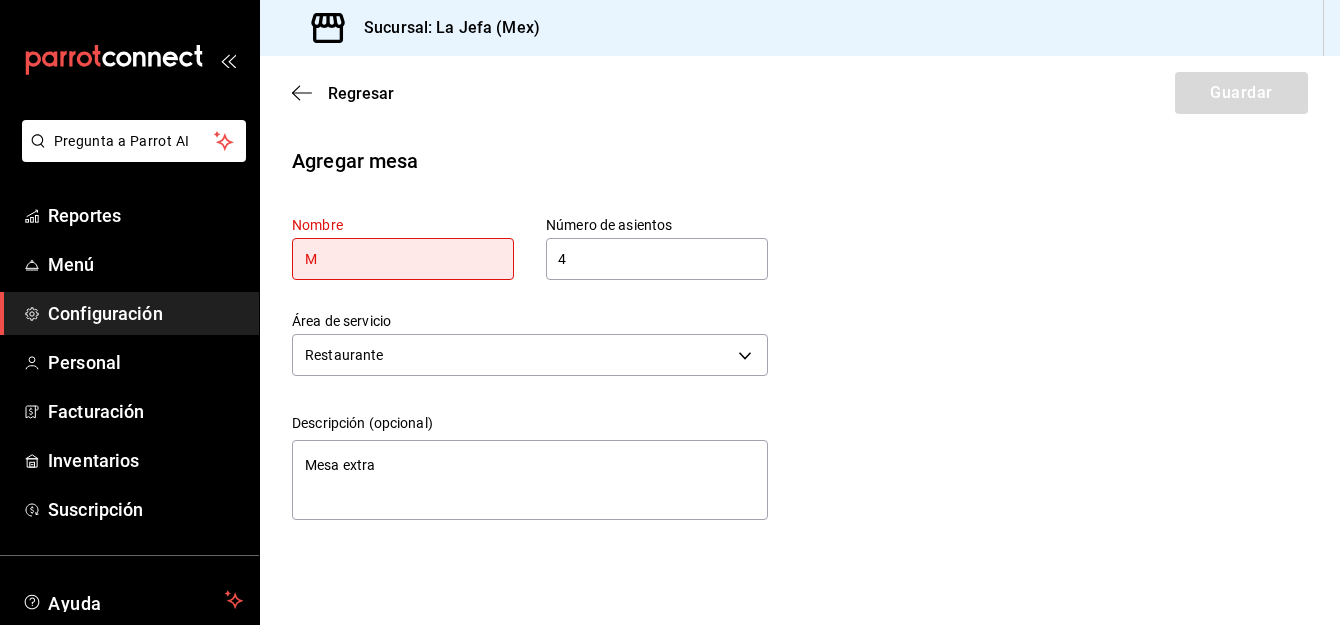 type on "x" 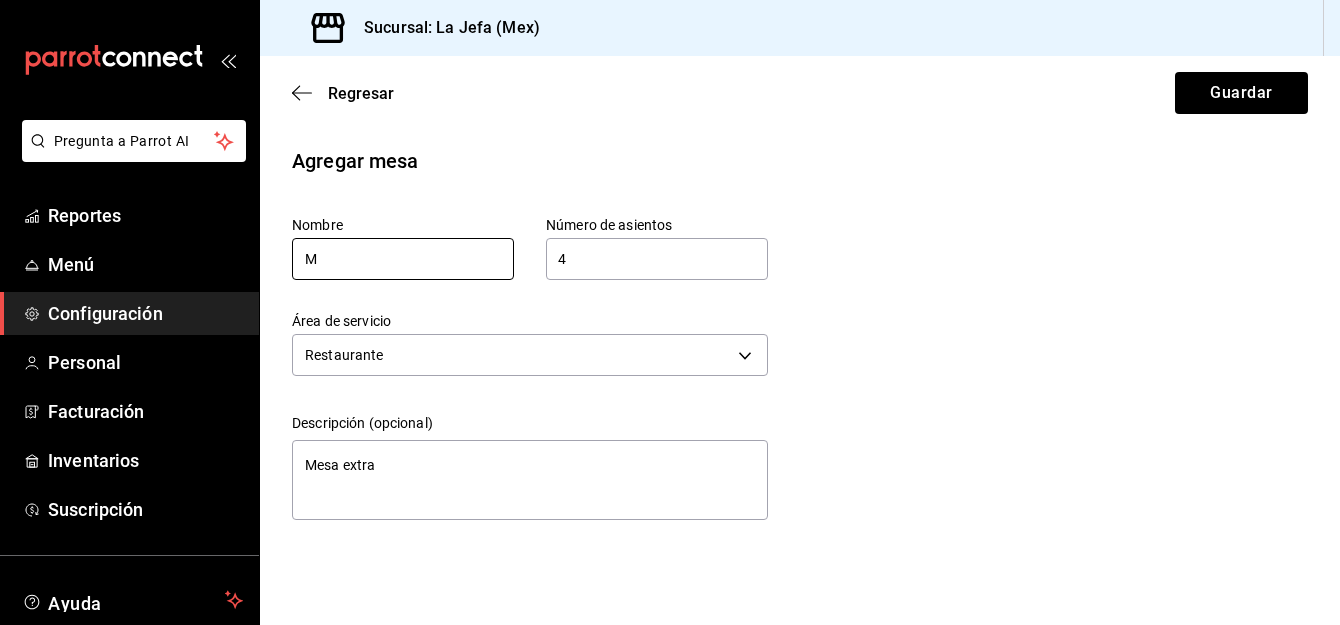type on "M9" 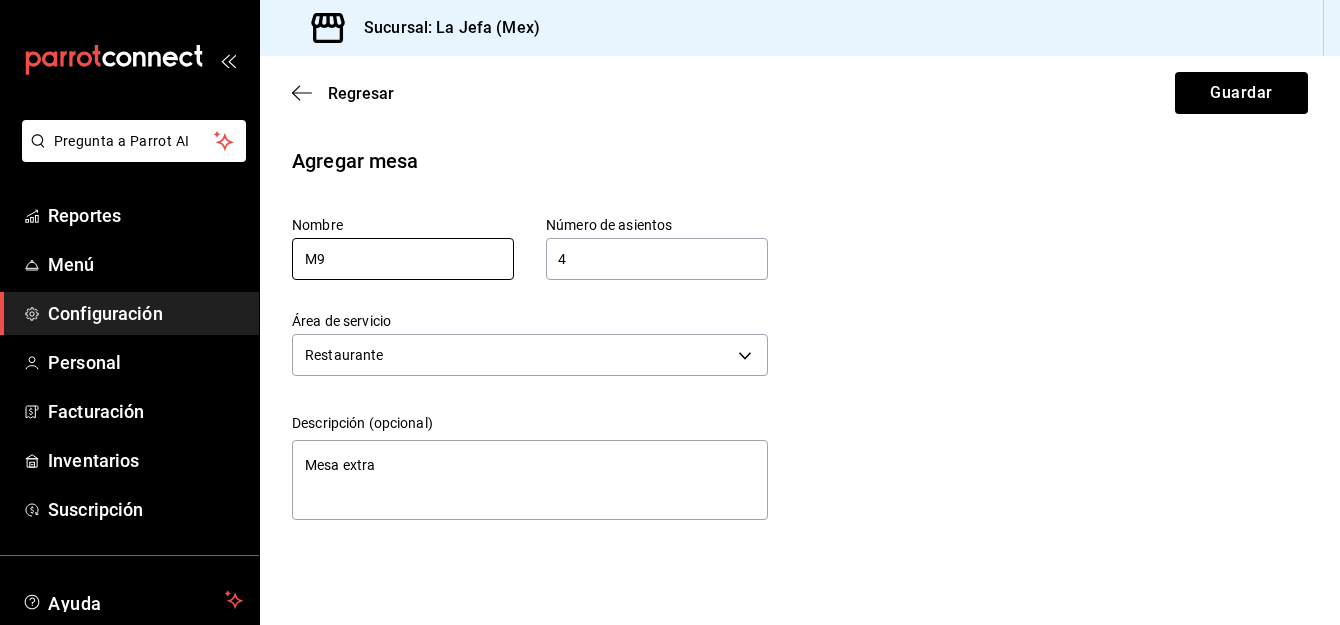 type on "x" 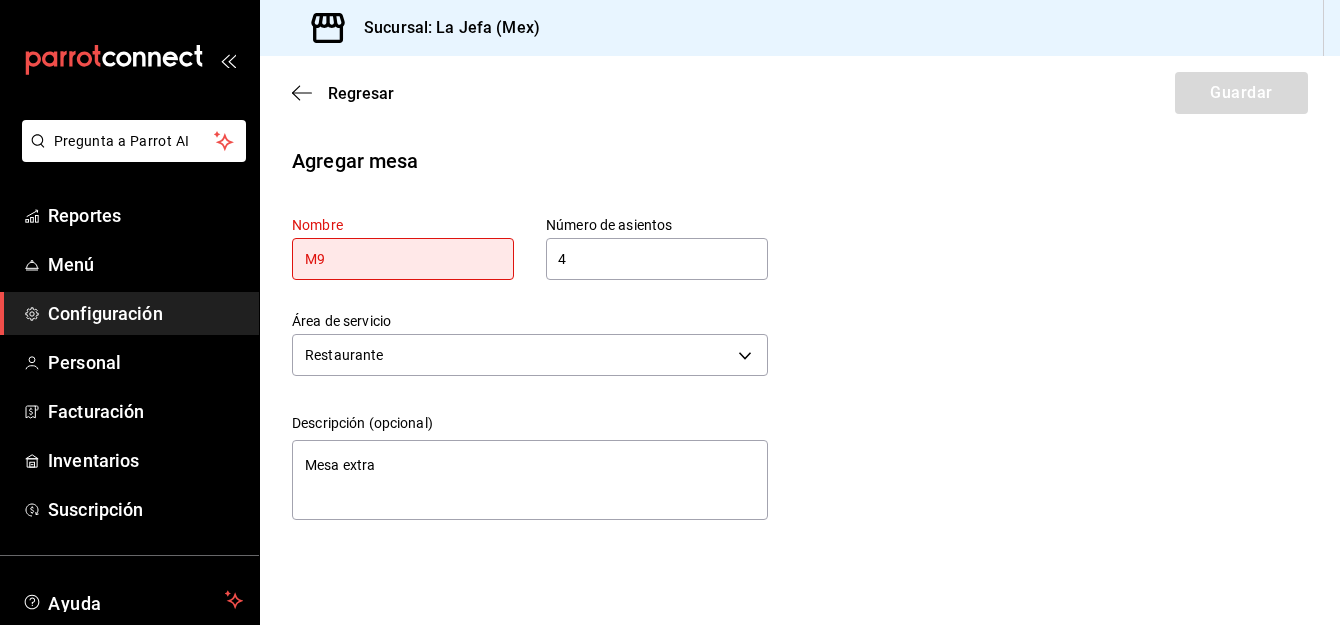 type on "M9" 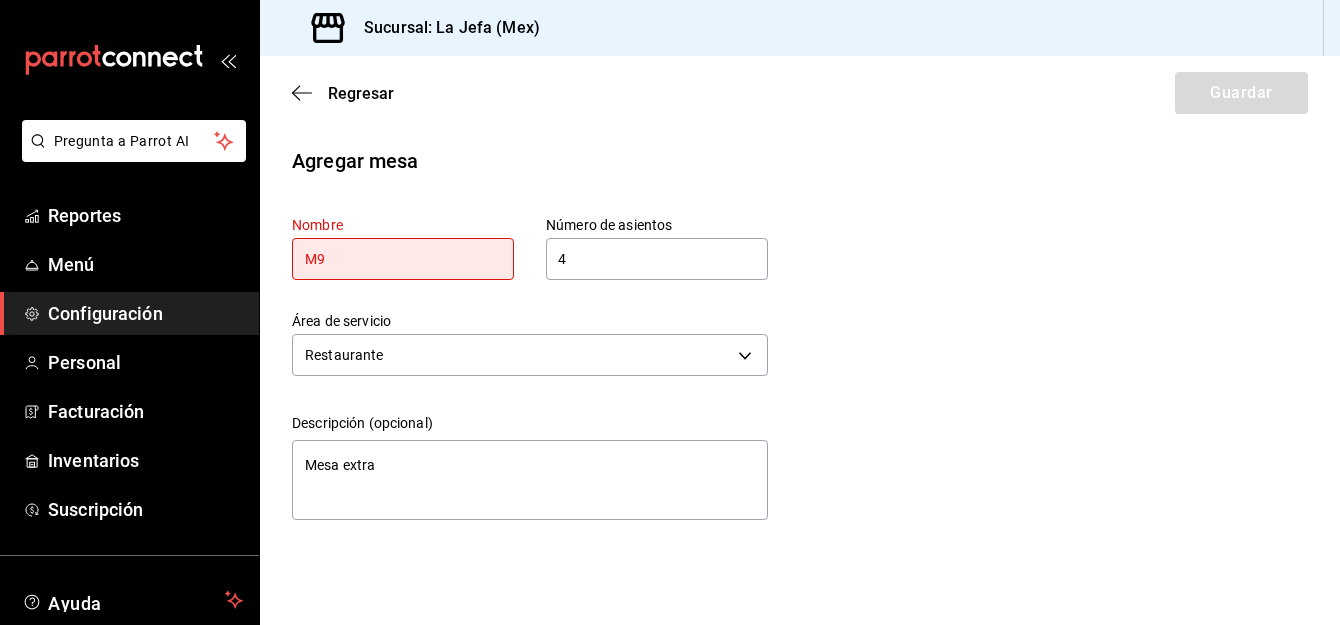 type on "M9 1" 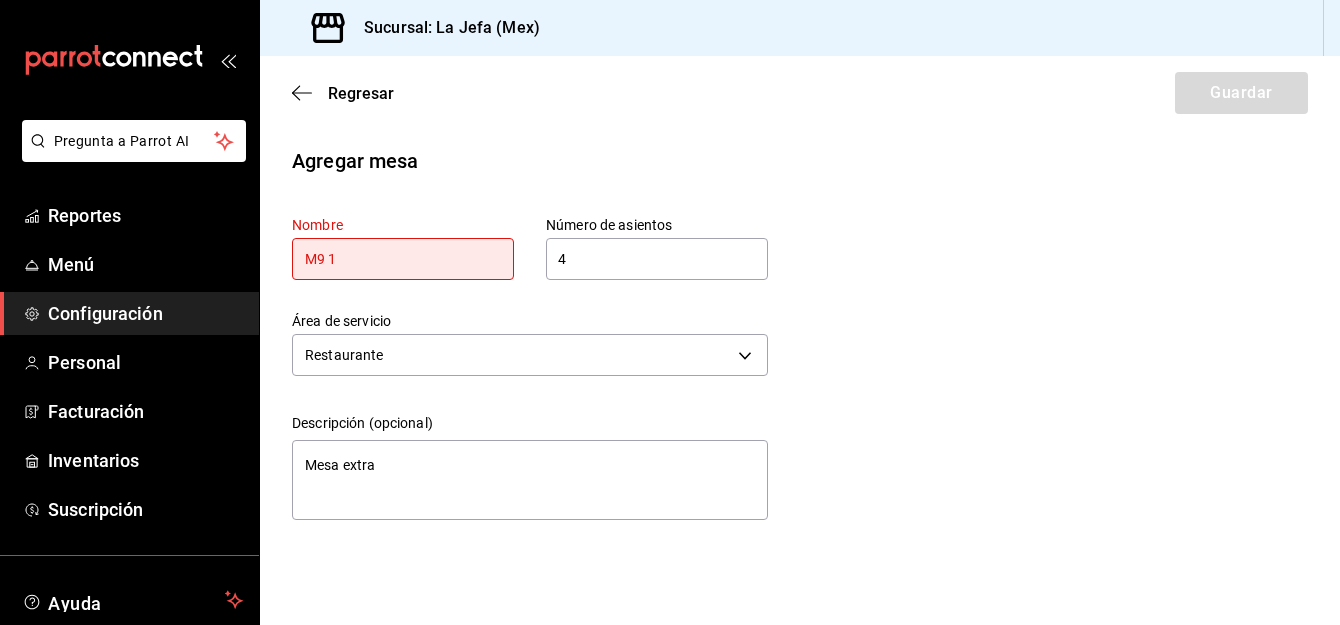 type on "x" 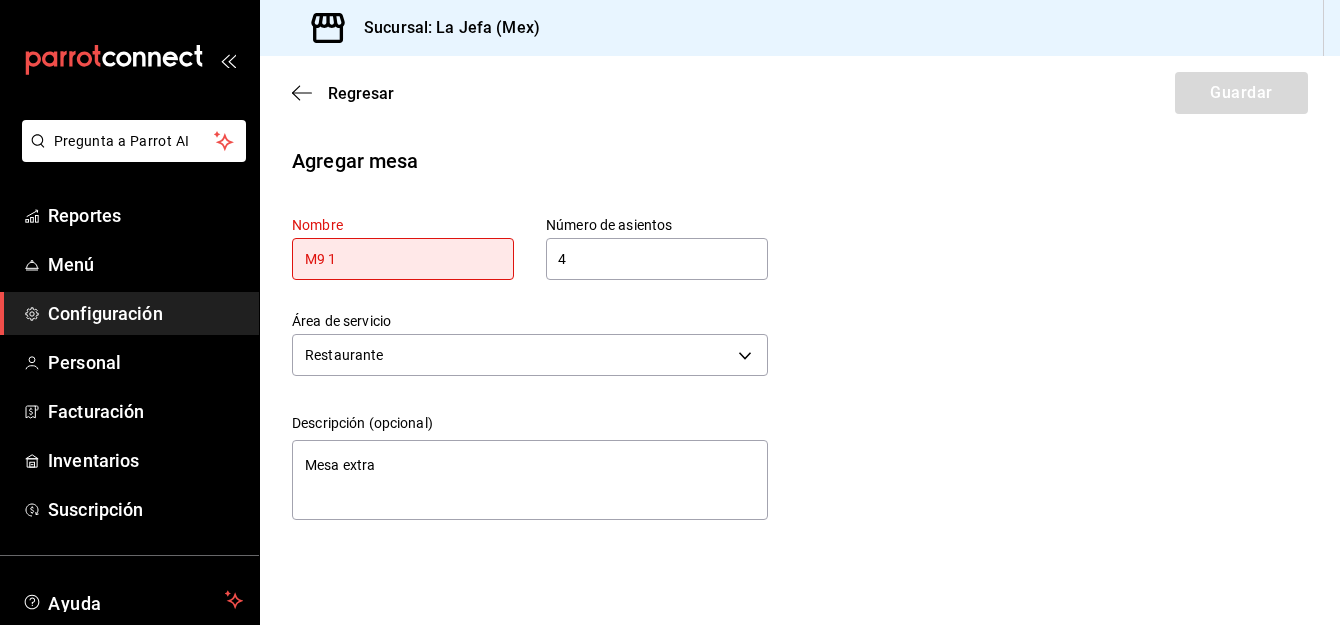 type on "M9" 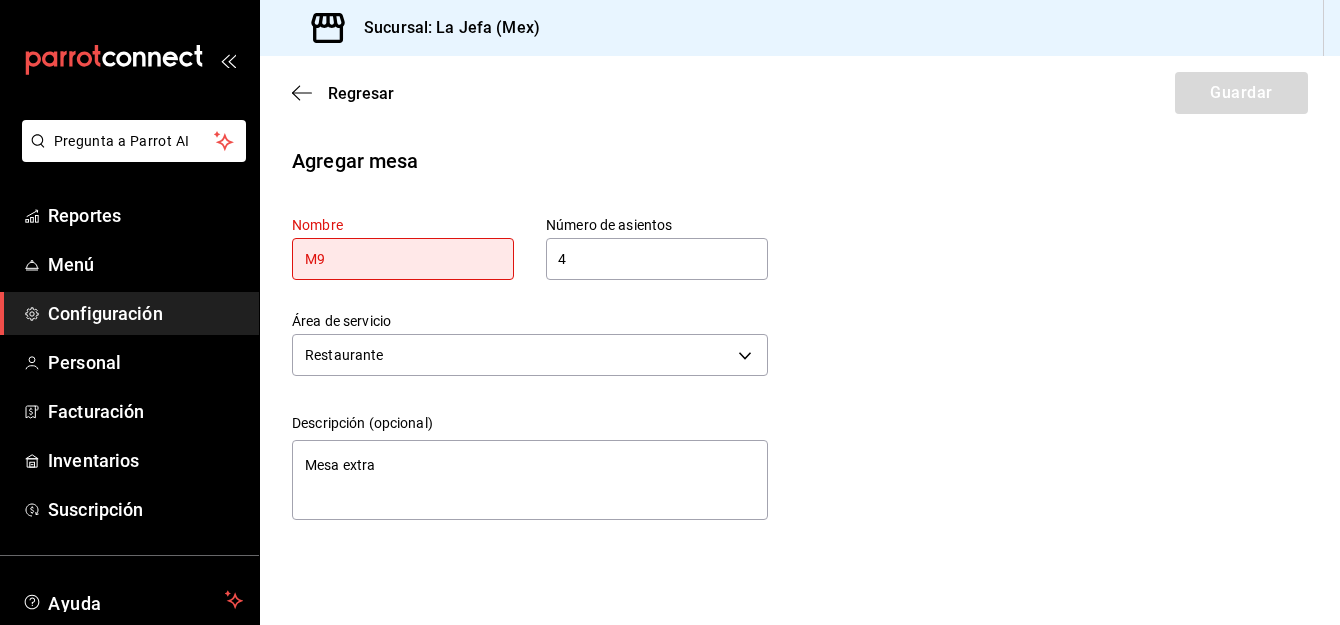 type on "x" 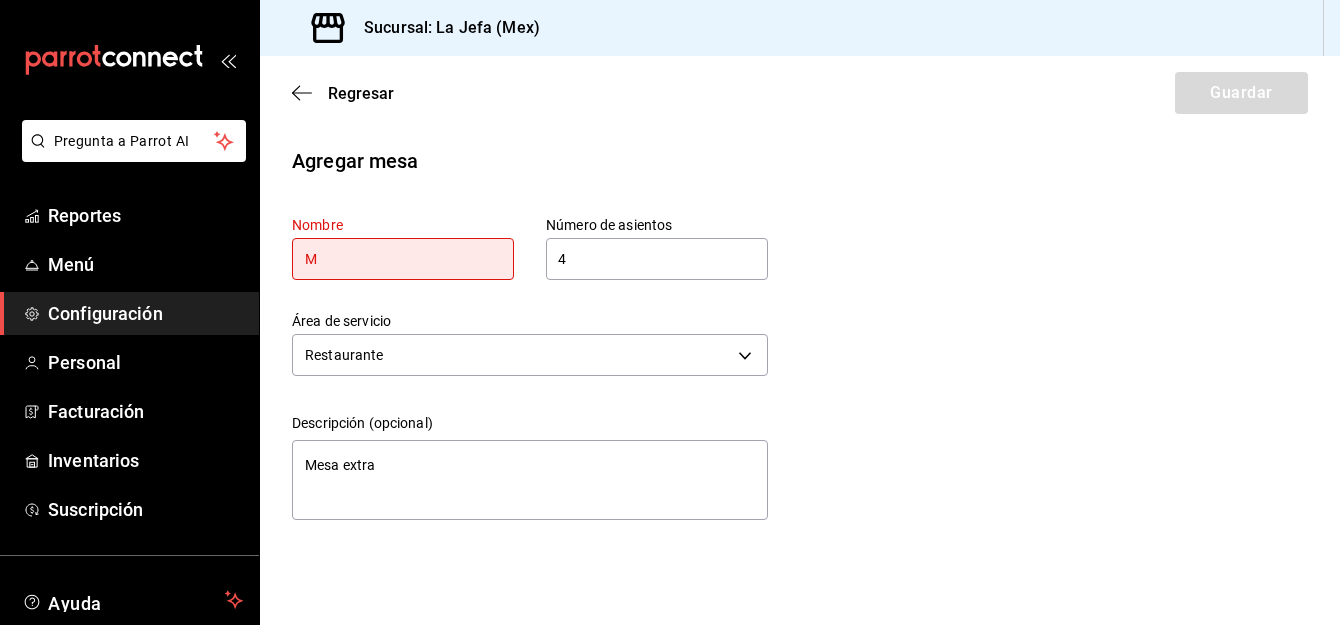 type on "x" 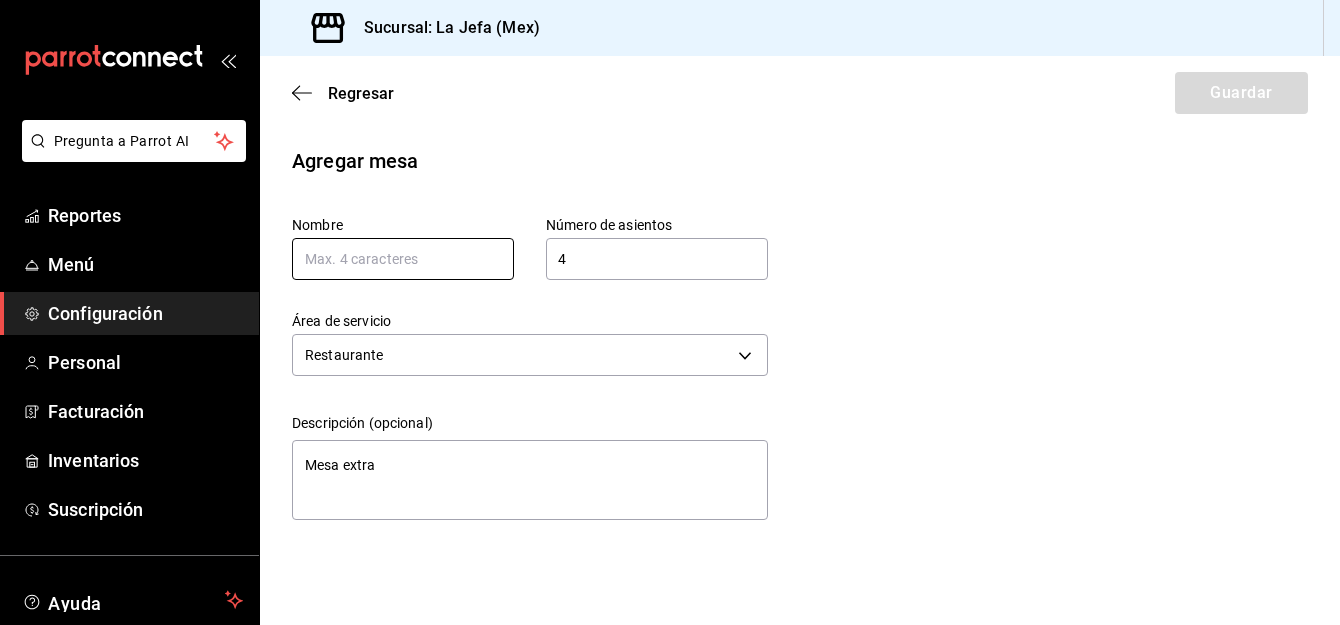 type on "x" 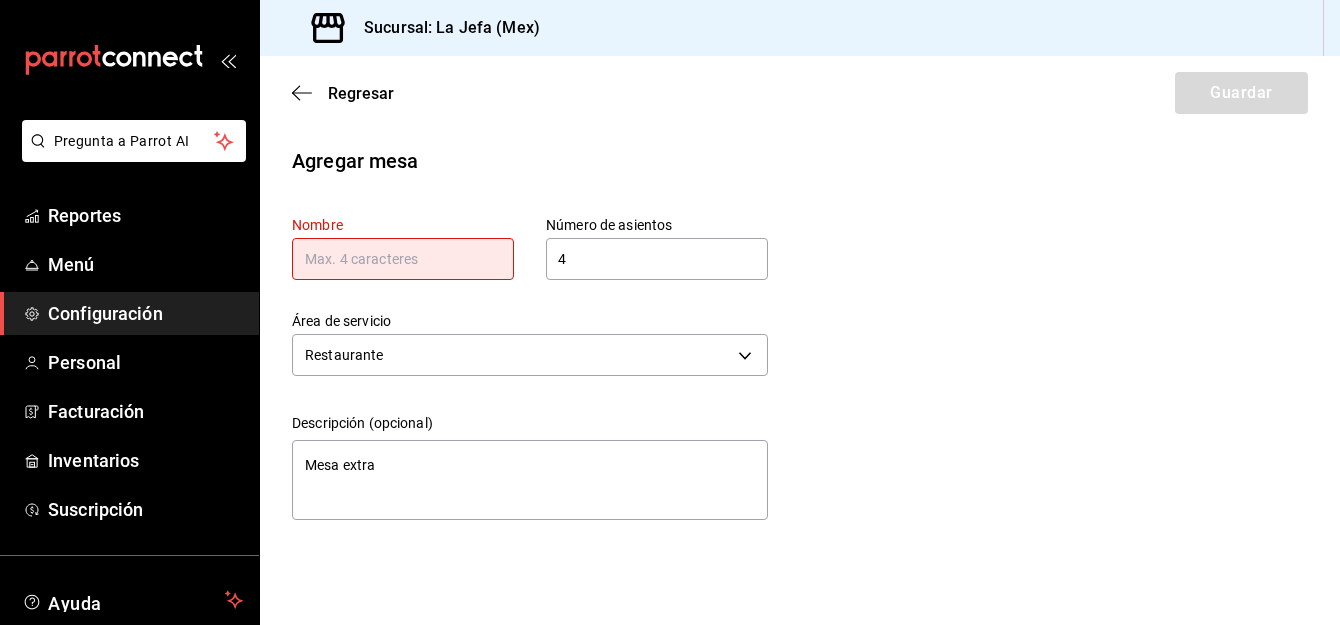 type on "2" 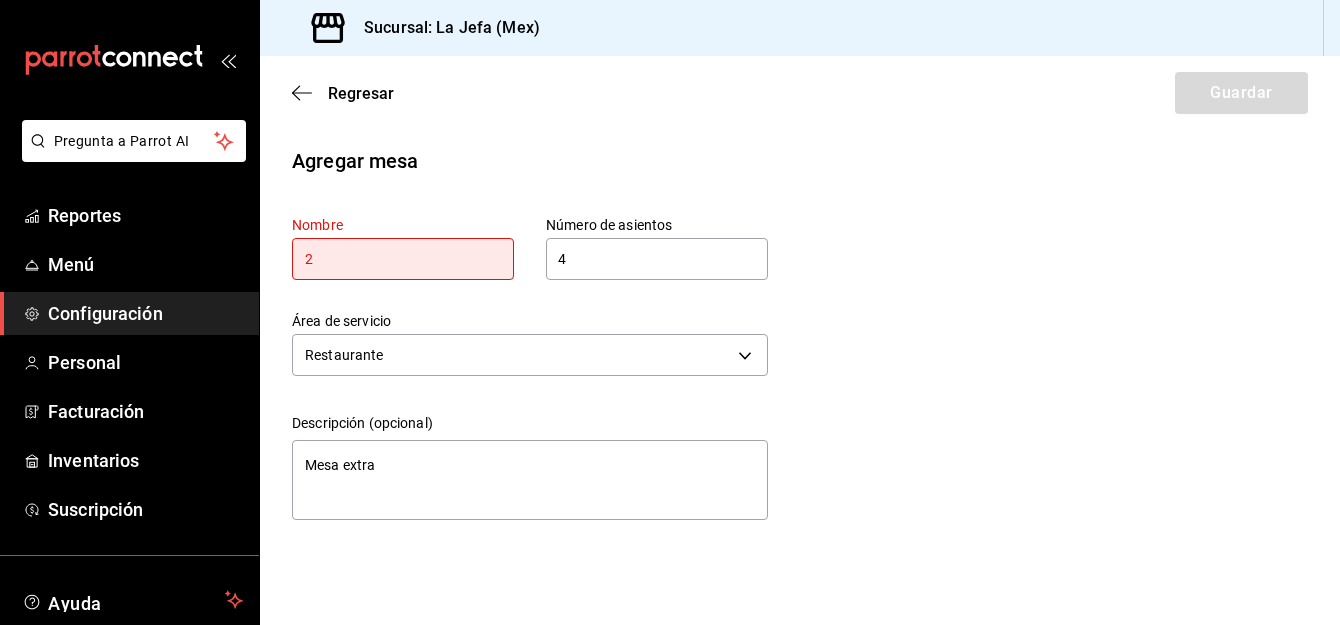 type on "x" 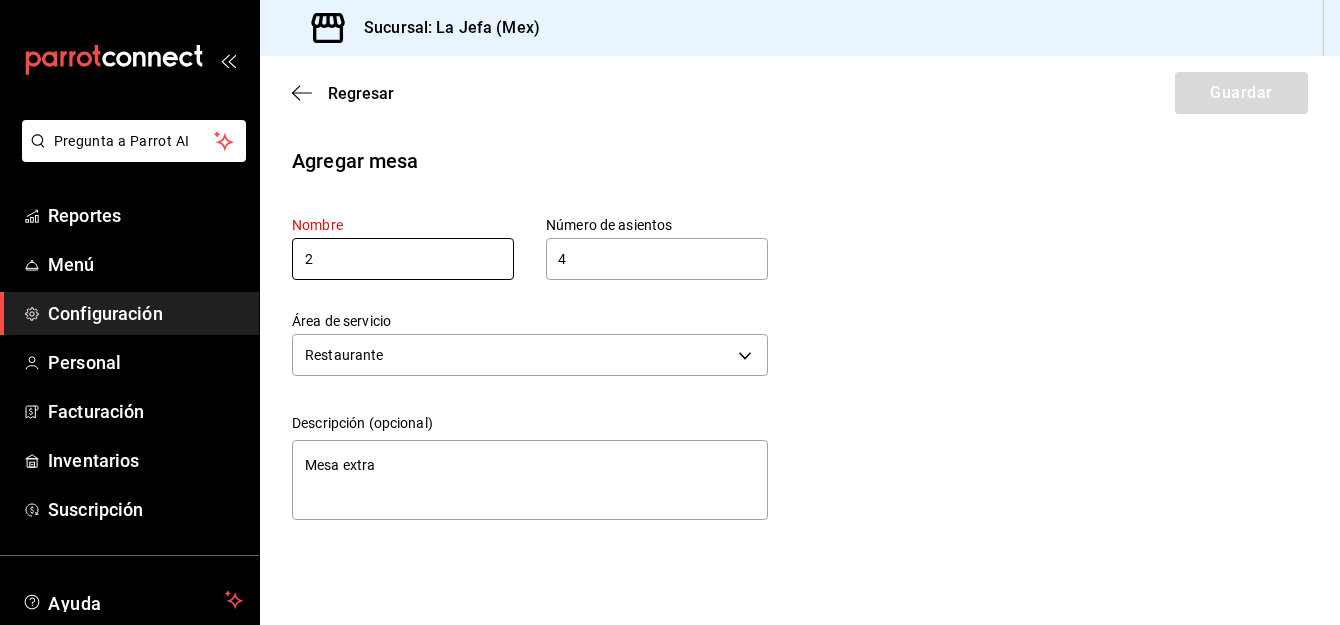 type on "21" 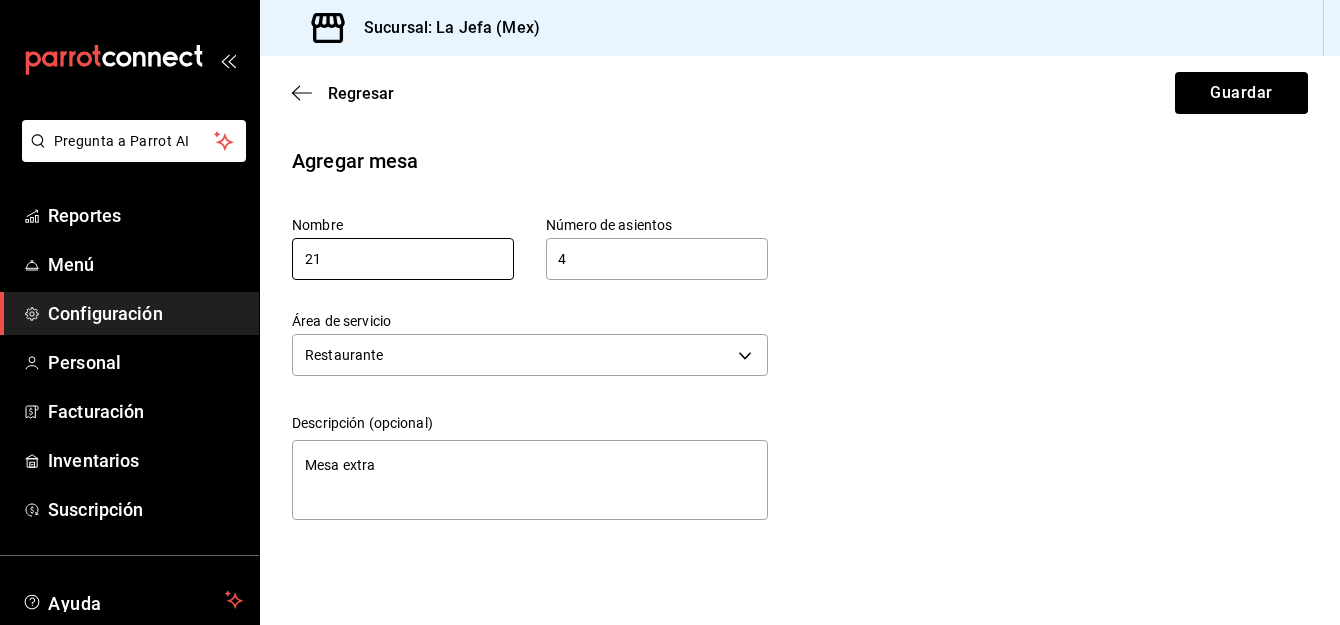type on "x" 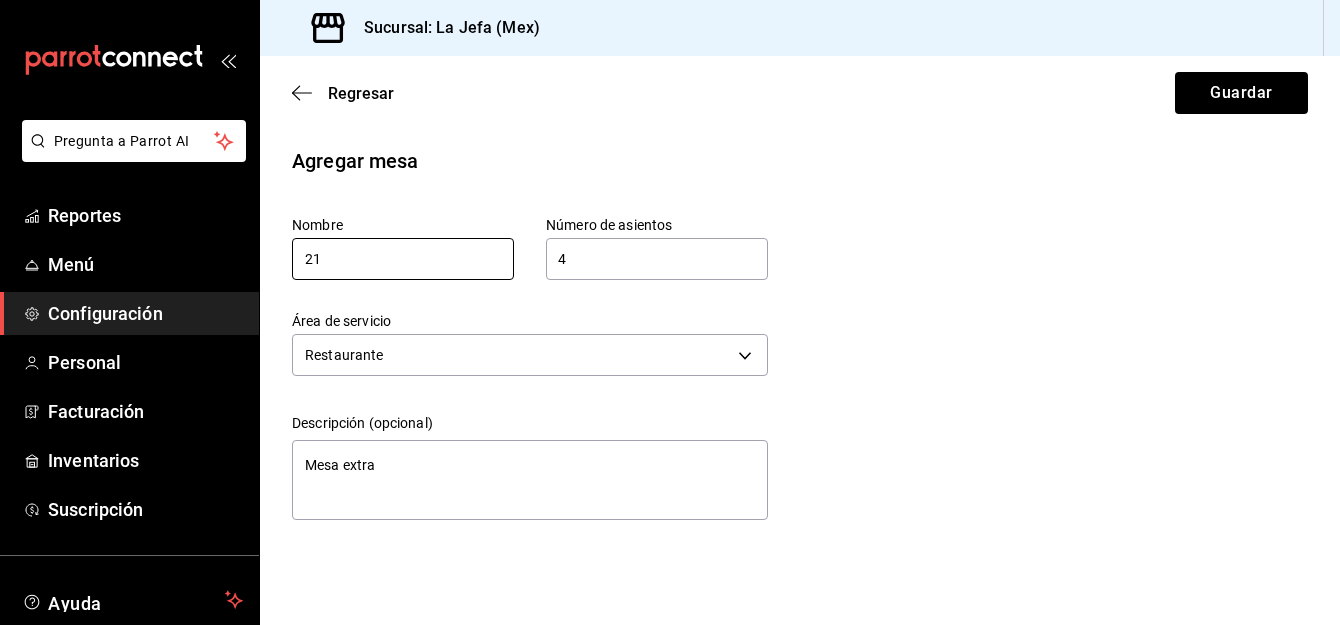 type on "2" 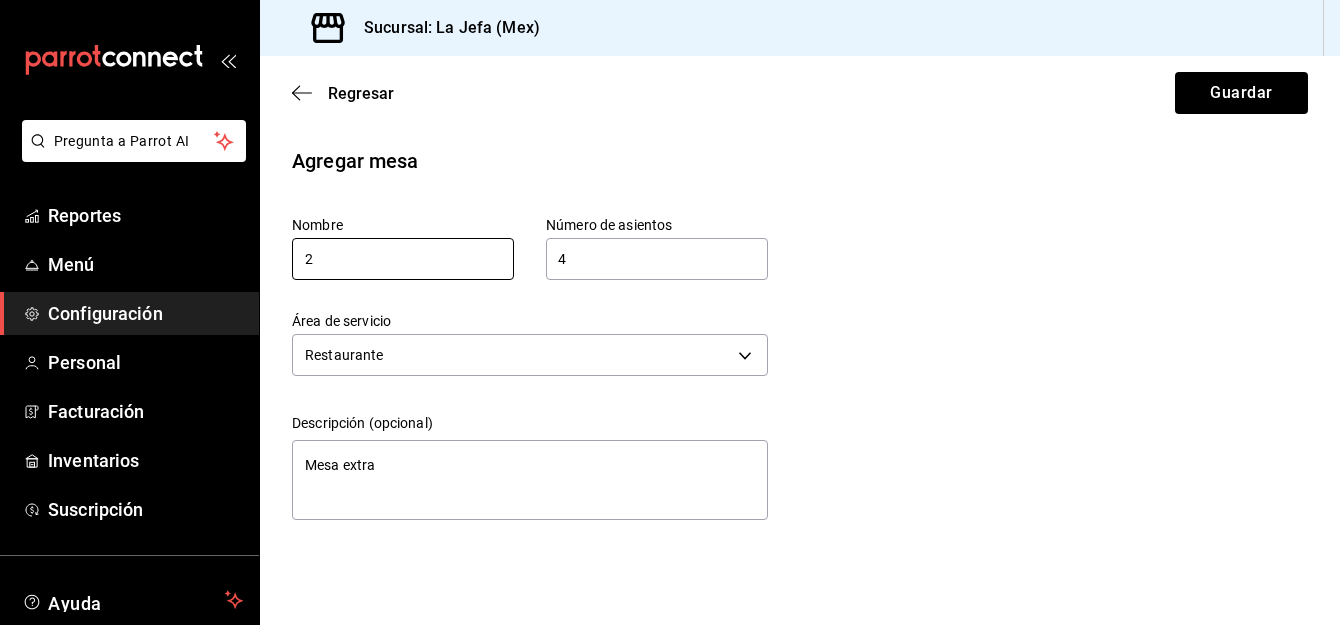 type on "x" 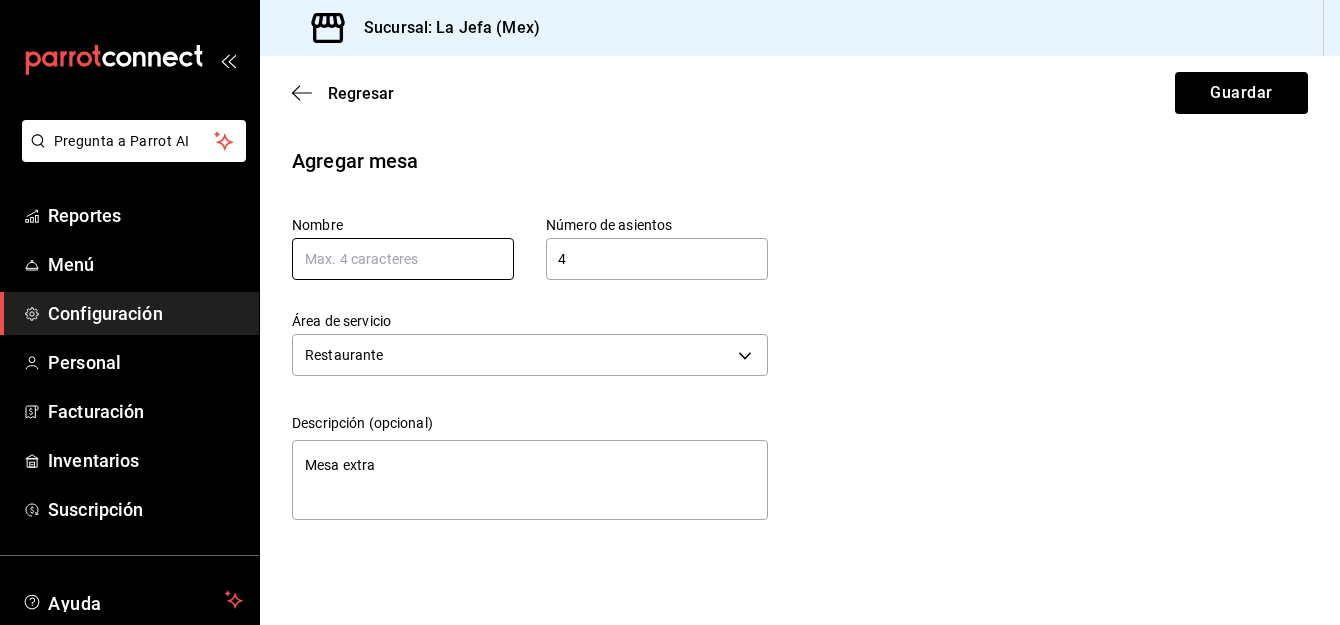 type on "x" 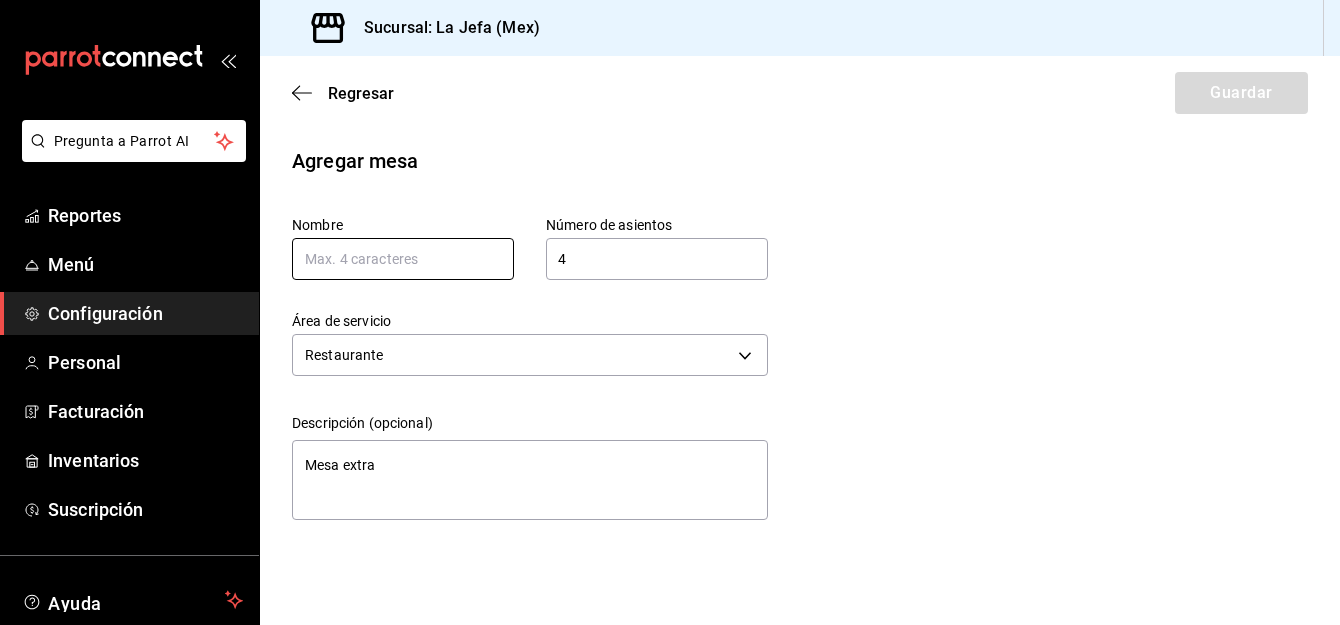 type on "M" 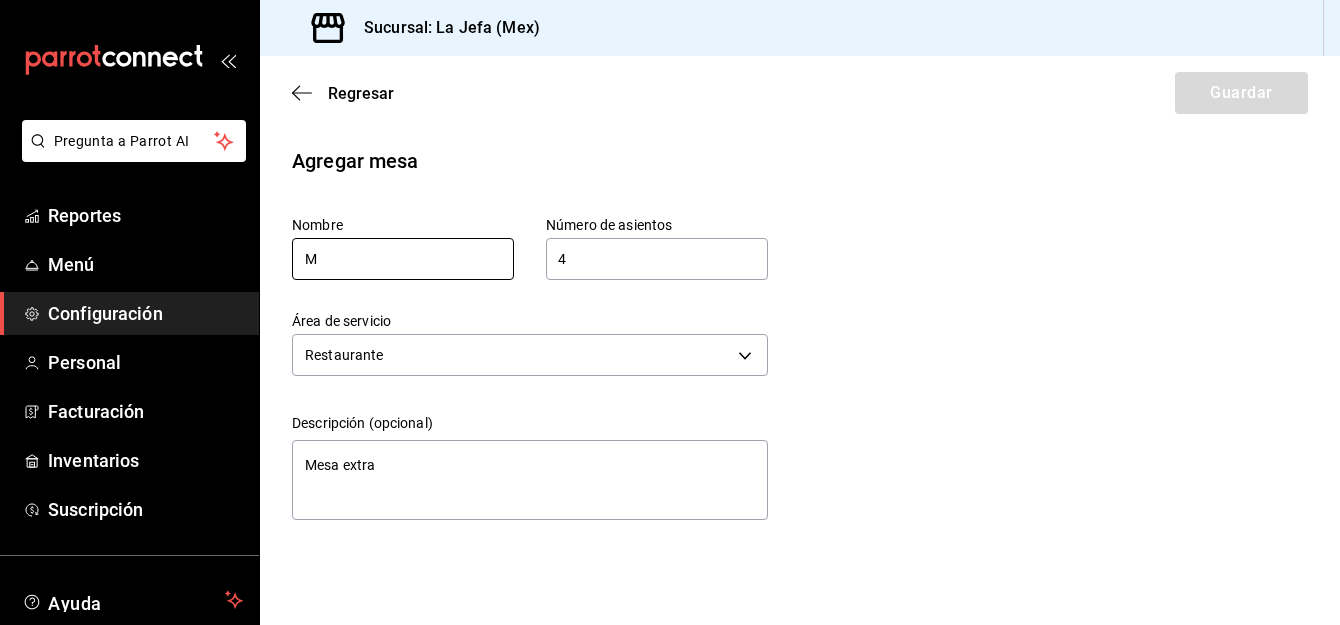 type on "x" 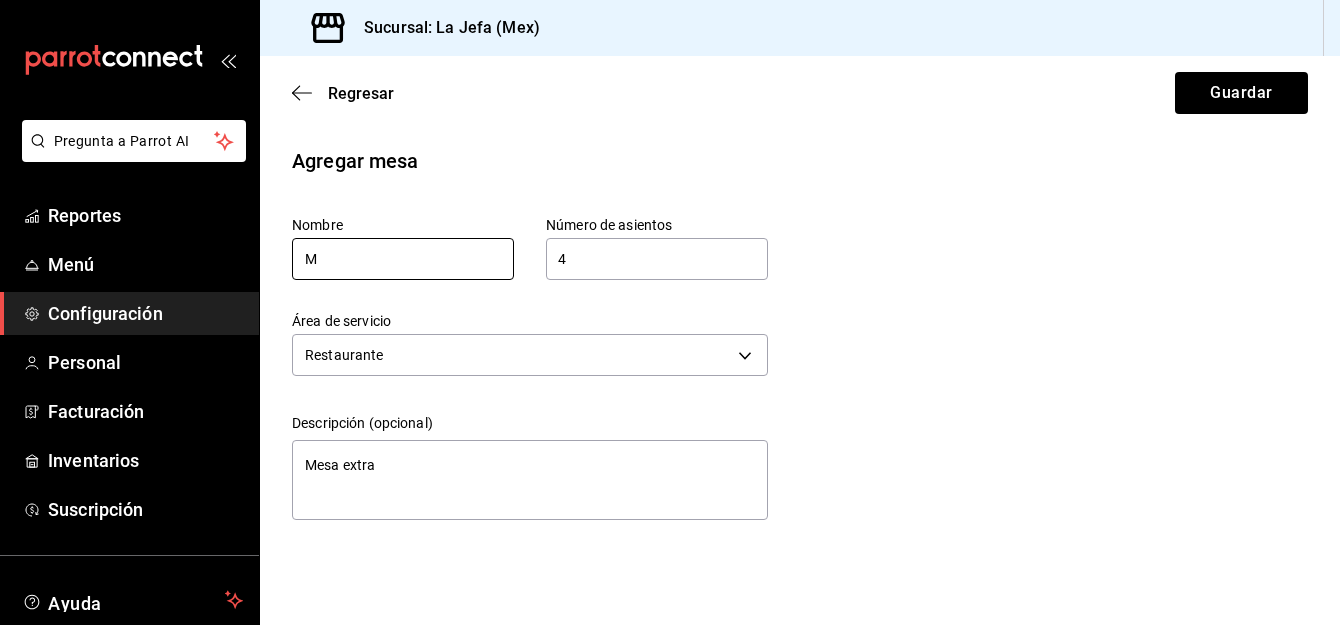 type on "M2" 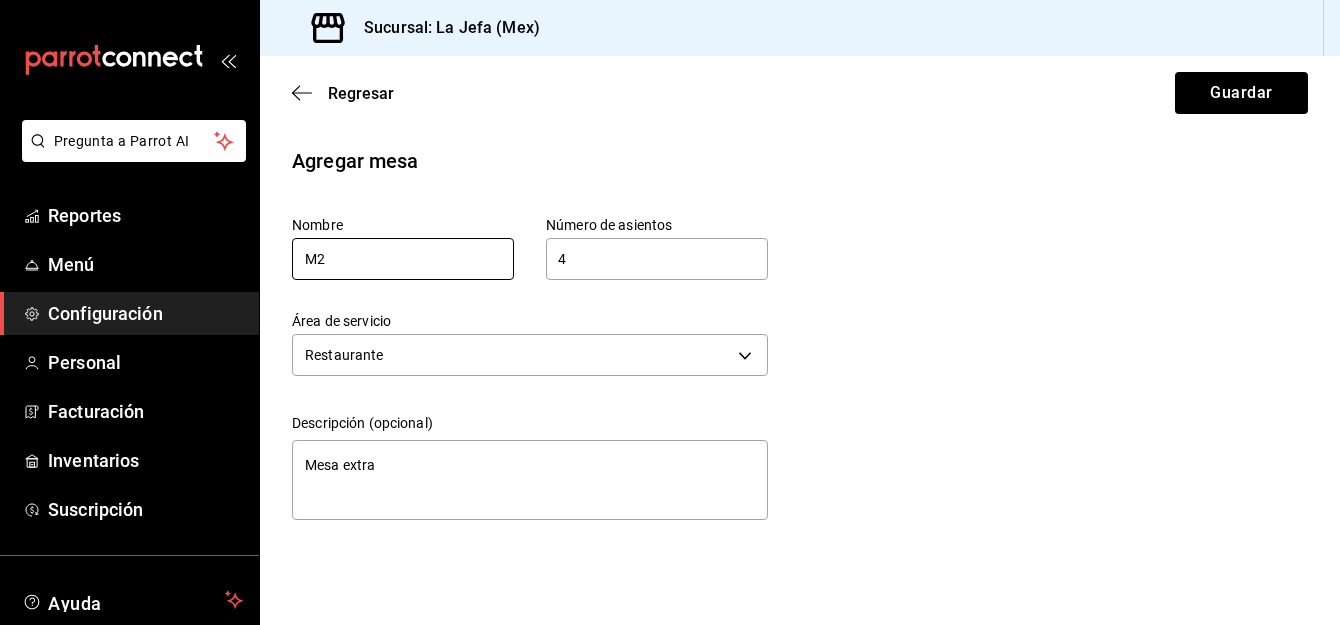 type on "x" 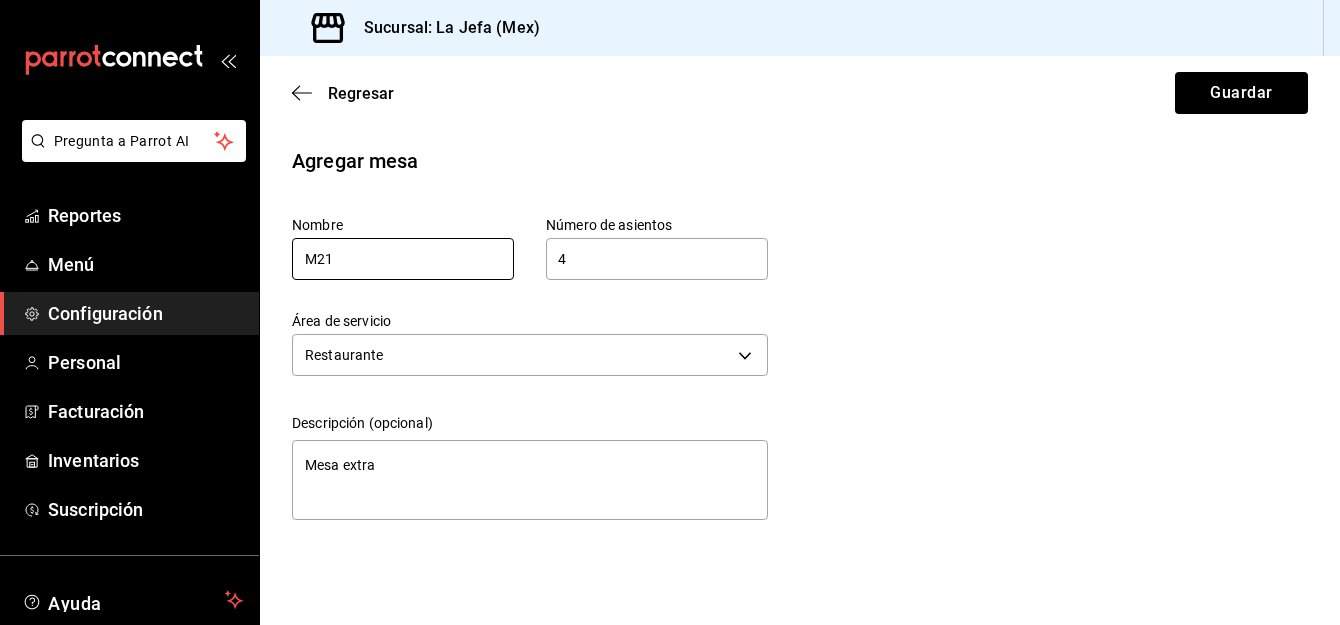 type on "x" 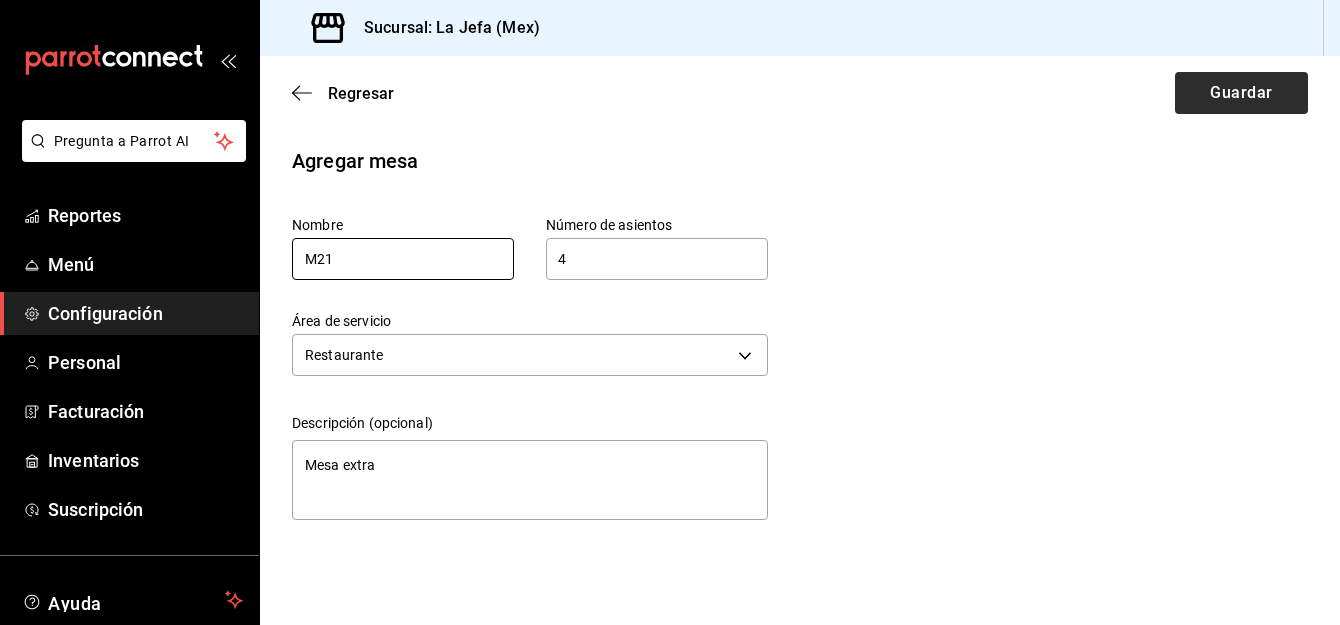 type on "M21" 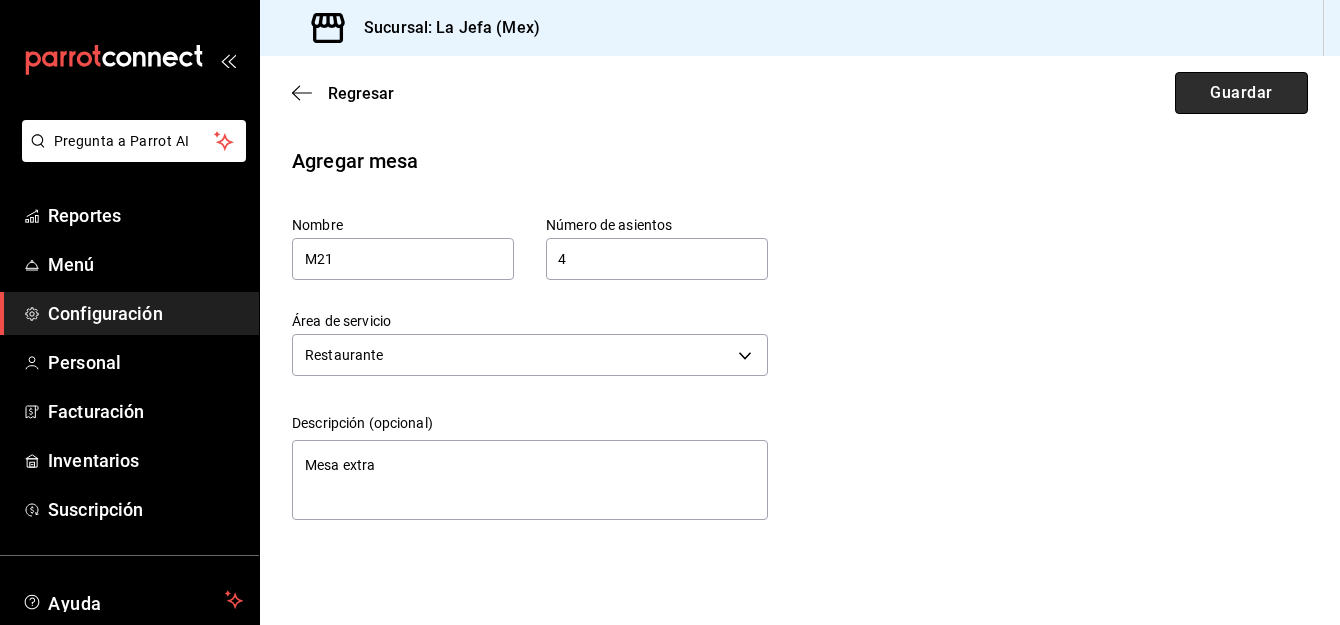 click on "Guardar" at bounding box center [1241, 93] 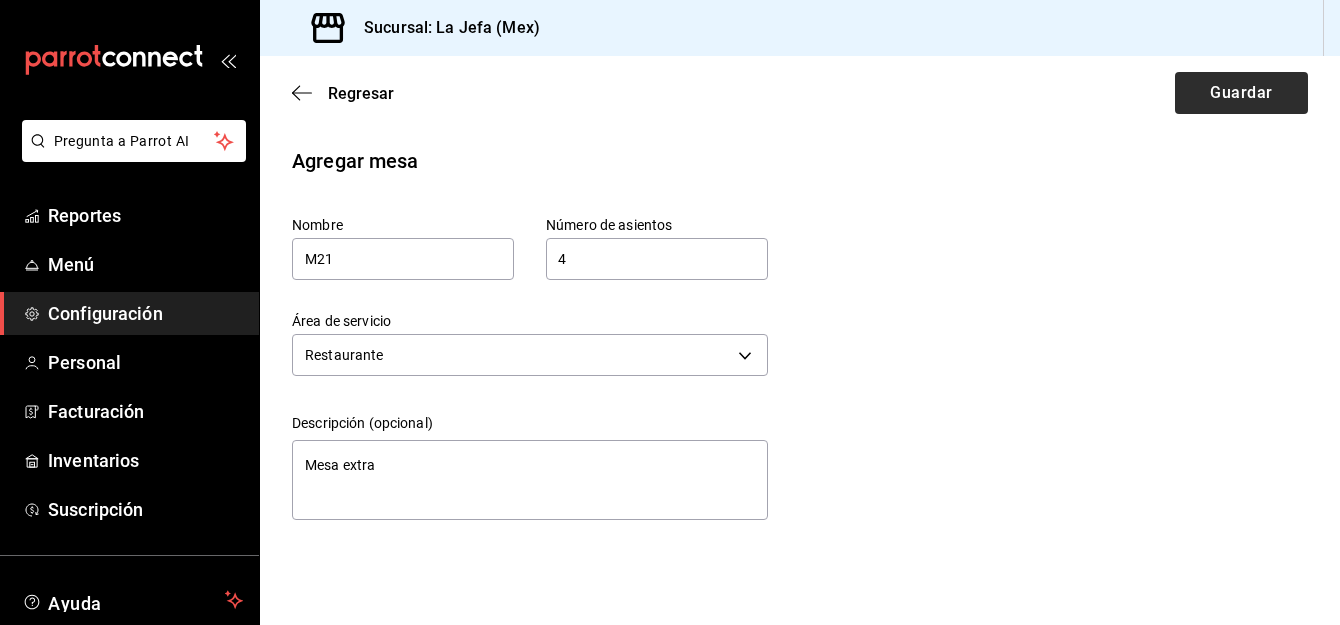 type on "x" 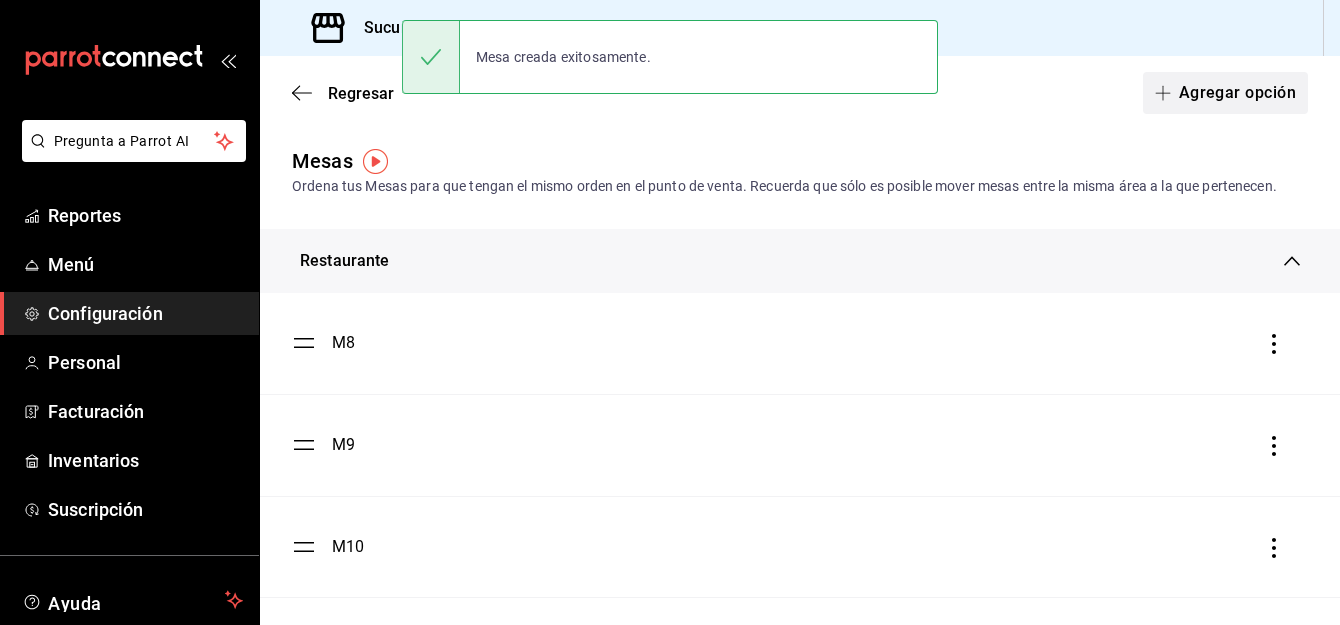 click on "Agregar opción" at bounding box center (1225, 93) 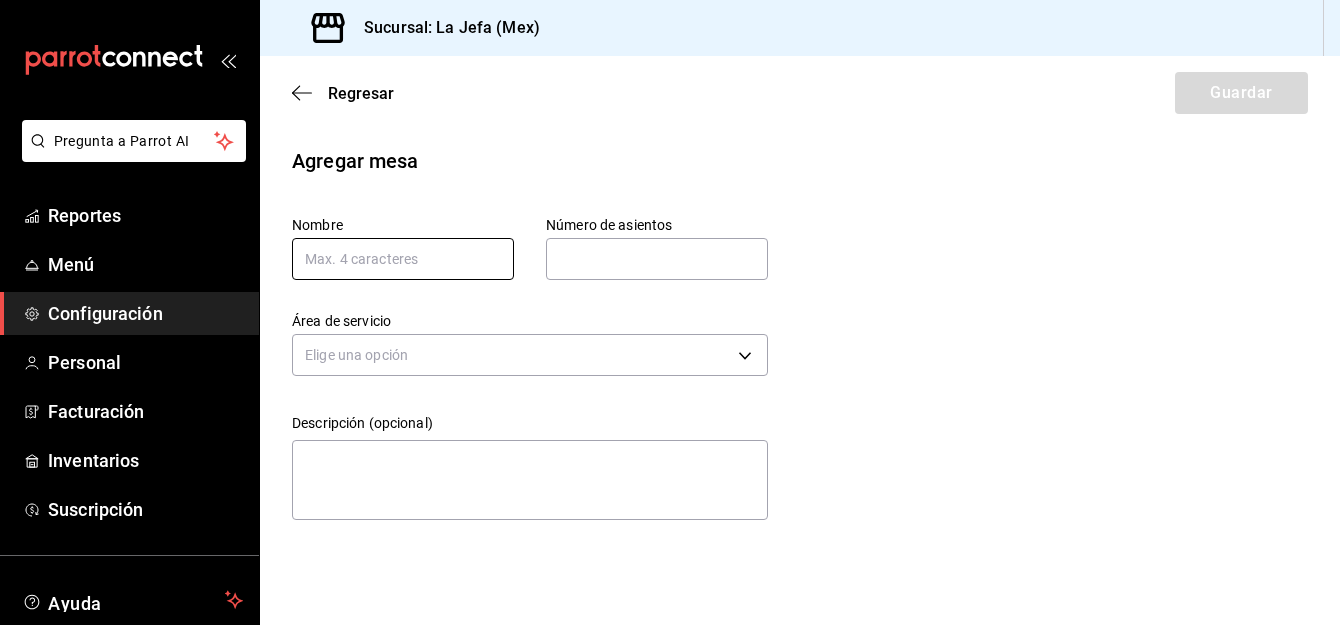 click at bounding box center (403, 259) 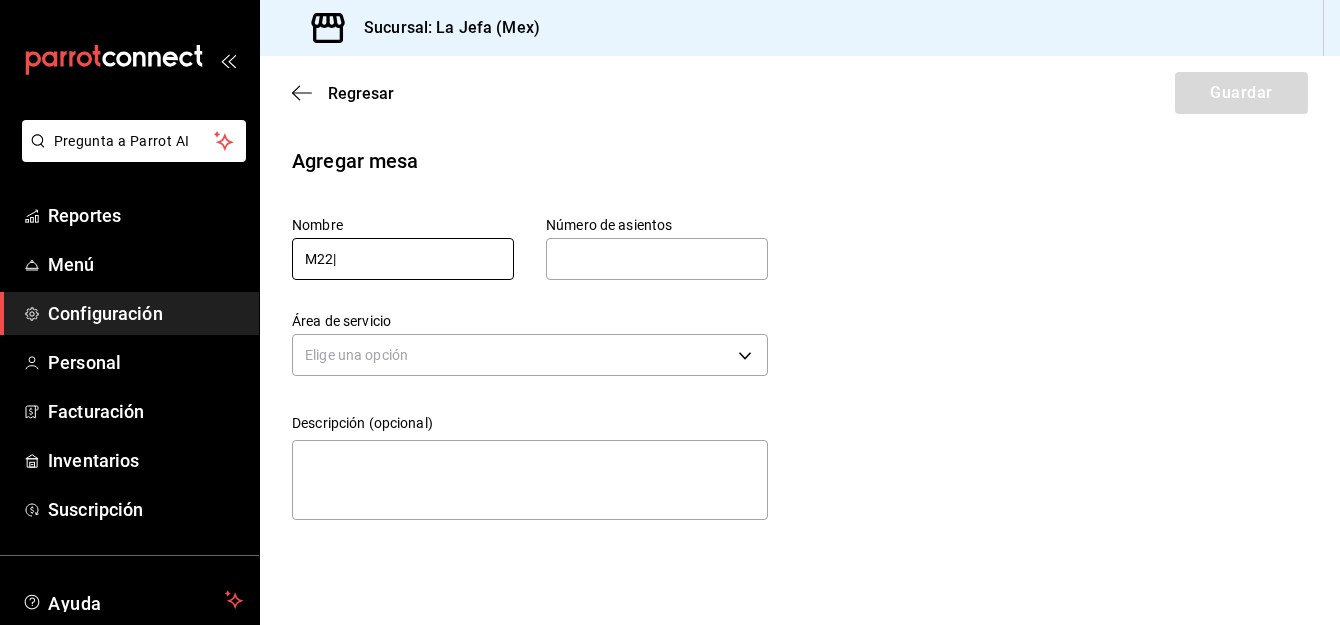 type on "M22|" 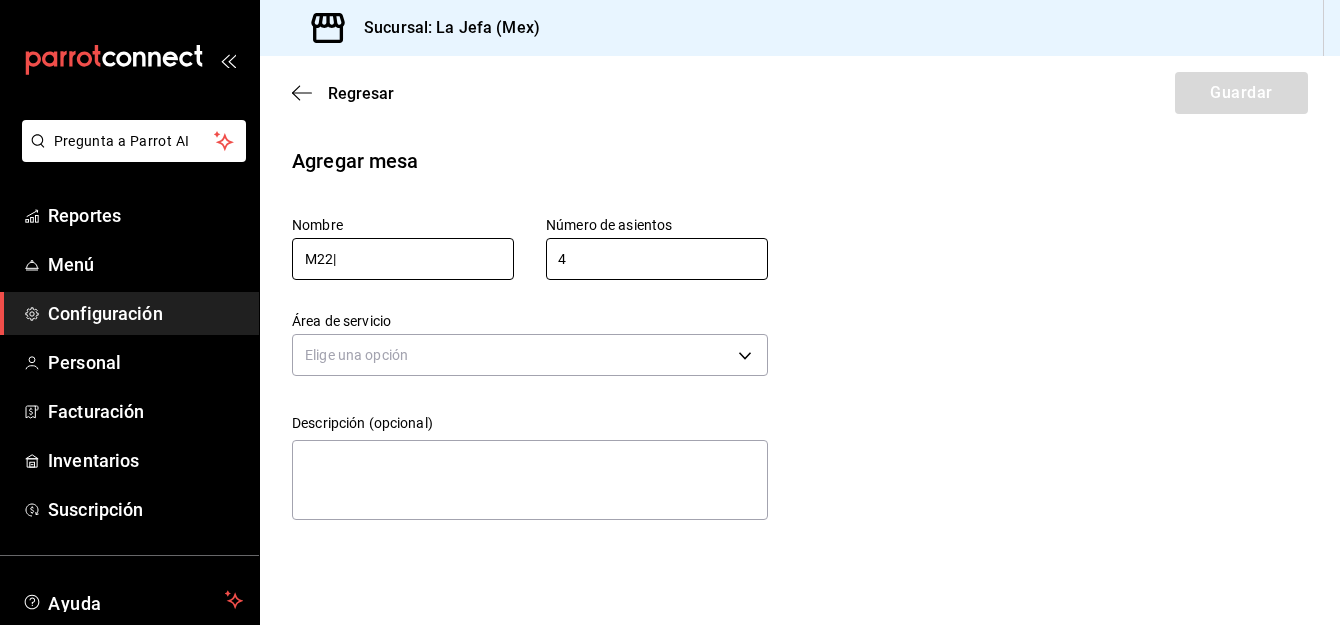 type on "4" 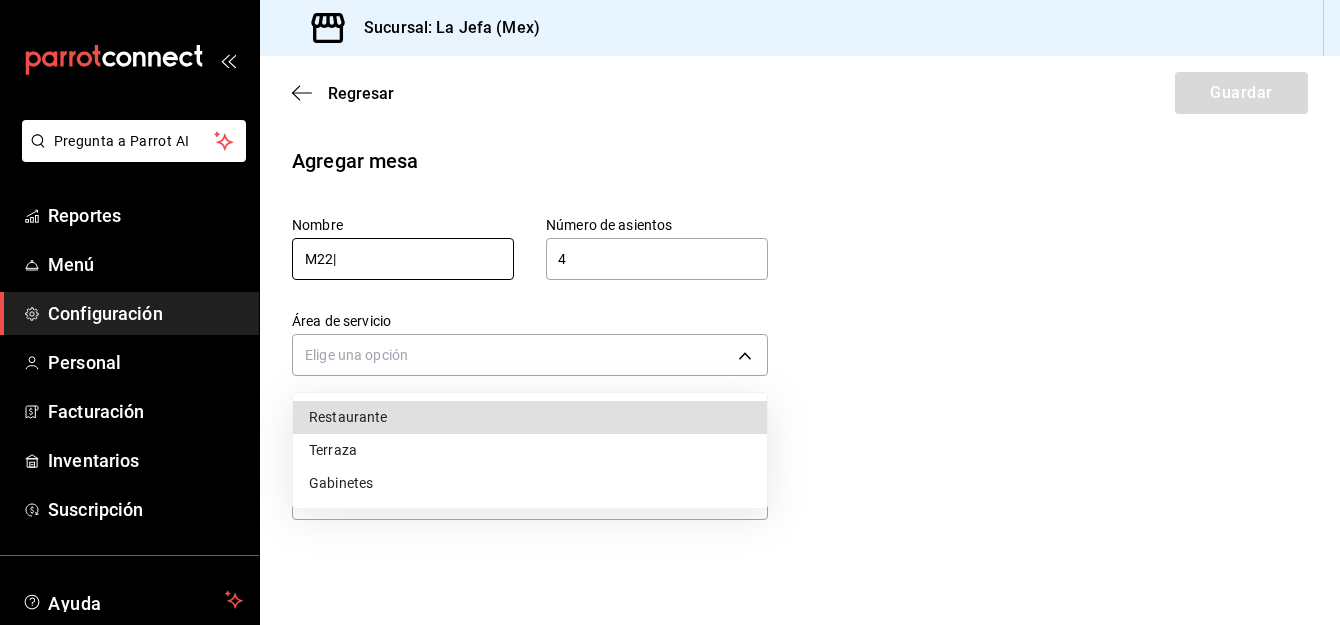 type 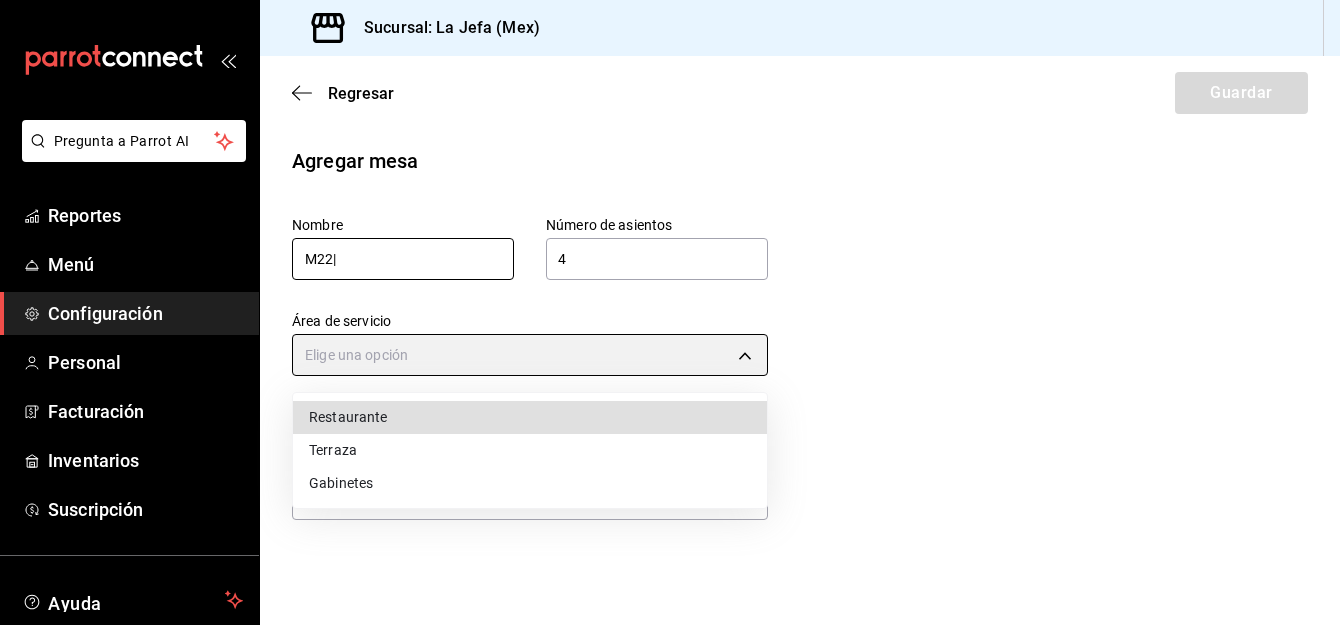 type on "[UUID]" 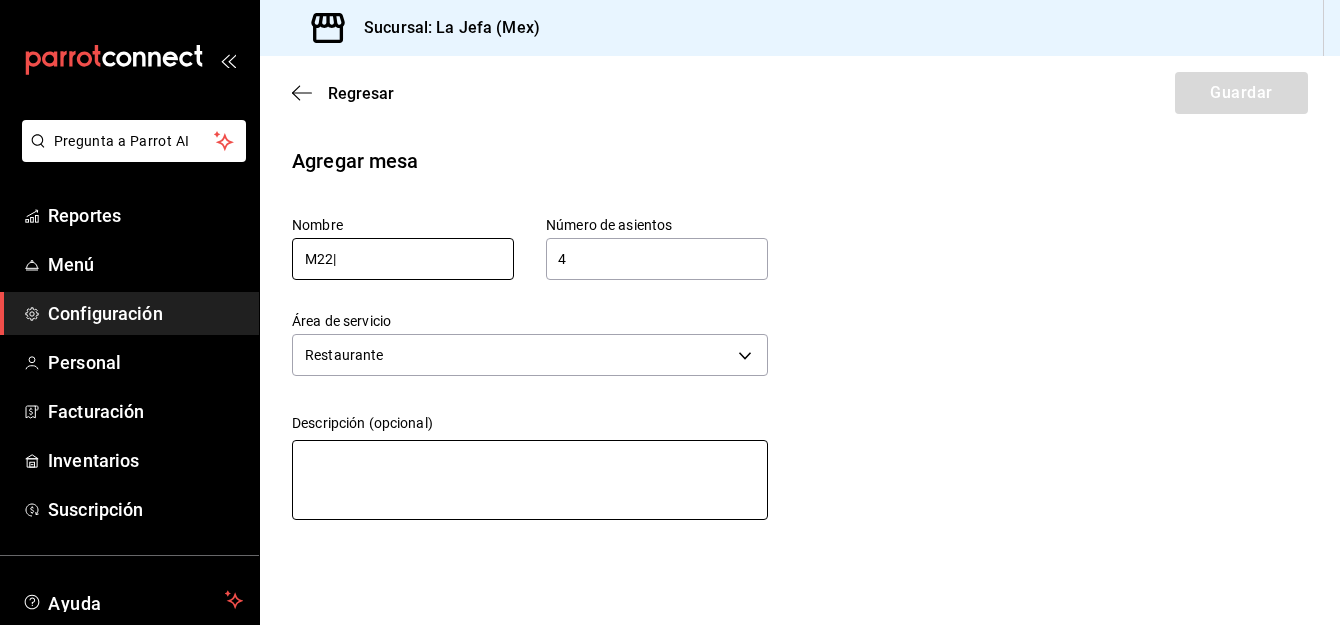 type on "M" 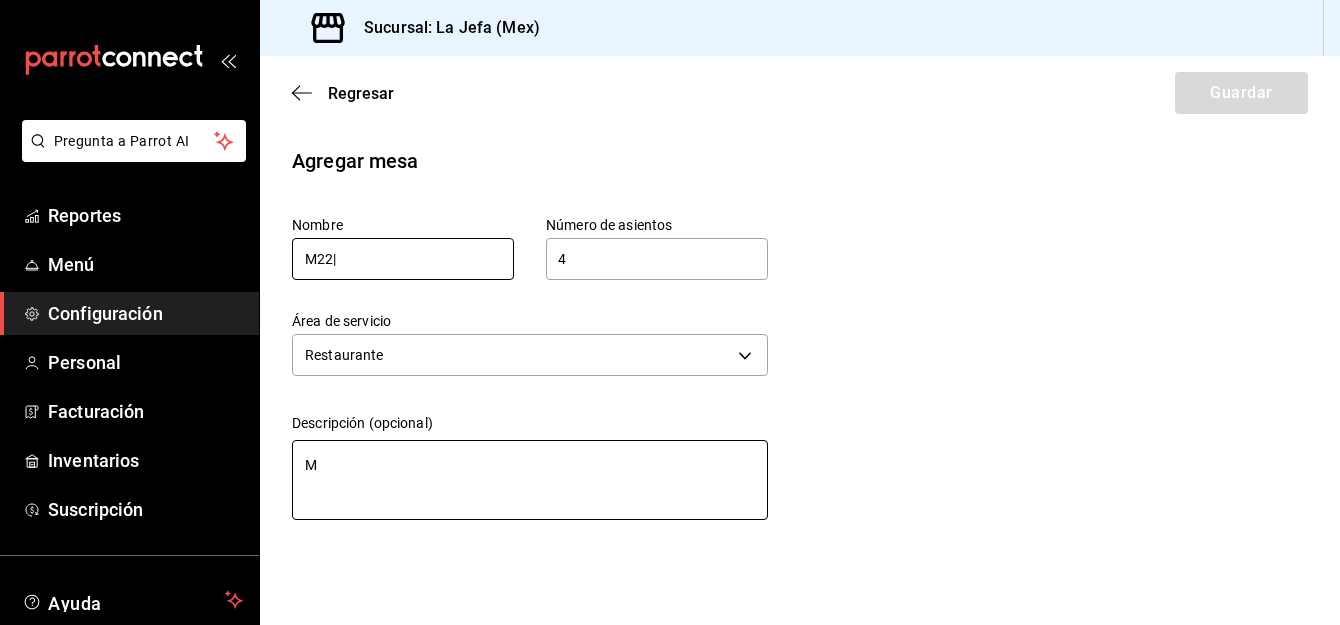 type on "ME" 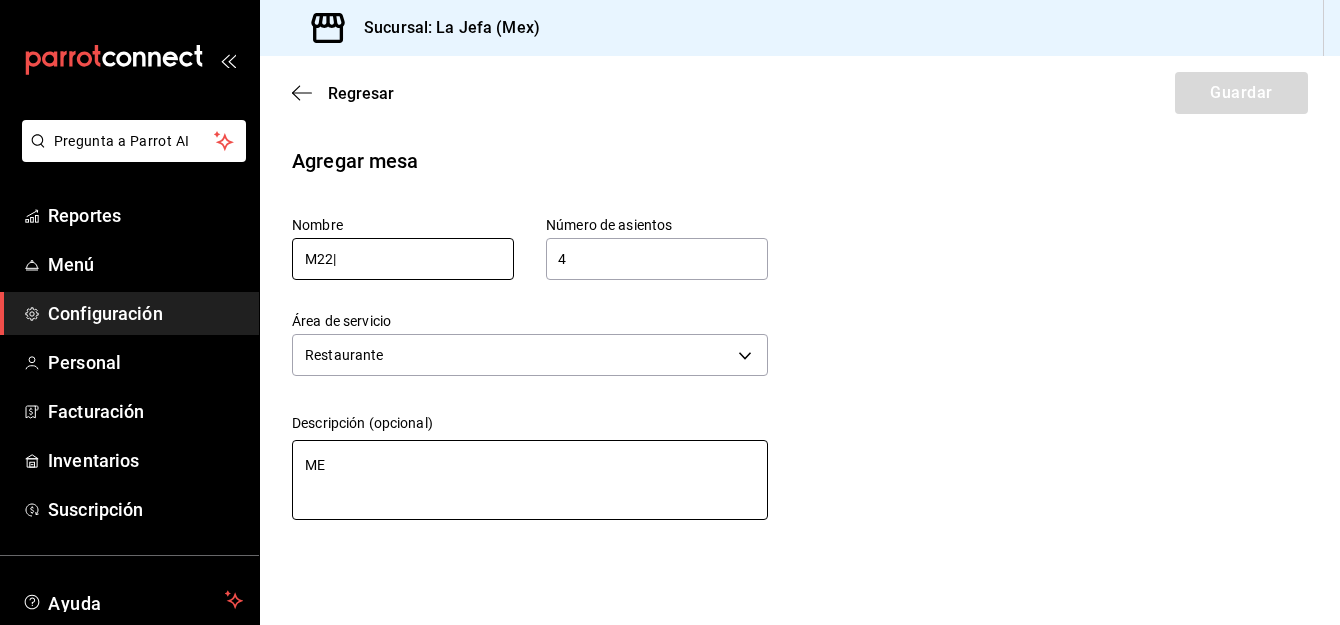 type on "MEs" 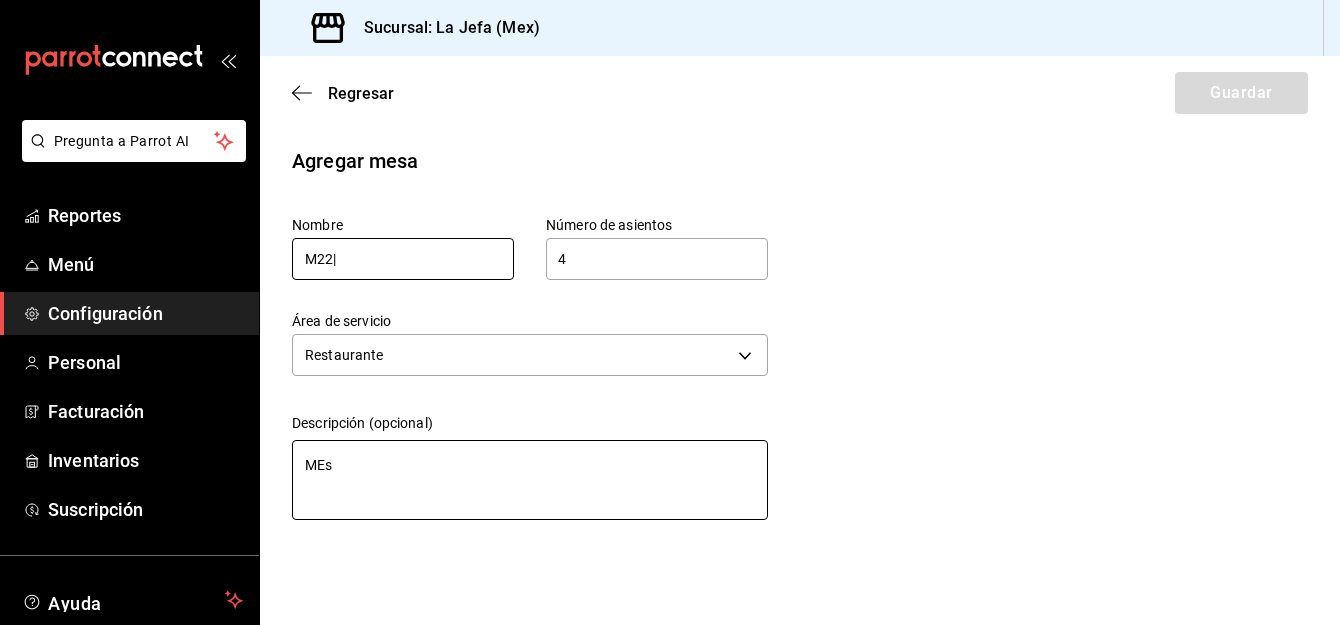 type on "ME" 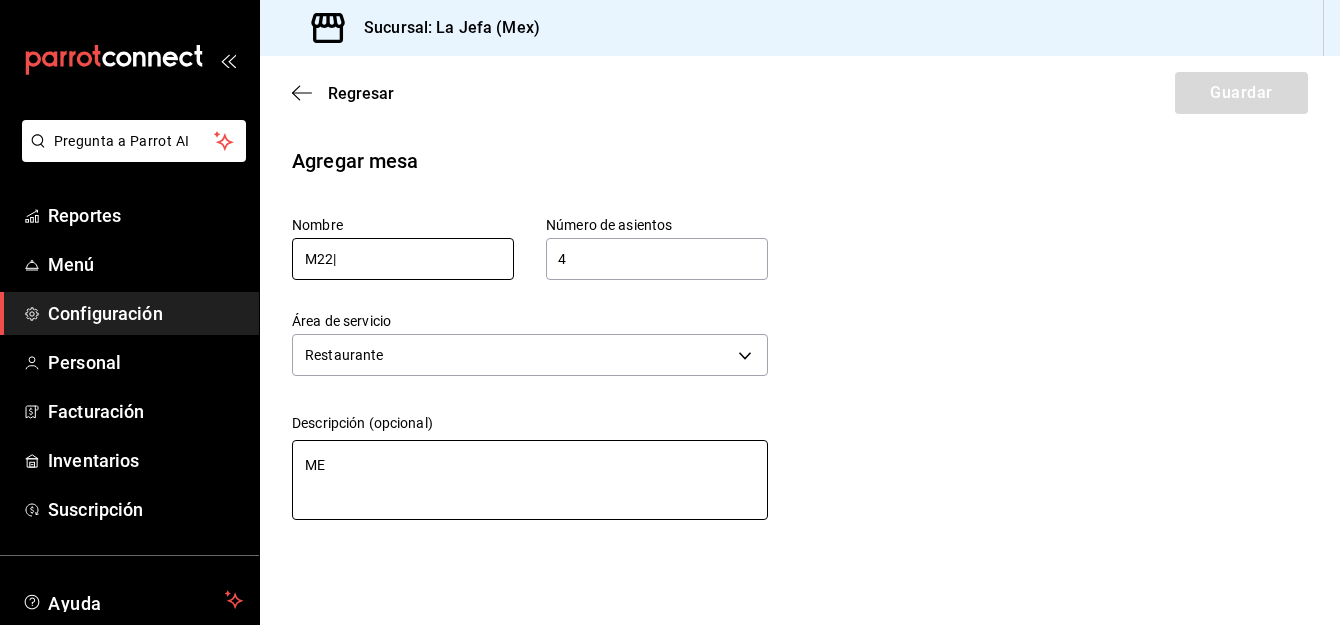 type on "M" 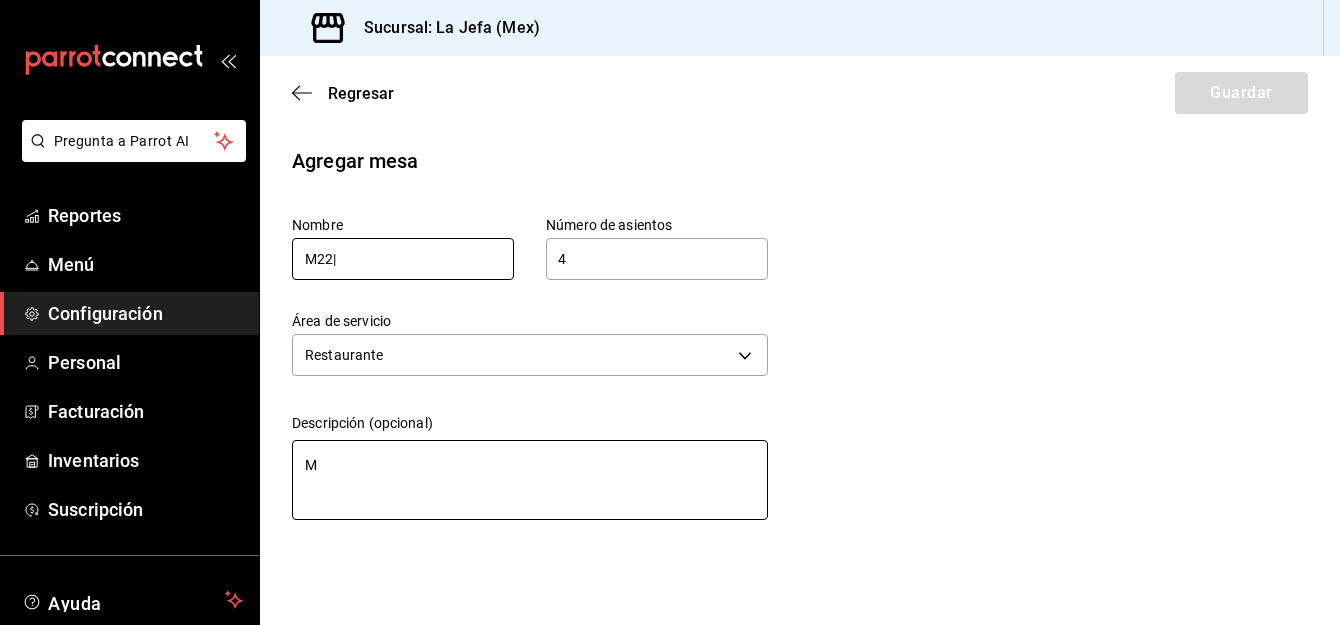 type on "Me" 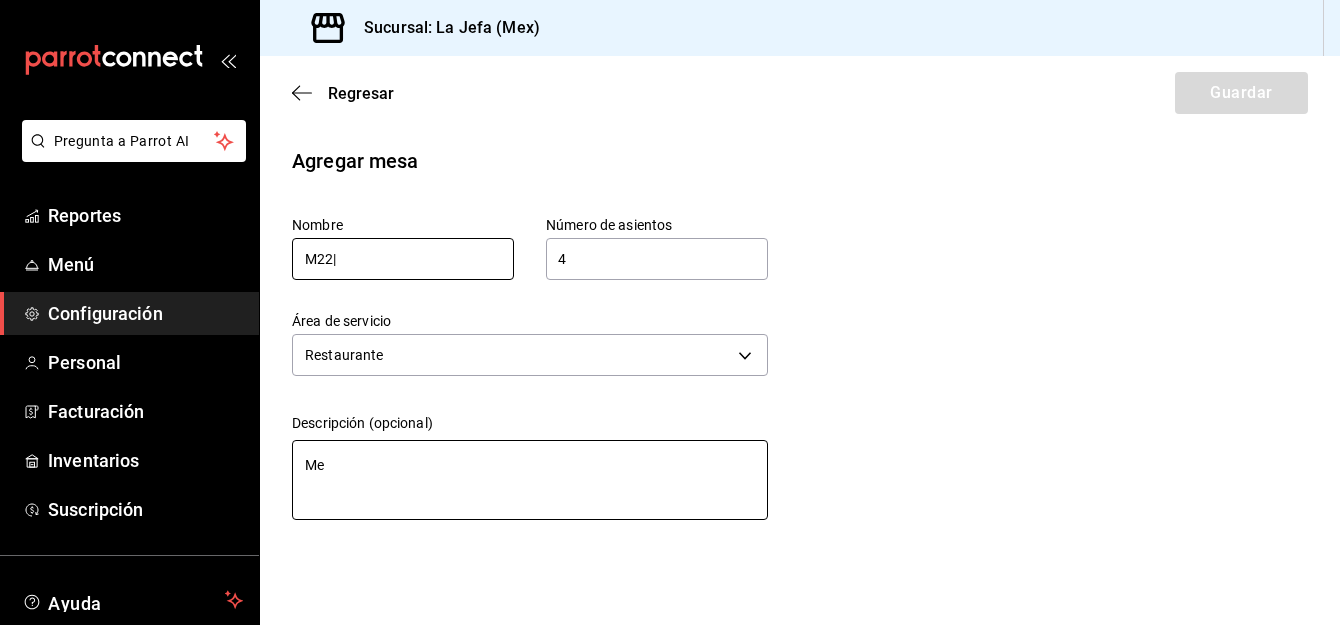 type on "Mes" 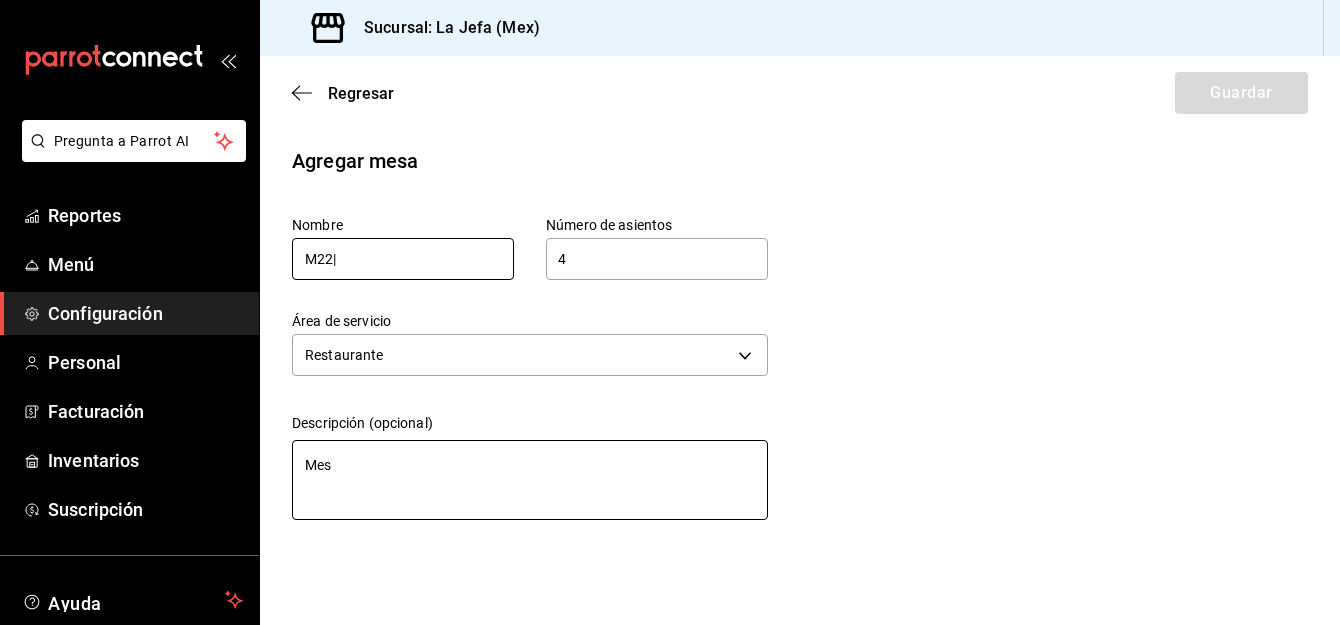 type on "Mesa" 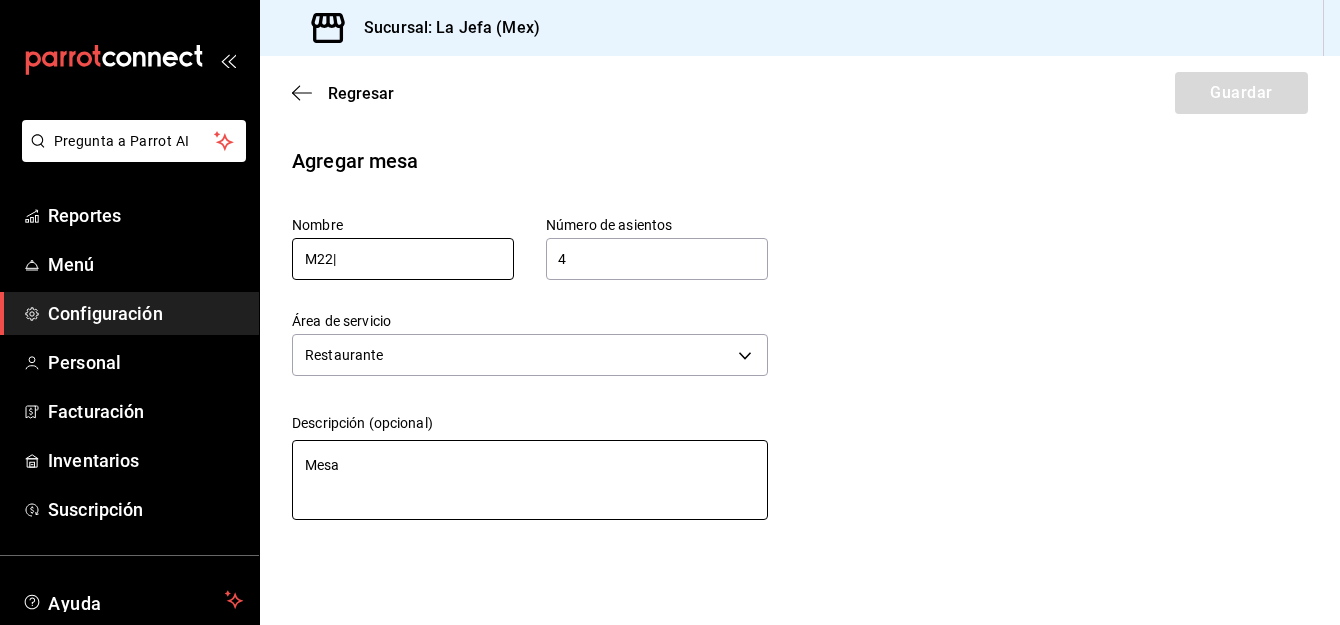 type on "Mesa" 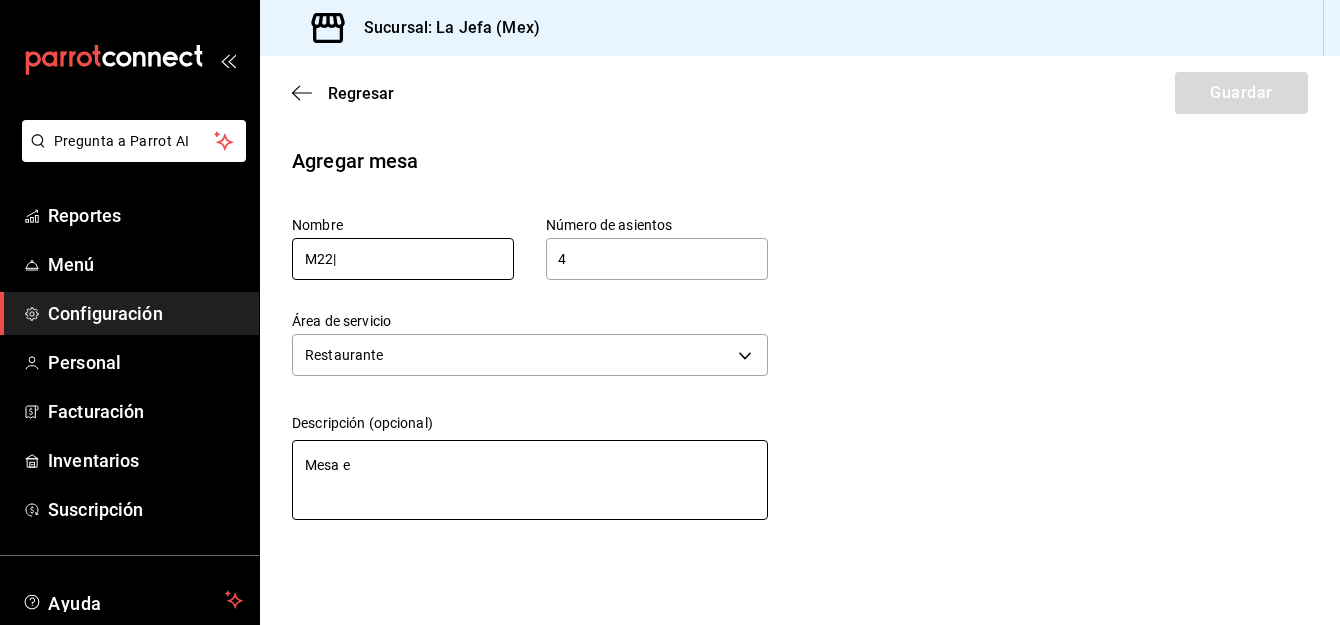 type on "Mesa ex" 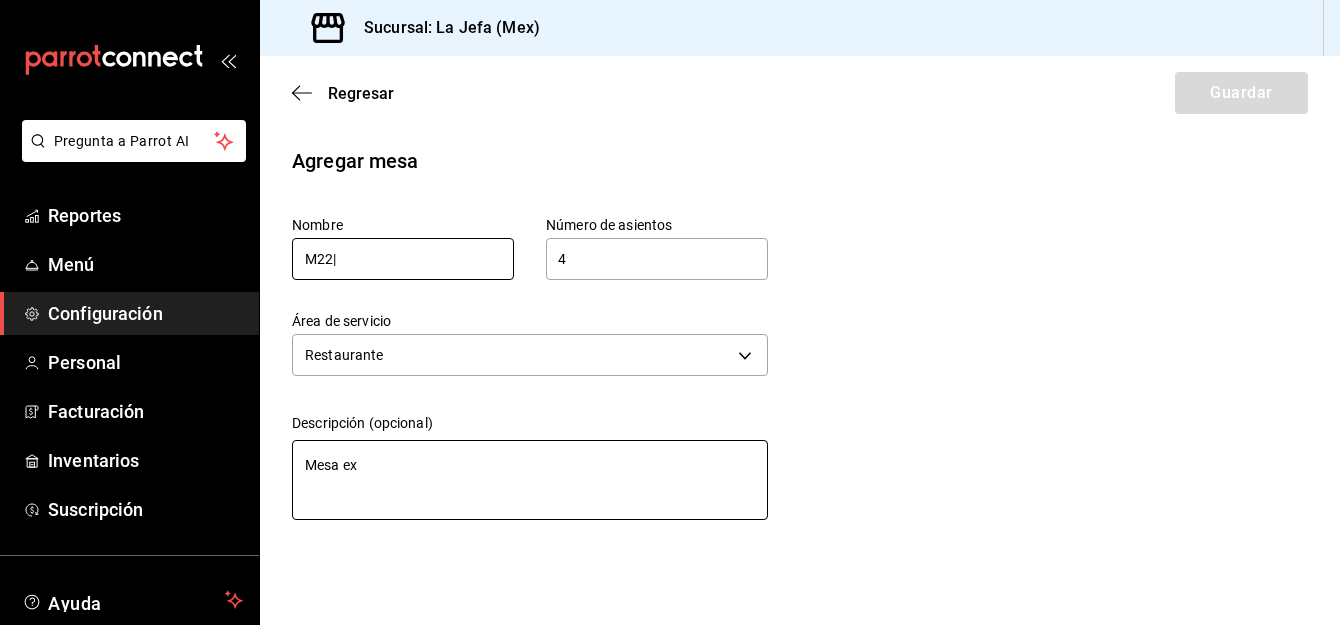 type on "Mesa ext" 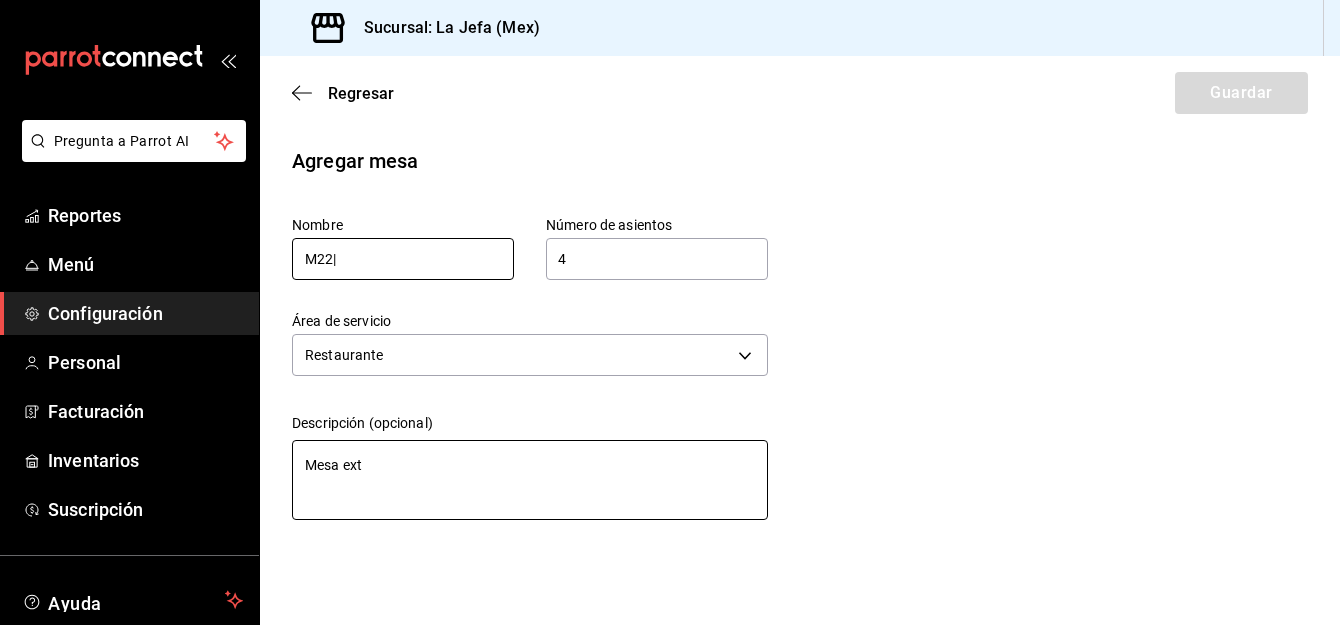 type on "Mesa extr" 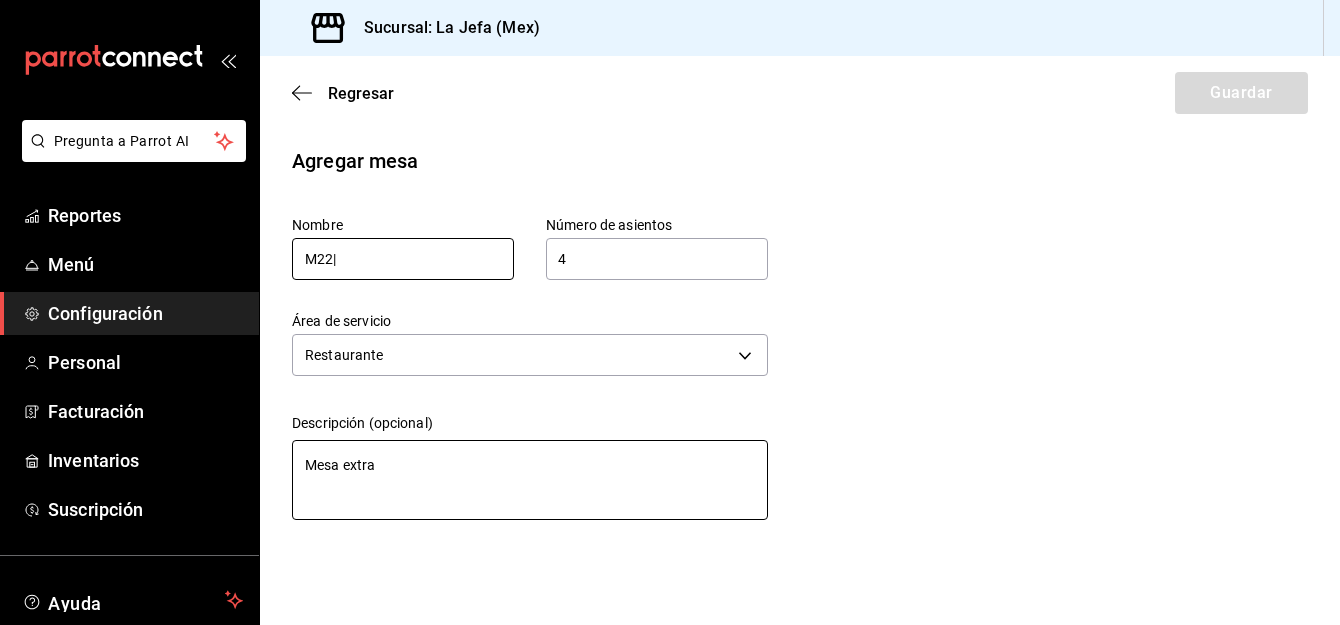 type on "Mesa extraa" 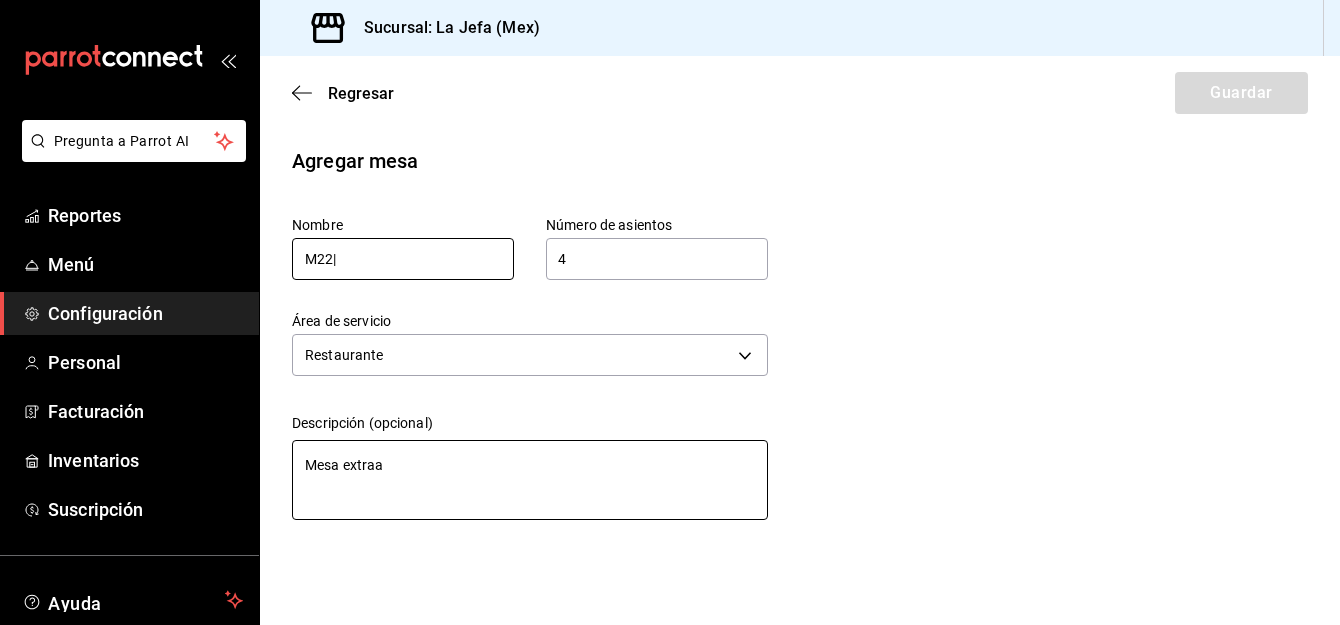 type on "Mesa extra" 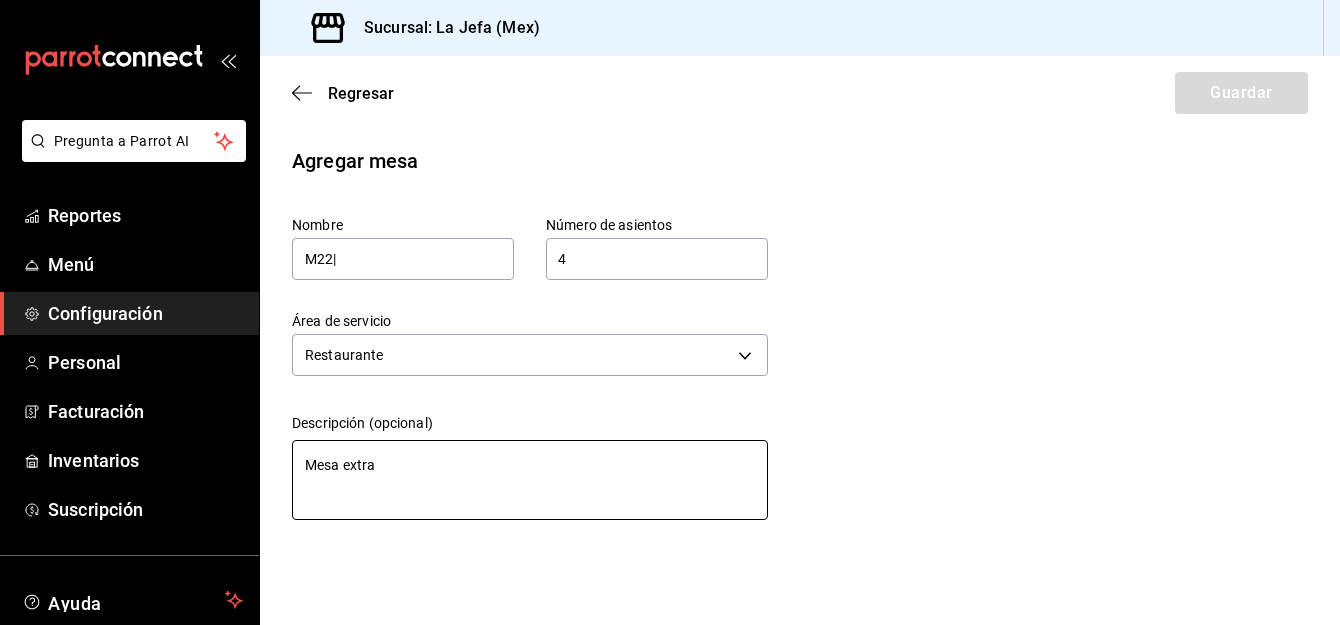 click on "Mesa extra" at bounding box center [530, 480] 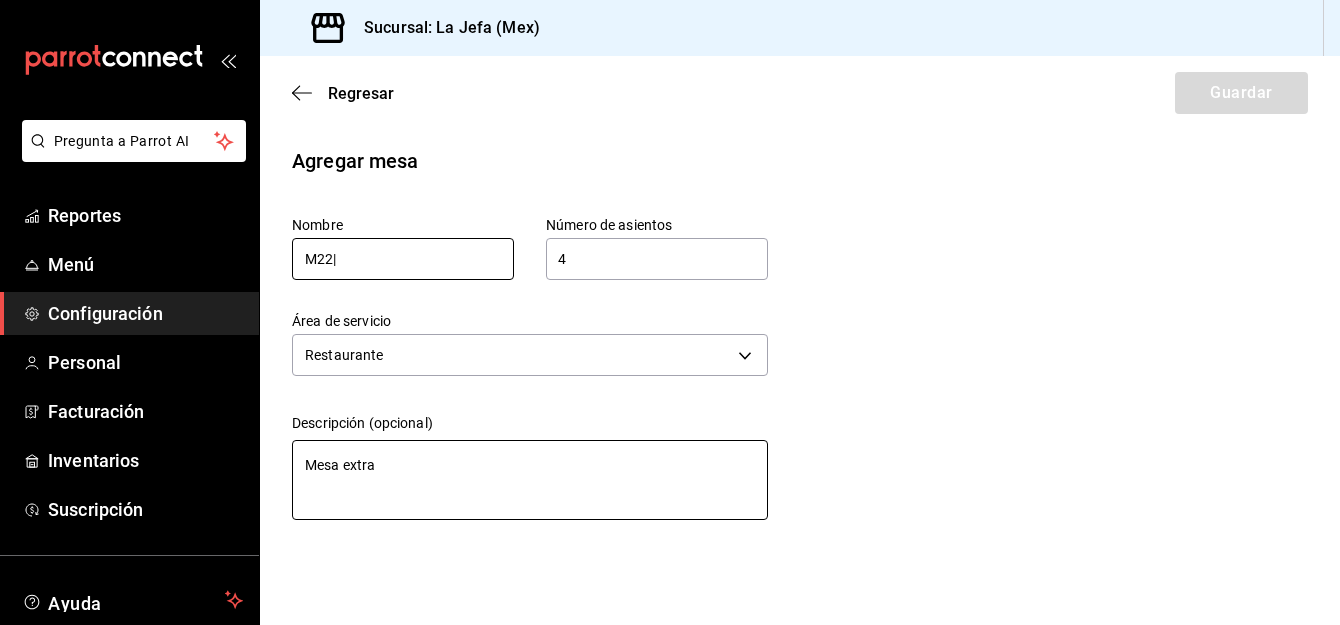 type on "Mesa extra" 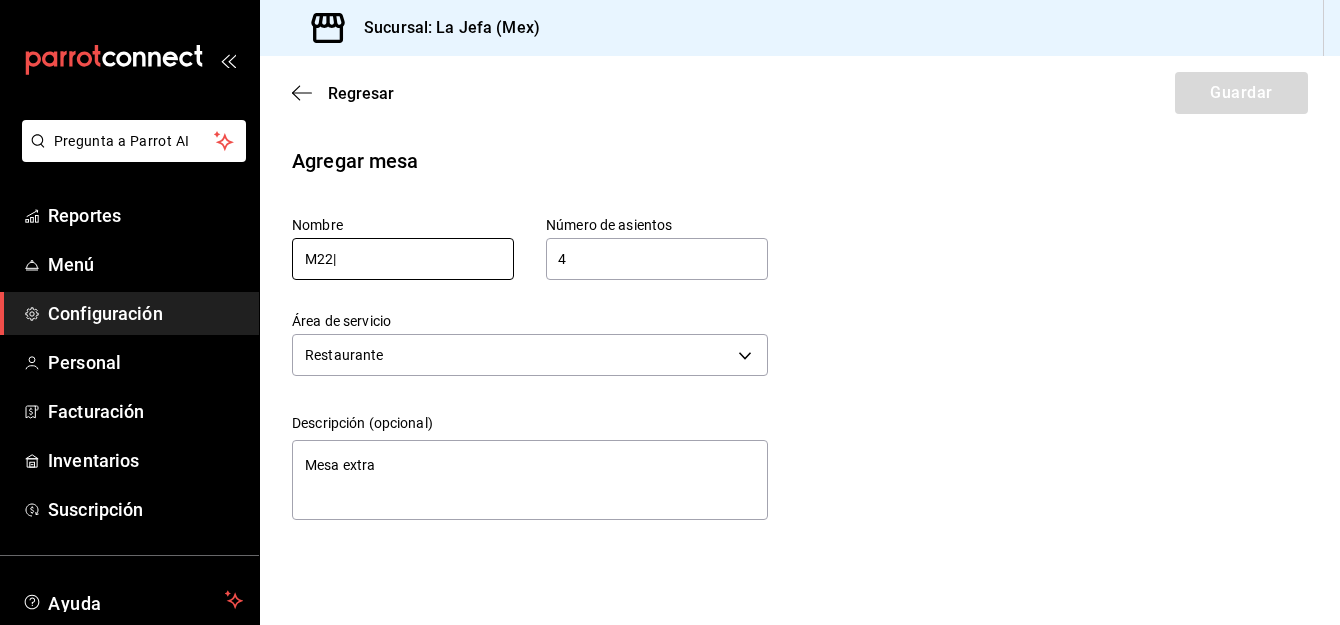 type on "x" 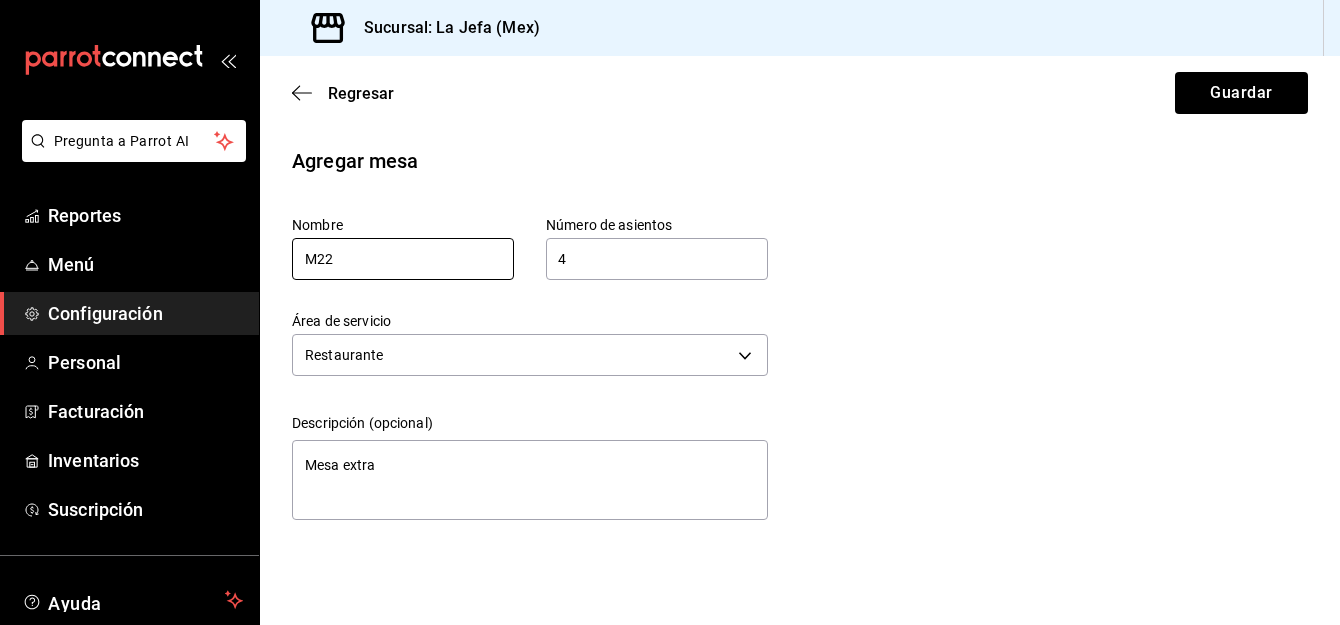 type on "x" 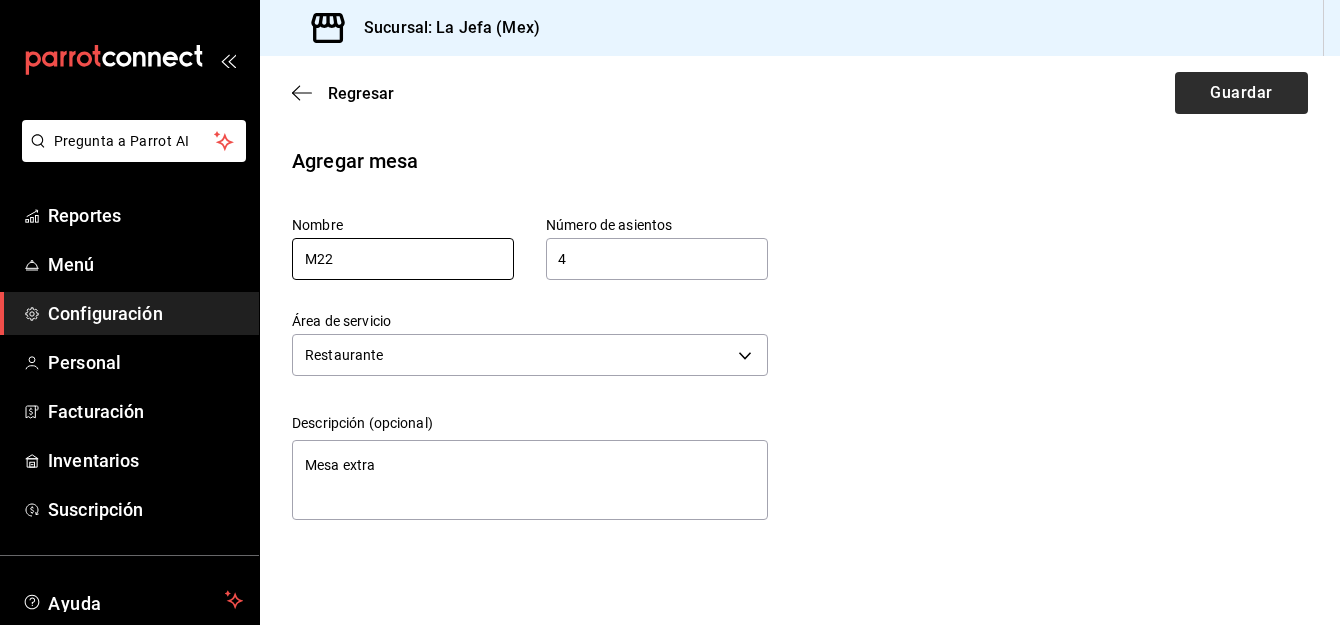 type on "M22" 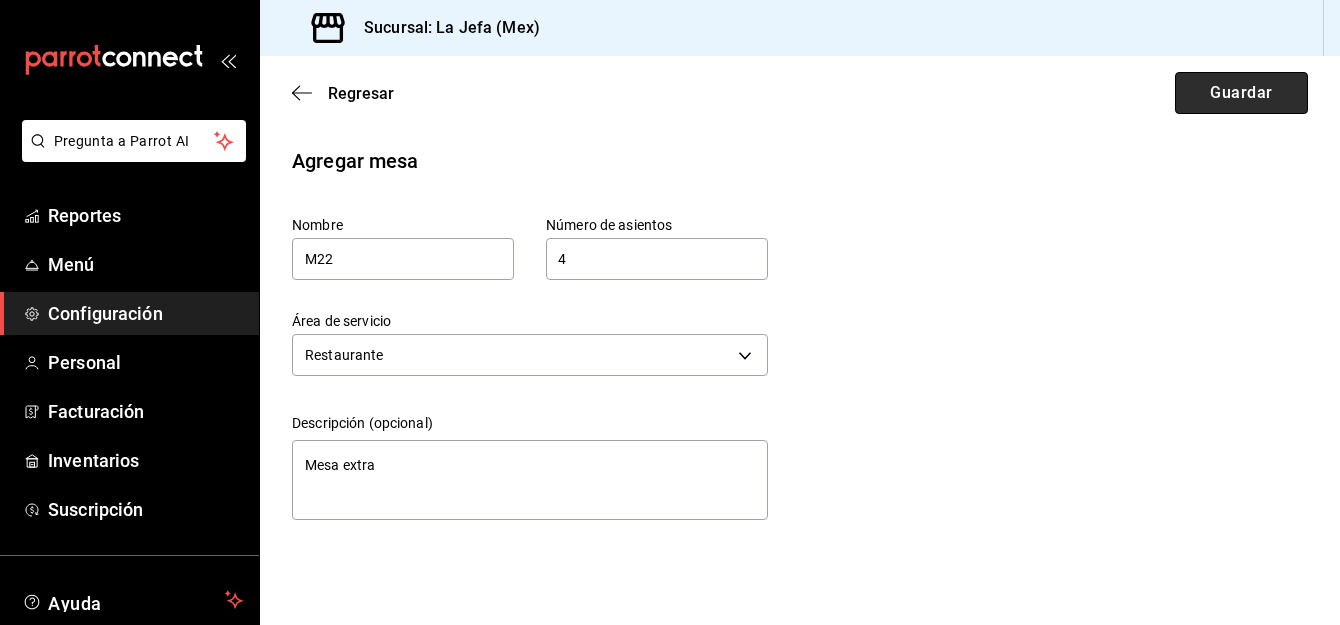 click on "Guardar" at bounding box center [1241, 93] 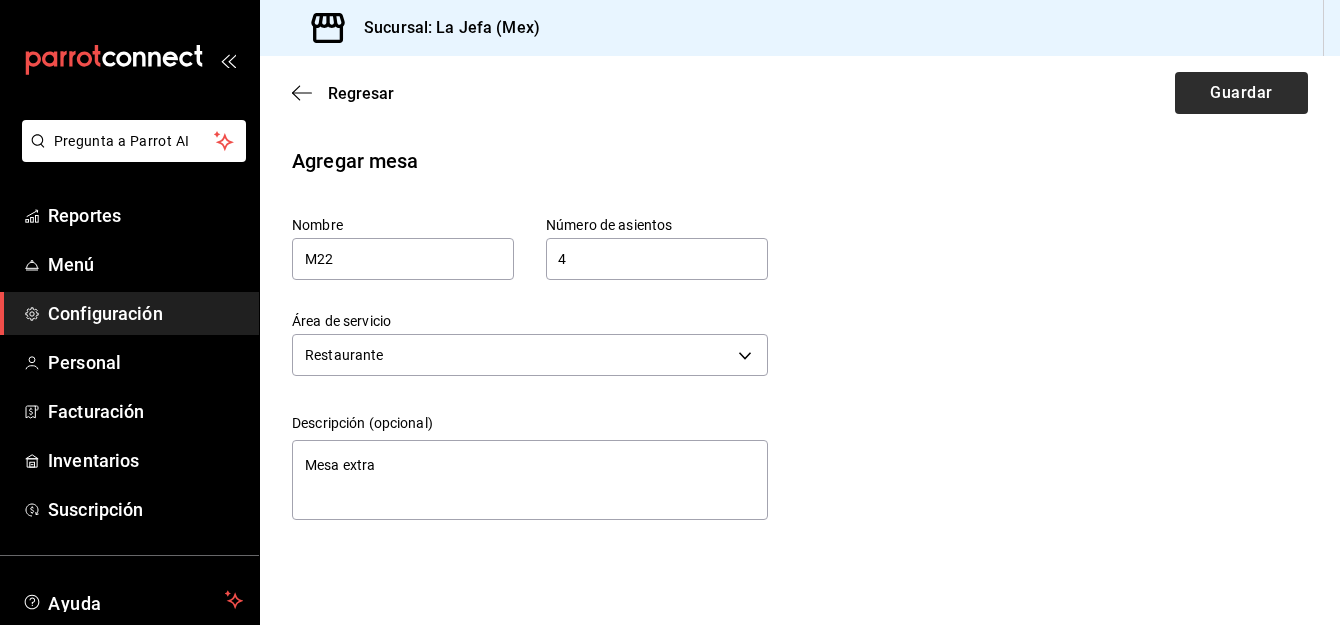 type on "x" 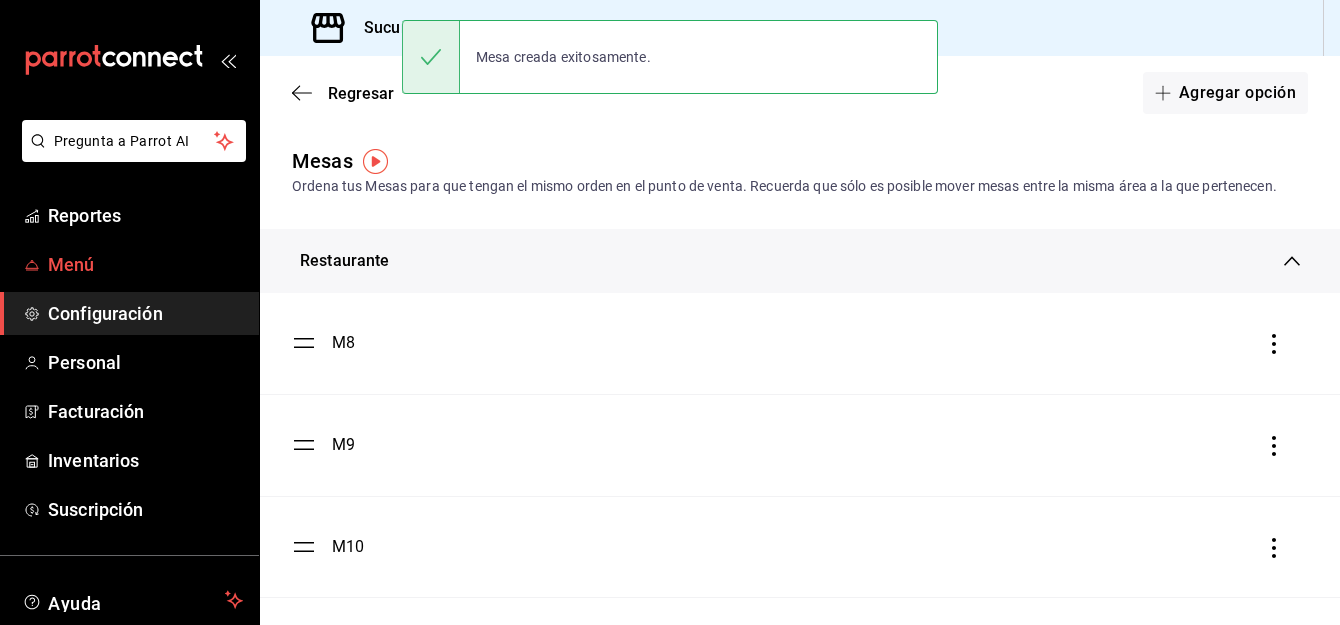 click on "Menú" at bounding box center (145, 264) 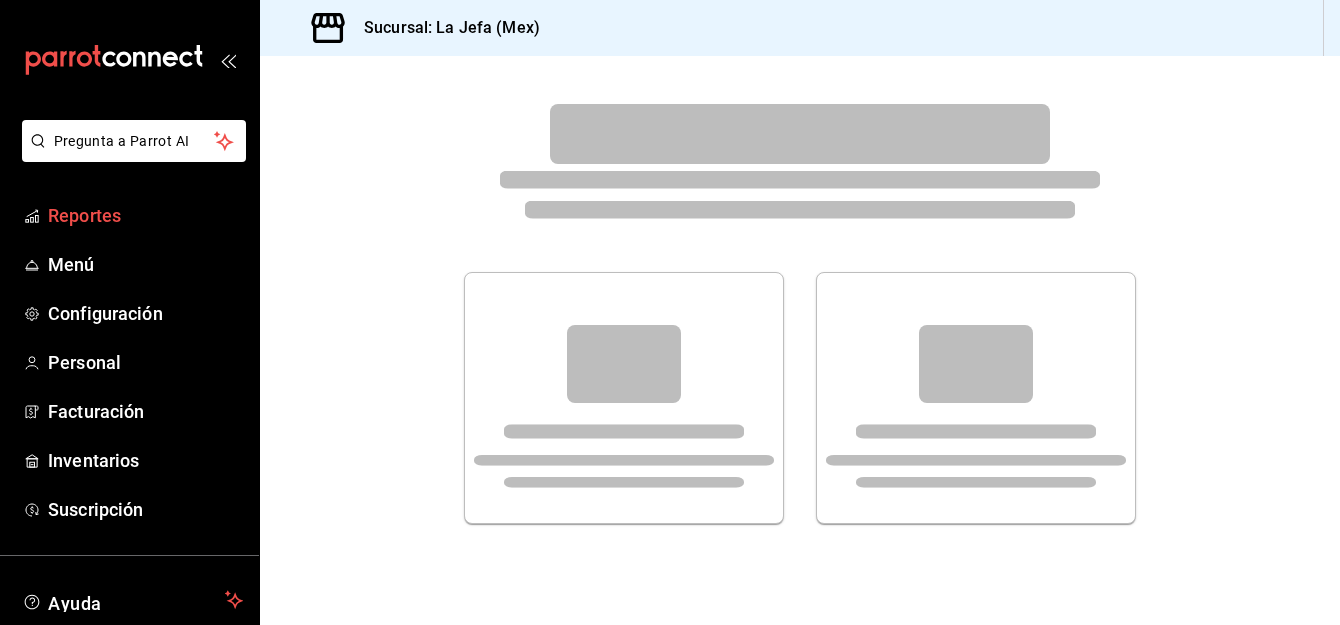 click on "Reportes" at bounding box center (145, 215) 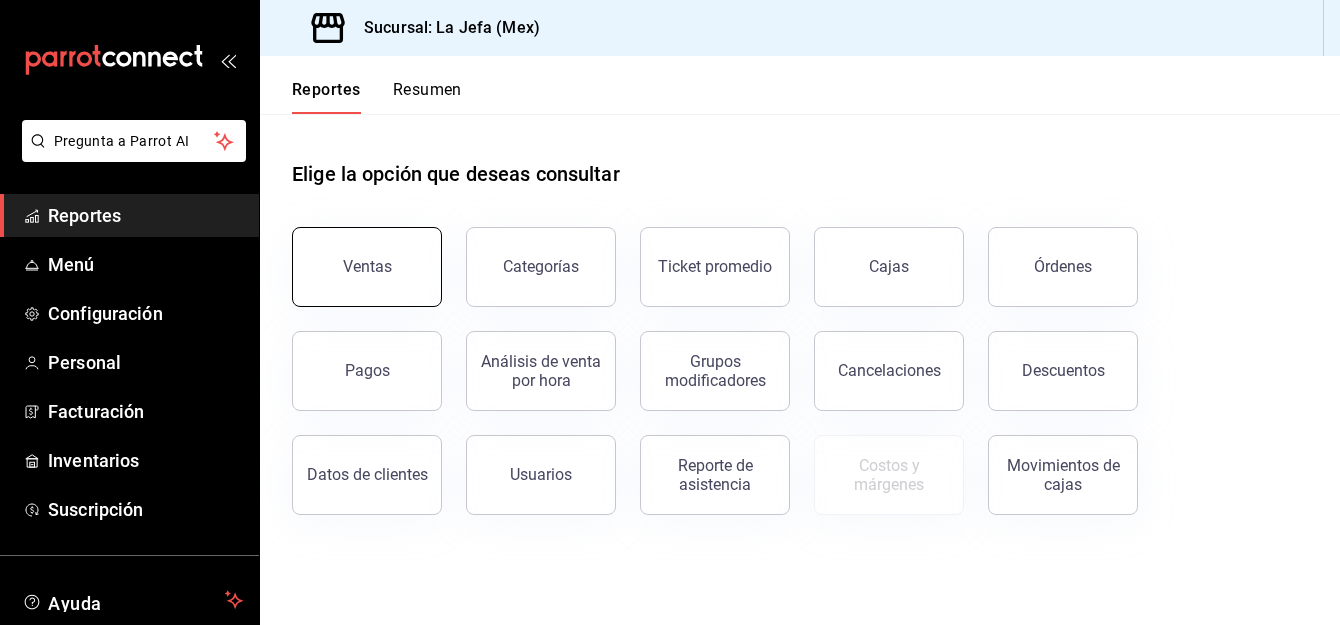 click on "Ventas" at bounding box center (367, 266) 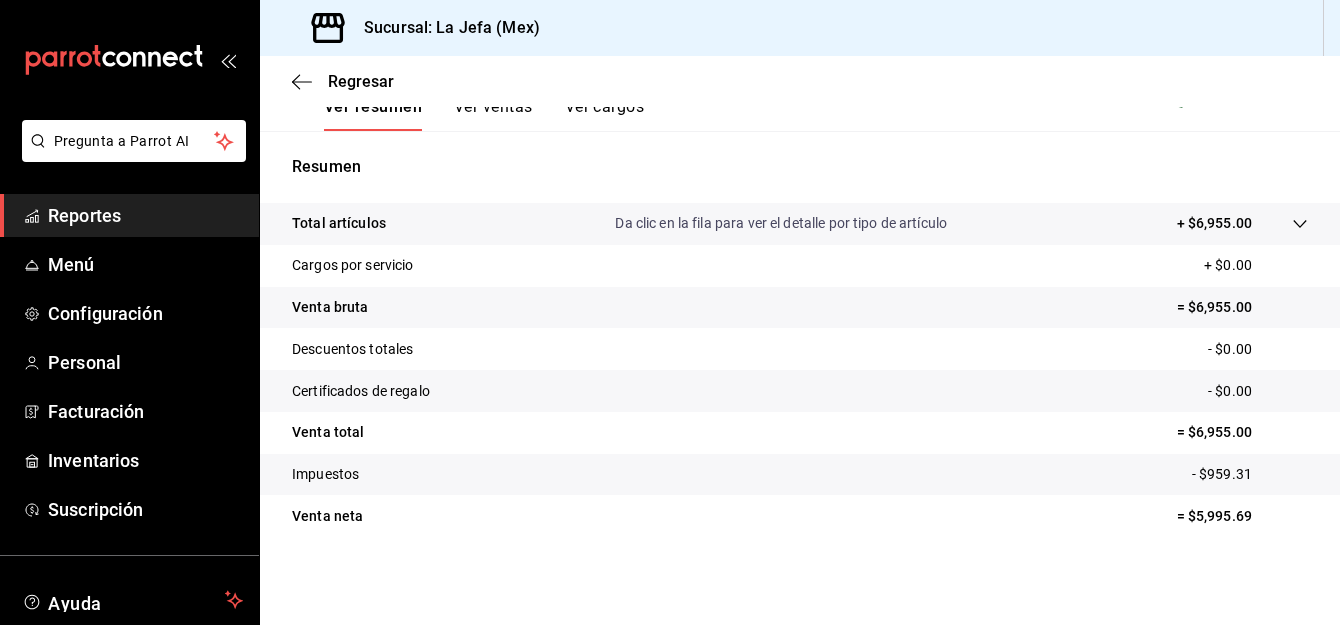 scroll, scrollTop: 0, scrollLeft: 0, axis: both 